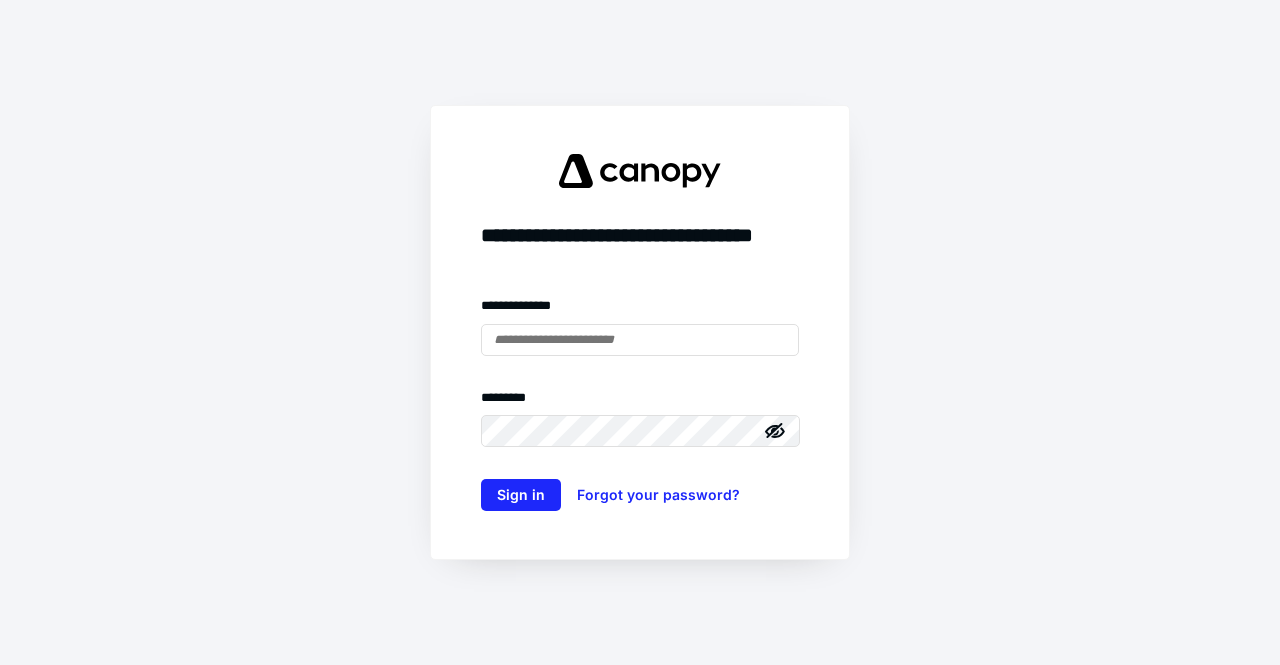 scroll, scrollTop: 0, scrollLeft: 0, axis: both 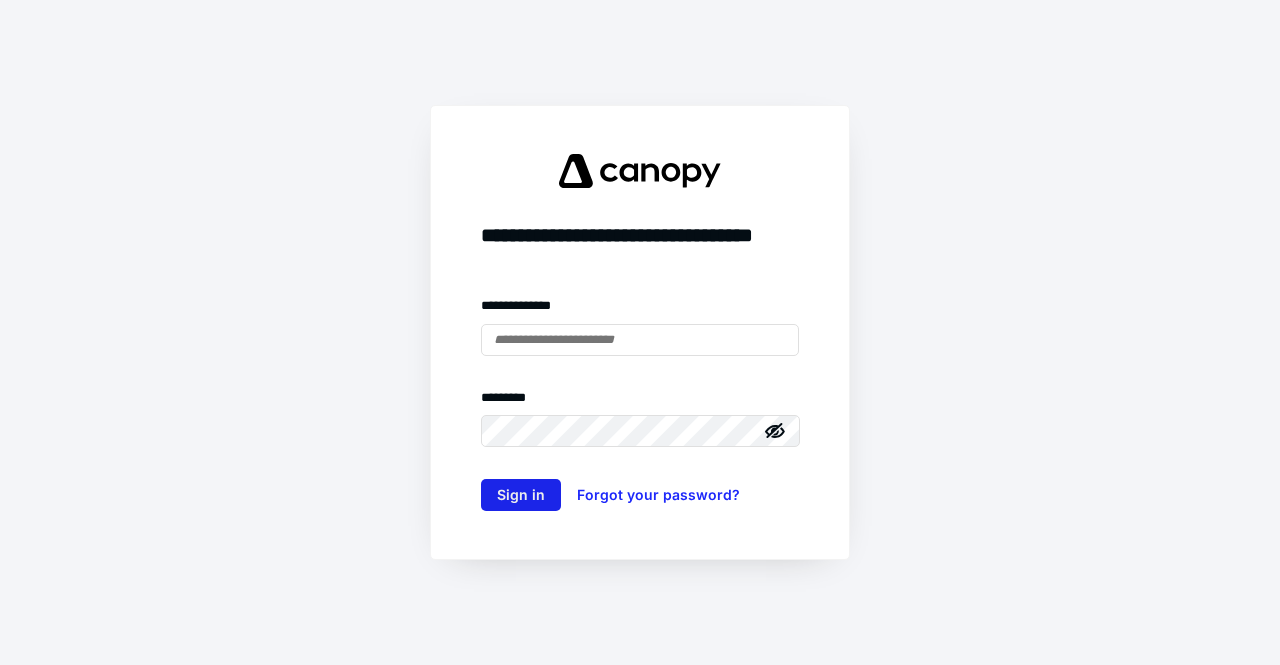 type on "**********" 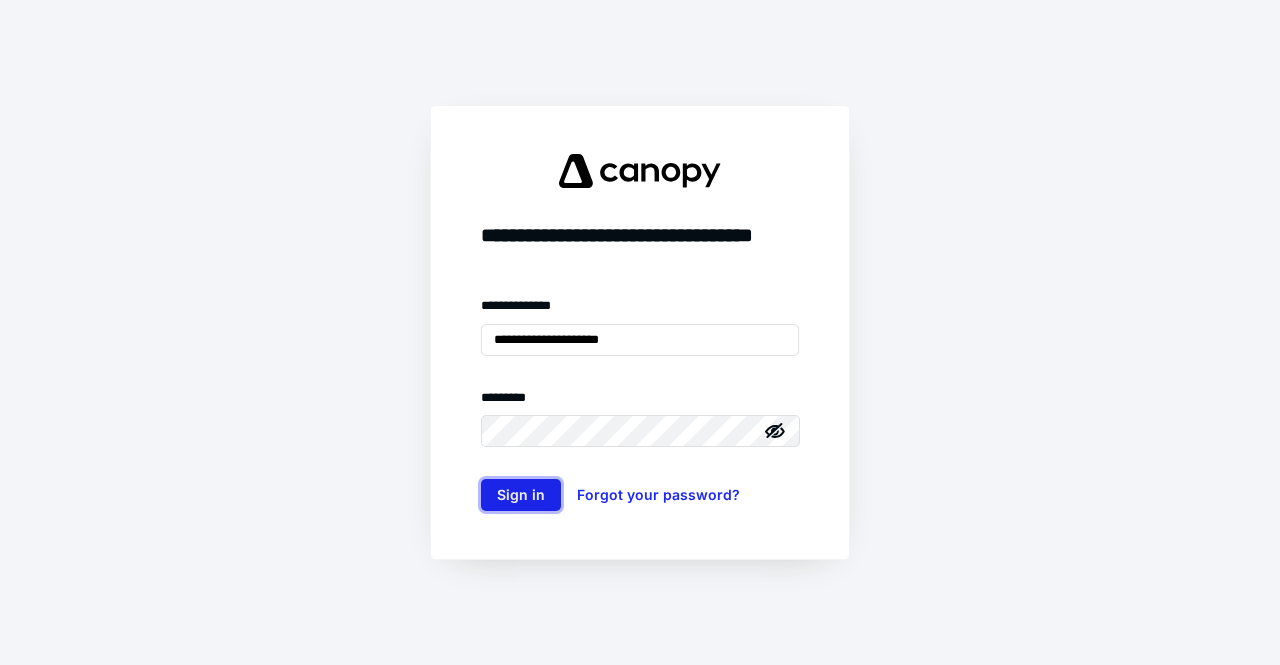 click on "Sign in" at bounding box center (521, 495) 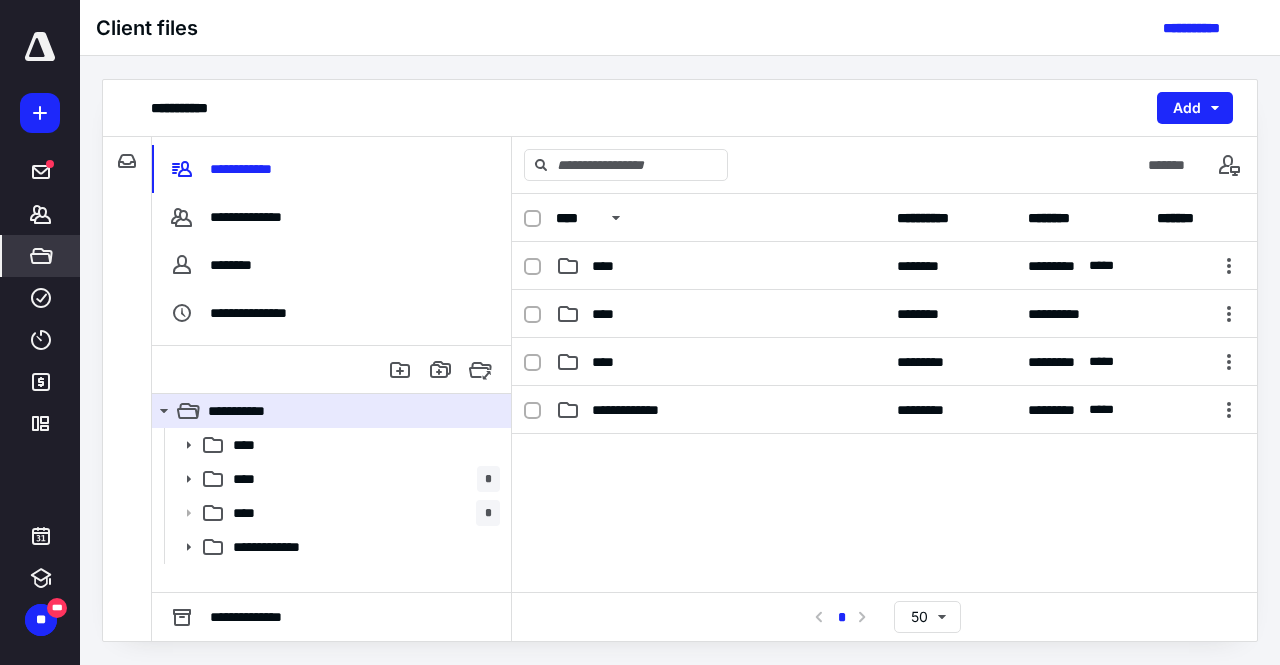 scroll, scrollTop: 0, scrollLeft: 0, axis: both 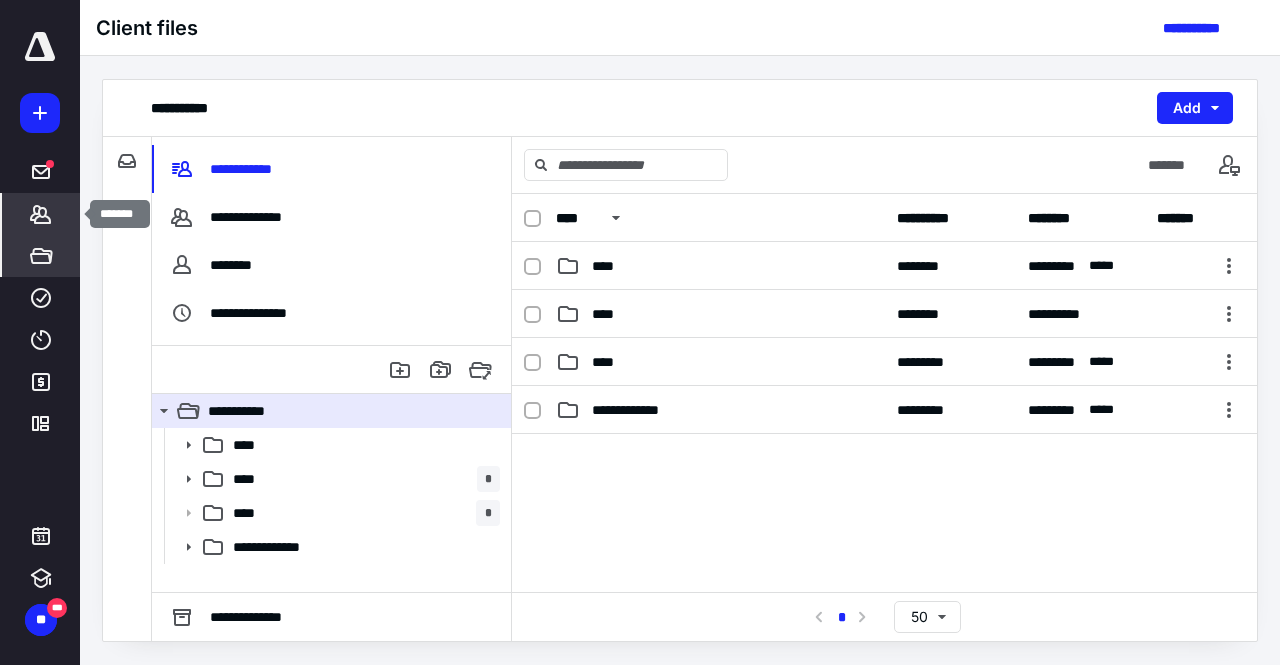 click 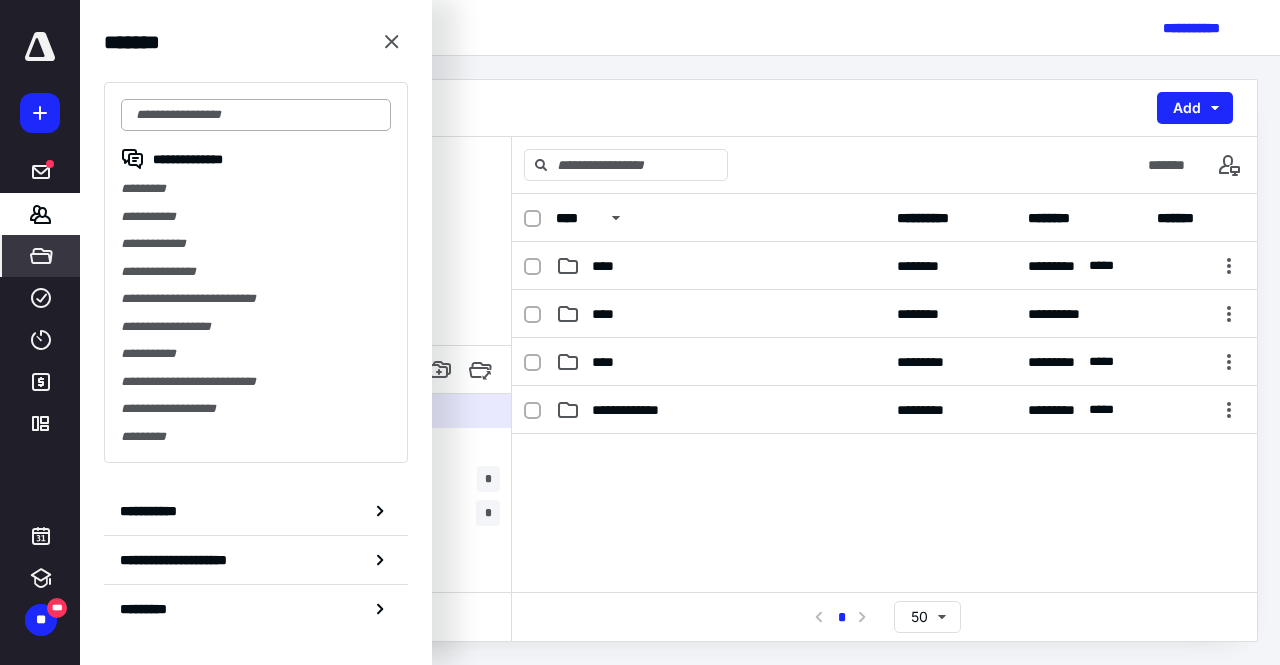 click at bounding box center (256, 115) 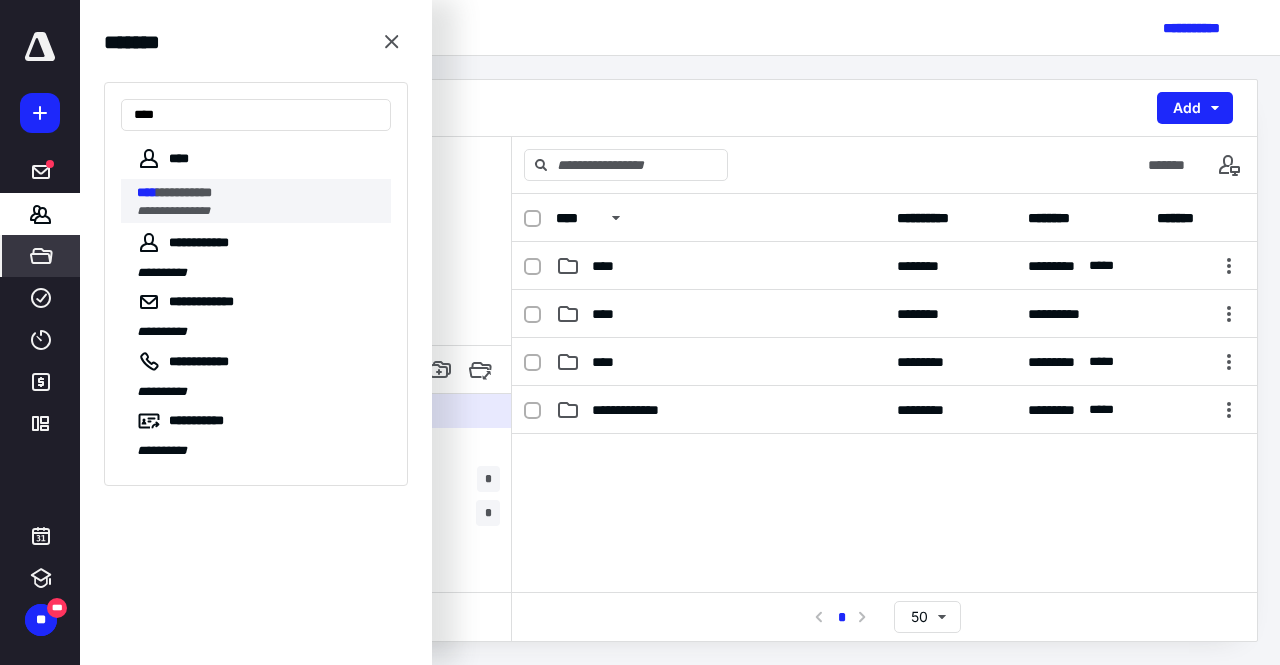 type on "****" 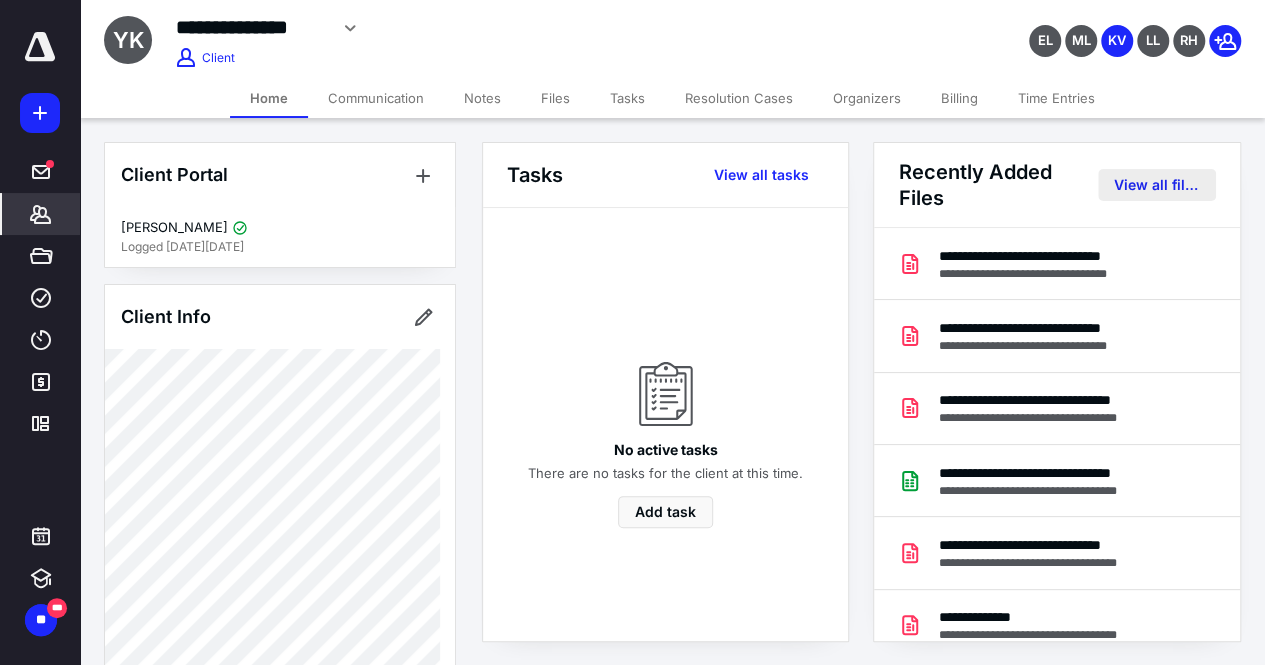 click on "View all files" at bounding box center [1157, 185] 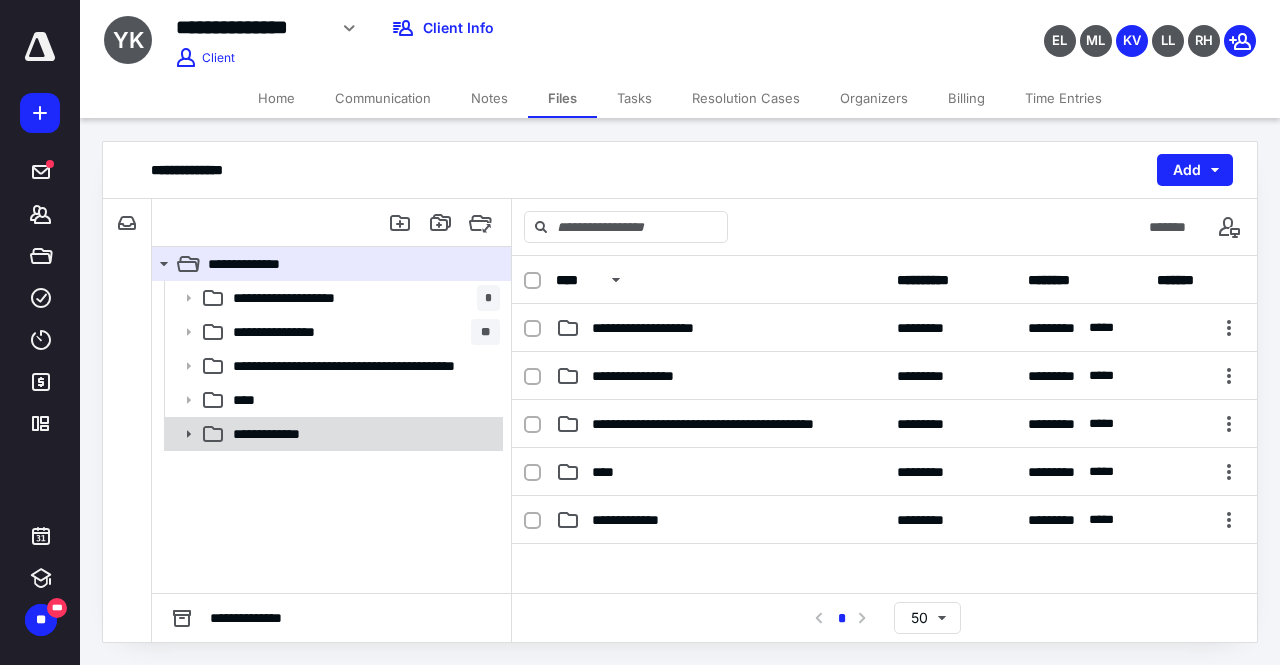 click on "**********" at bounding box center (274, 434) 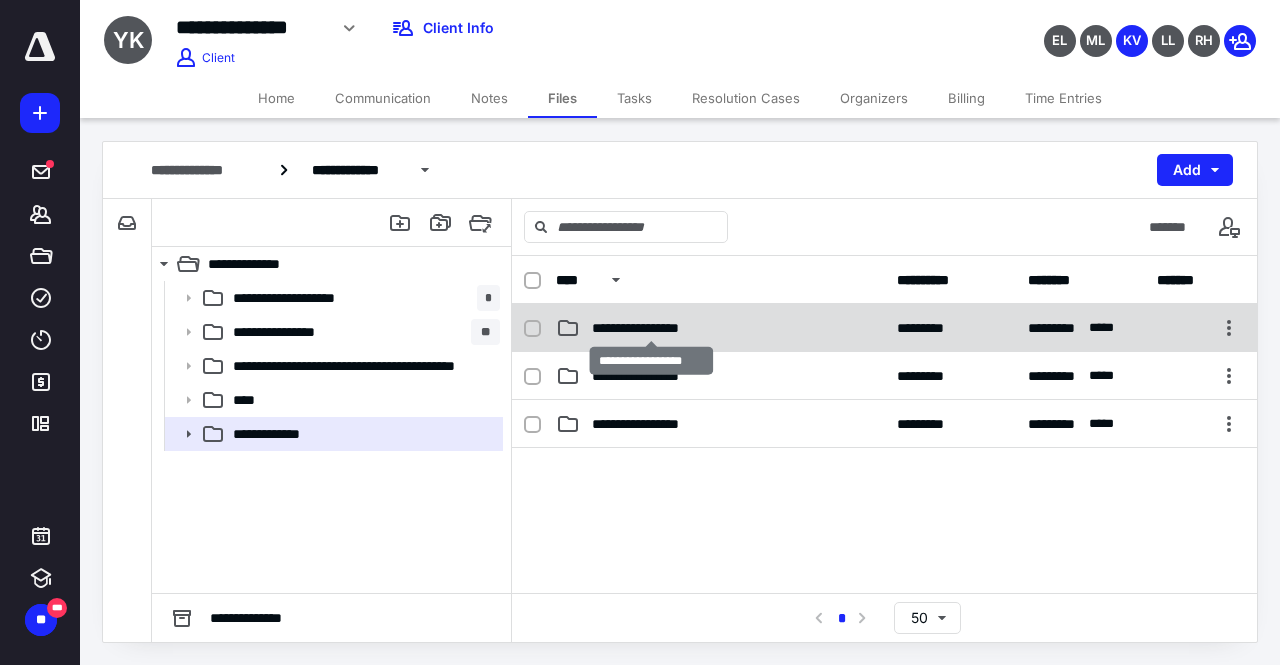 click on "**********" at bounding box center (652, 328) 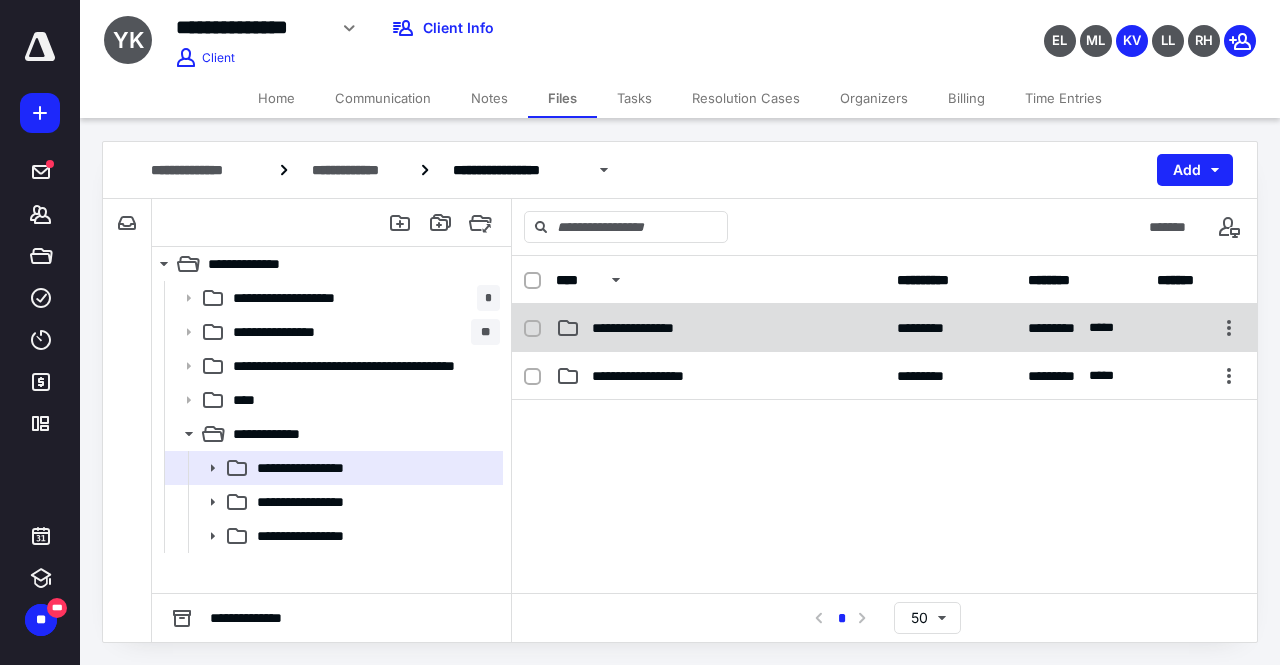 click on "**********" at bounding box center [650, 328] 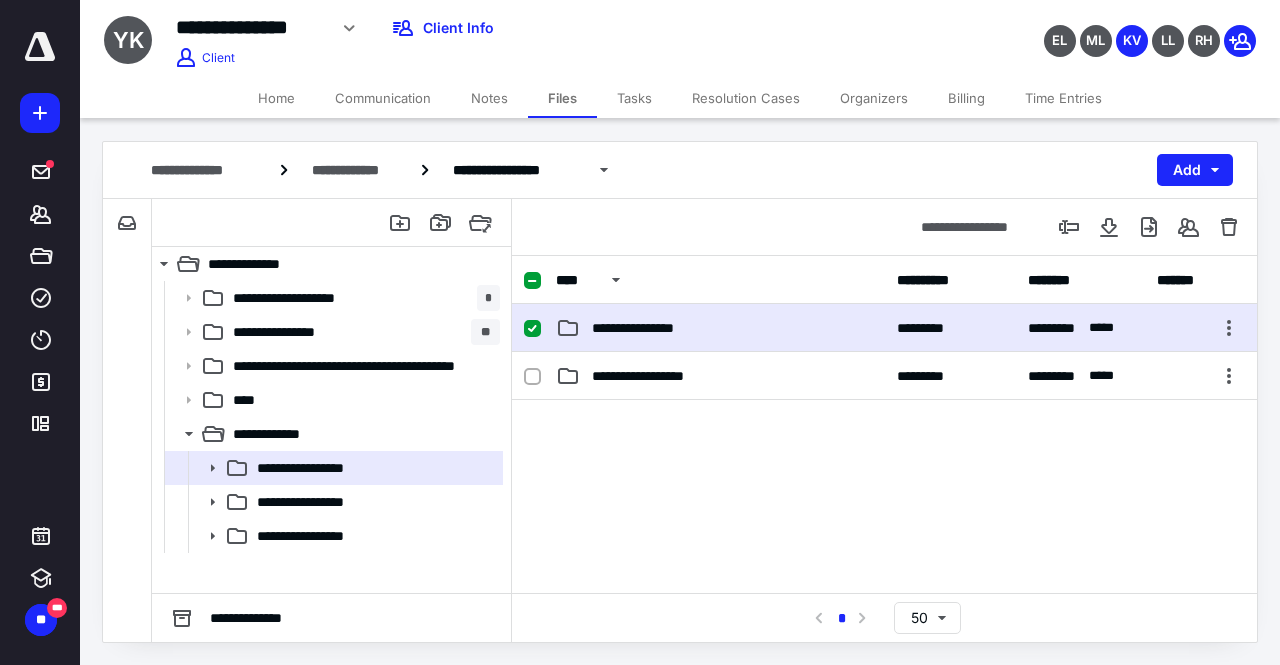 click on "**********" at bounding box center (650, 328) 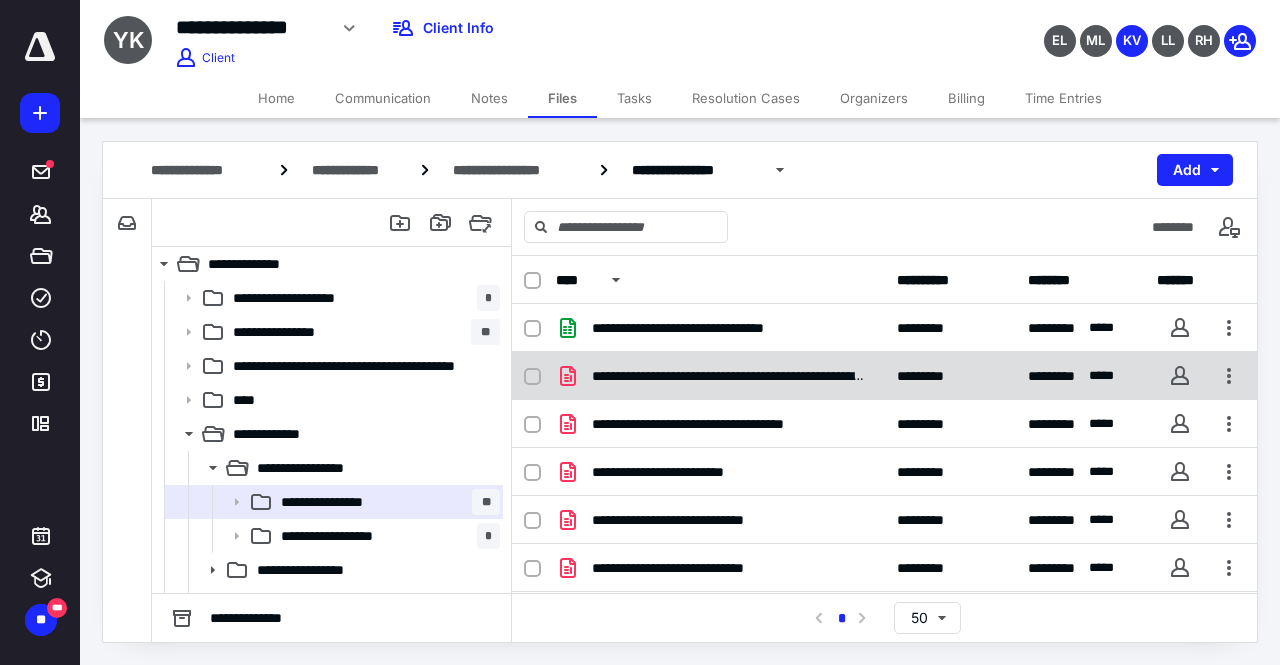 scroll, scrollTop: 519, scrollLeft: 0, axis: vertical 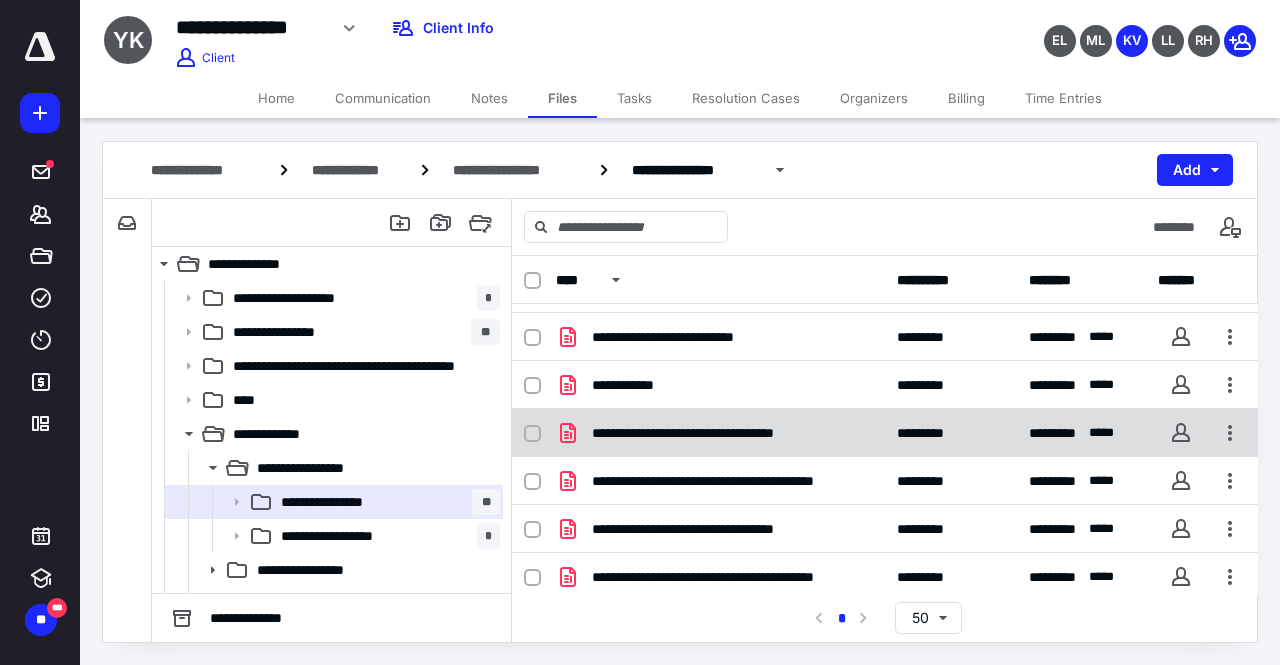click 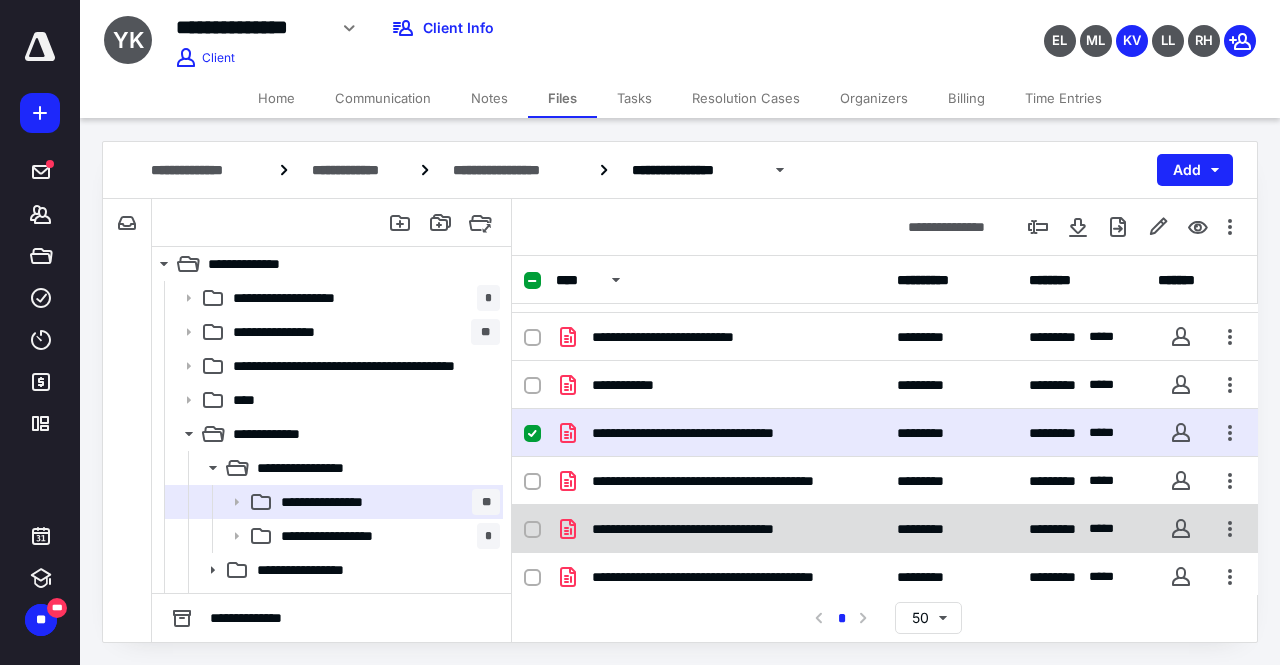 click at bounding box center (532, 530) 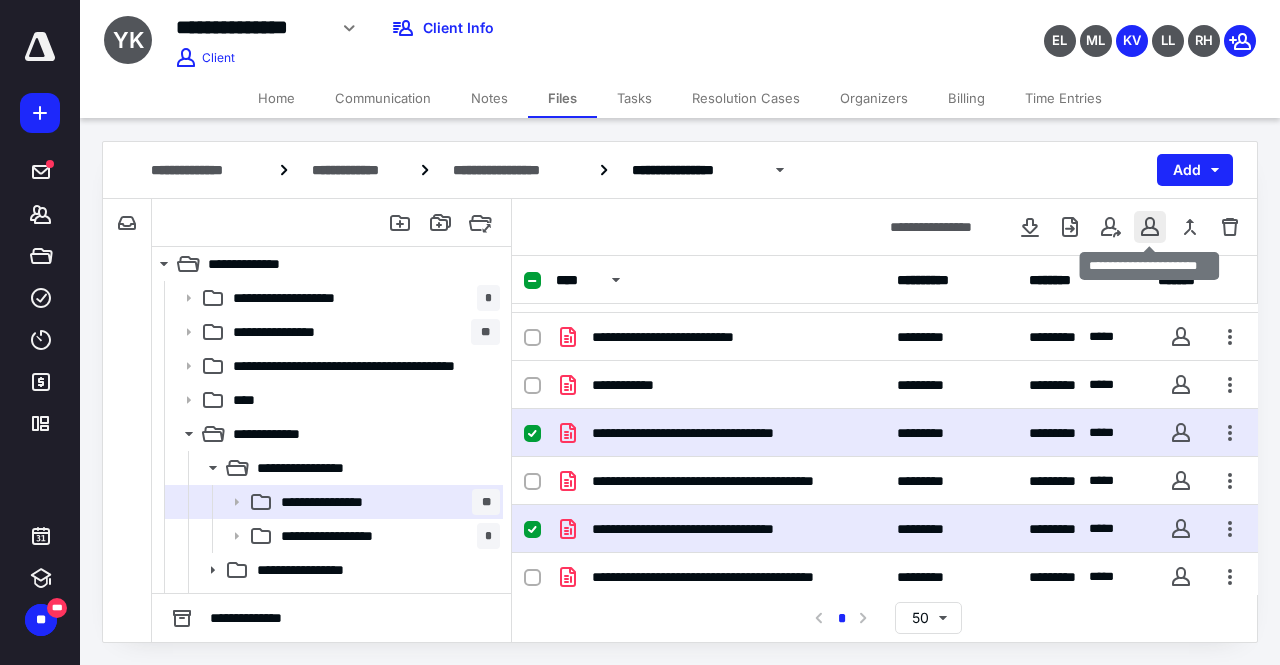 click at bounding box center (1150, 227) 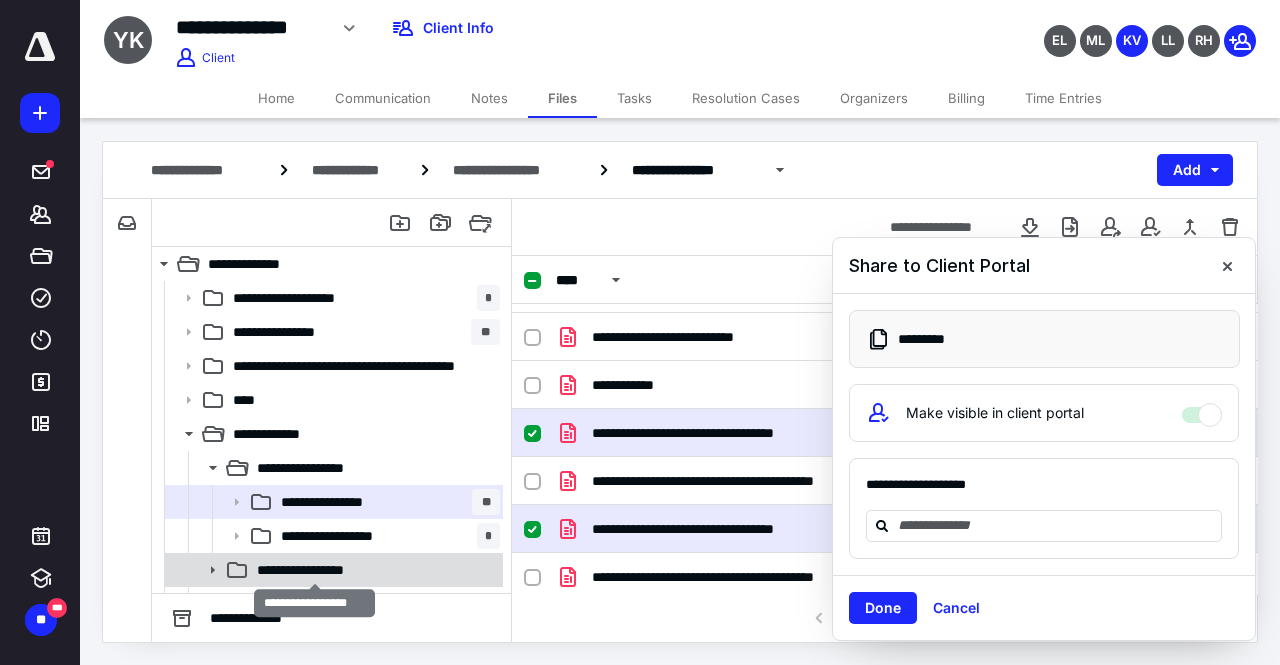 scroll, scrollTop: 26, scrollLeft: 0, axis: vertical 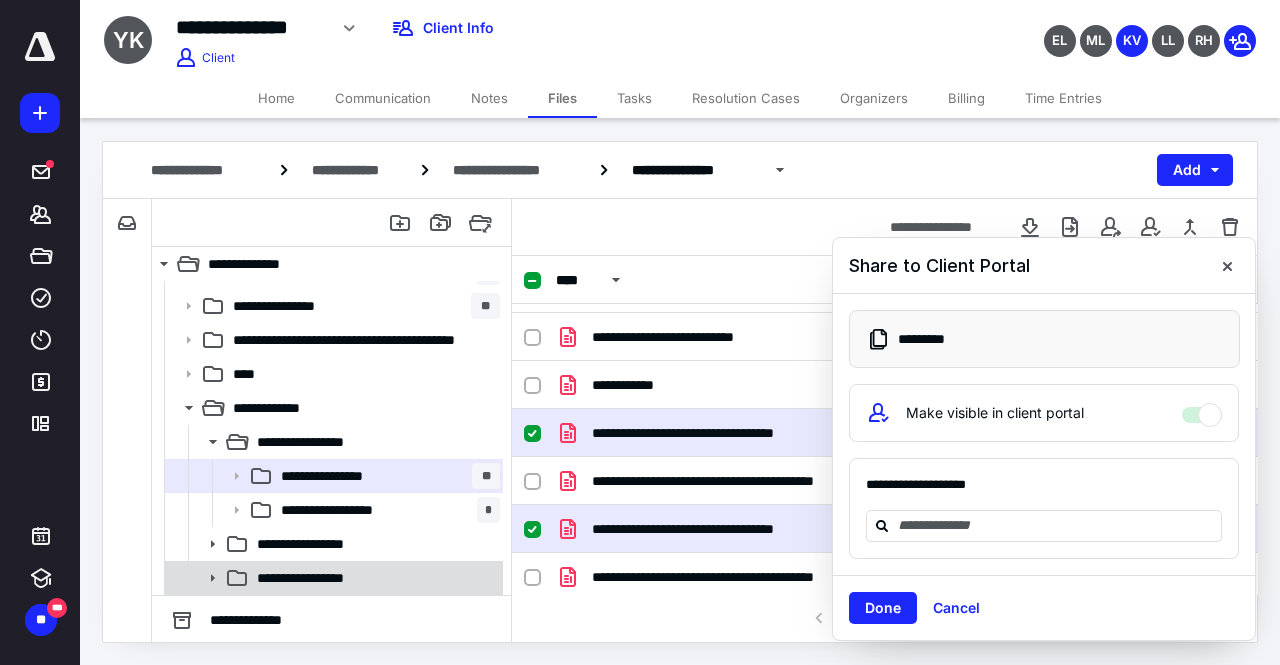 click on "**********" at bounding box center (332, 578) 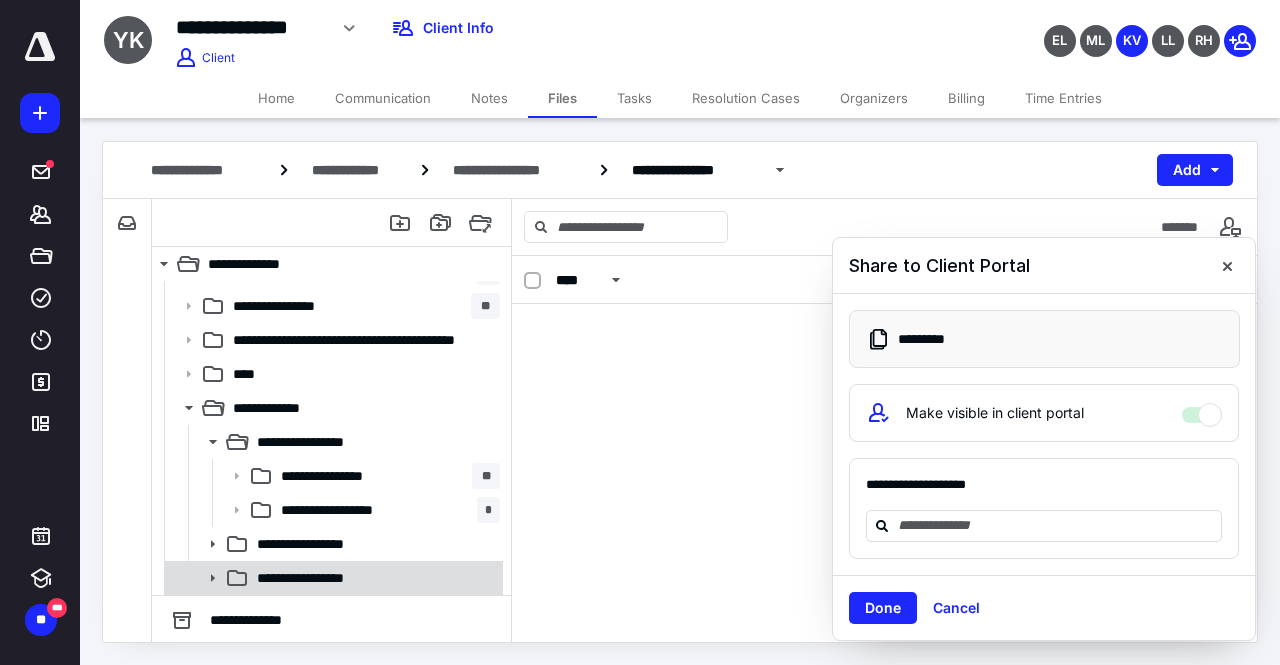 scroll, scrollTop: 0, scrollLeft: 0, axis: both 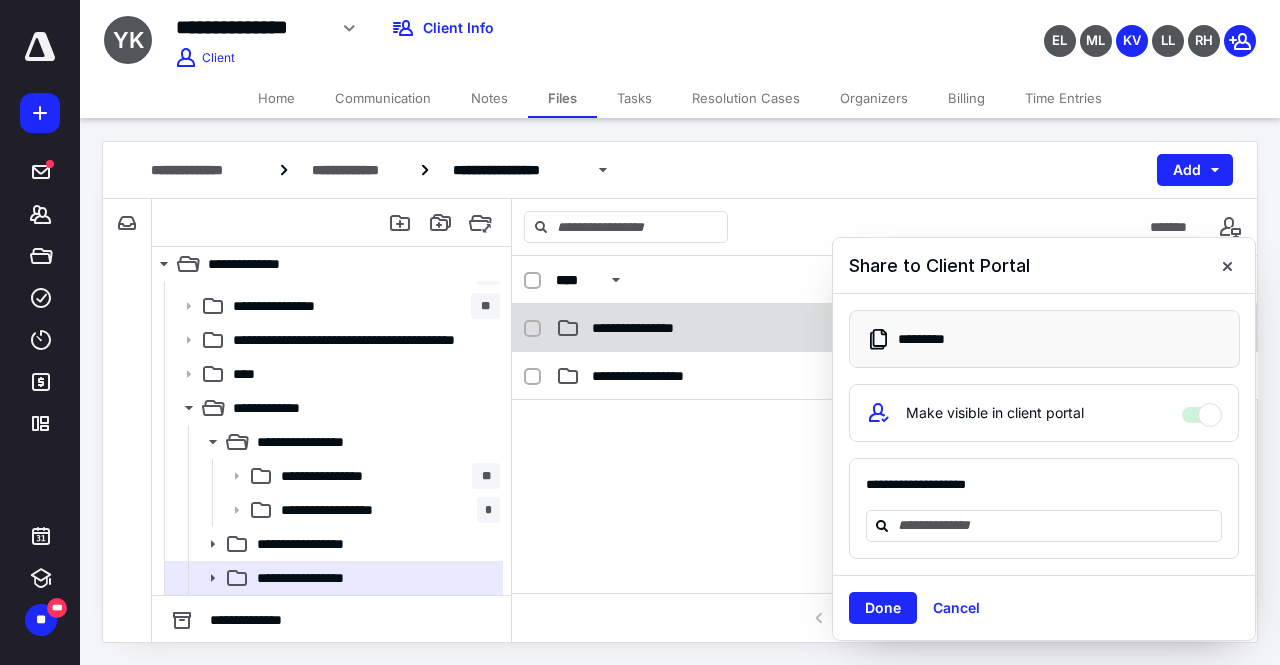click on "**********" at bounding box center (650, 328) 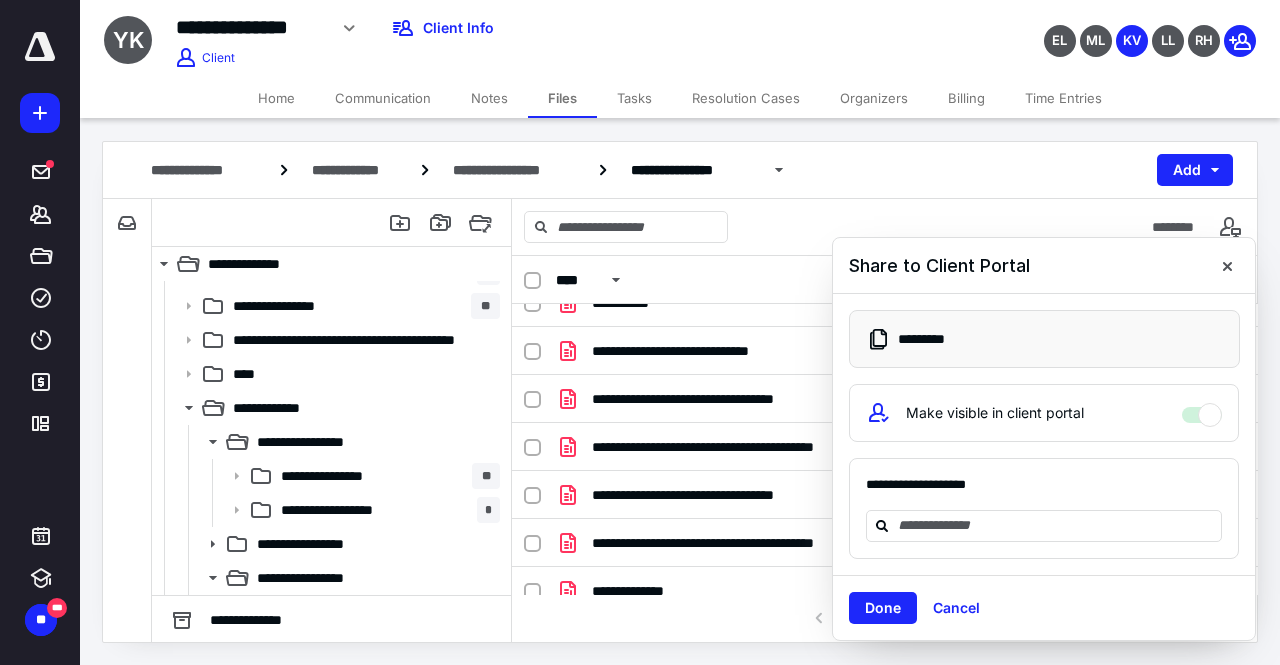 scroll, scrollTop: 702, scrollLeft: 0, axis: vertical 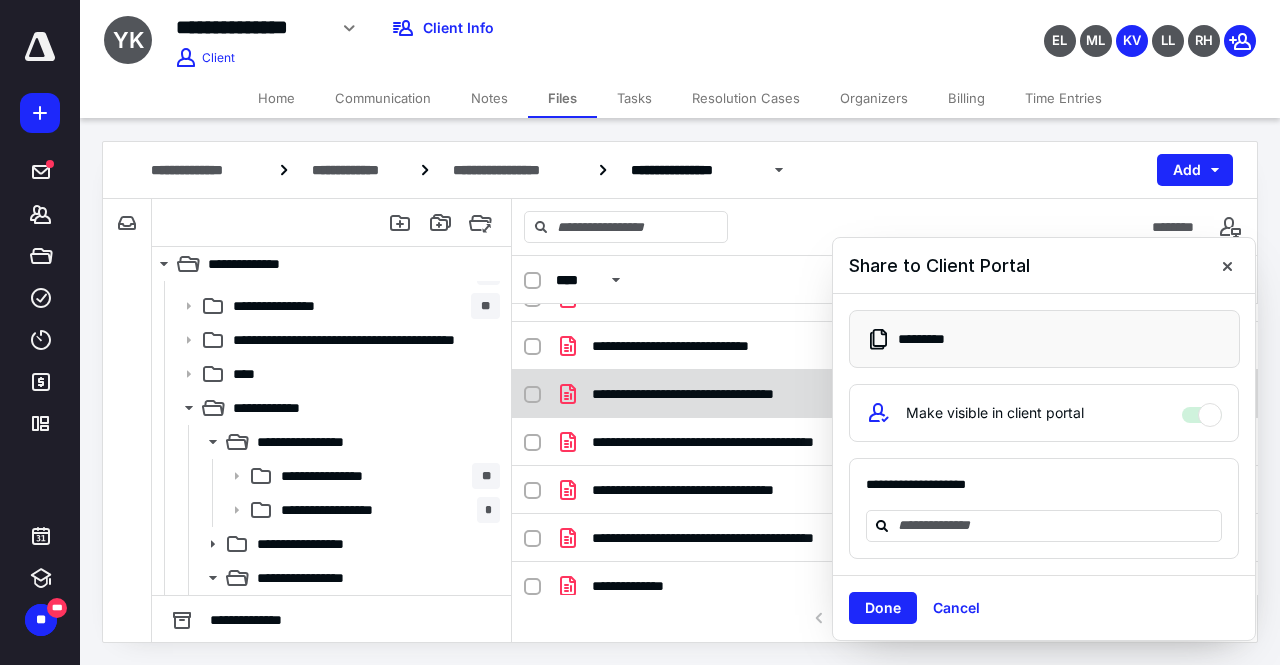 click at bounding box center (532, 395) 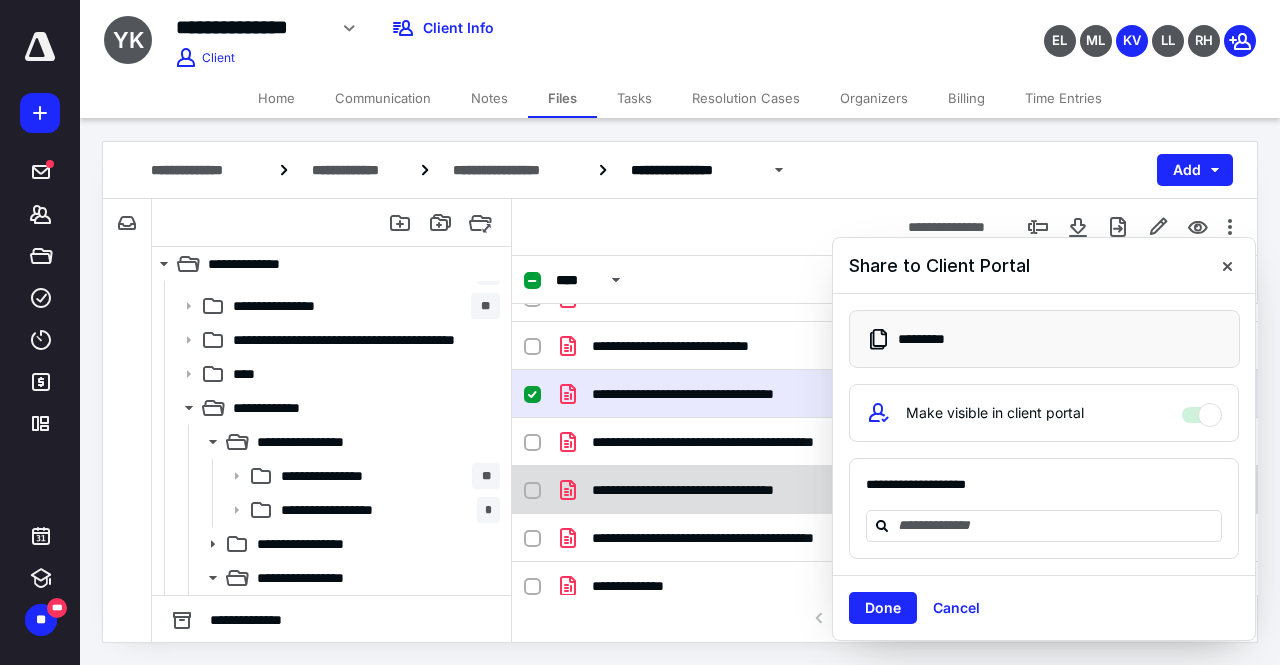 click 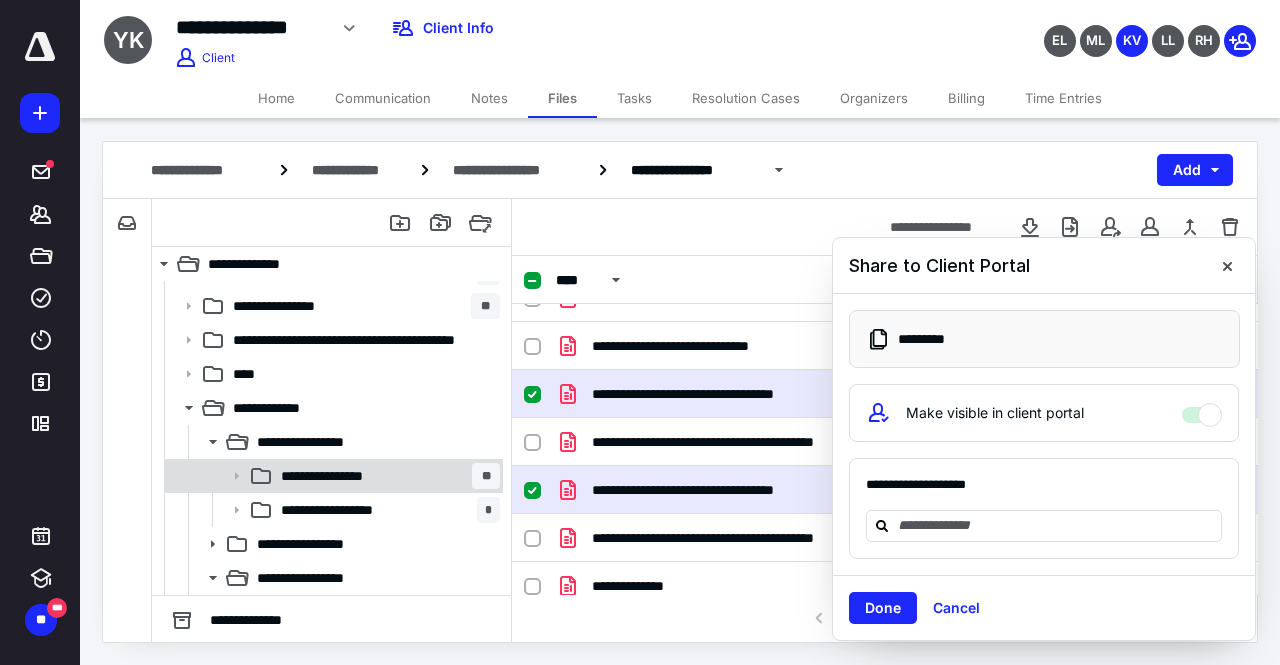 scroll, scrollTop: 94, scrollLeft: 0, axis: vertical 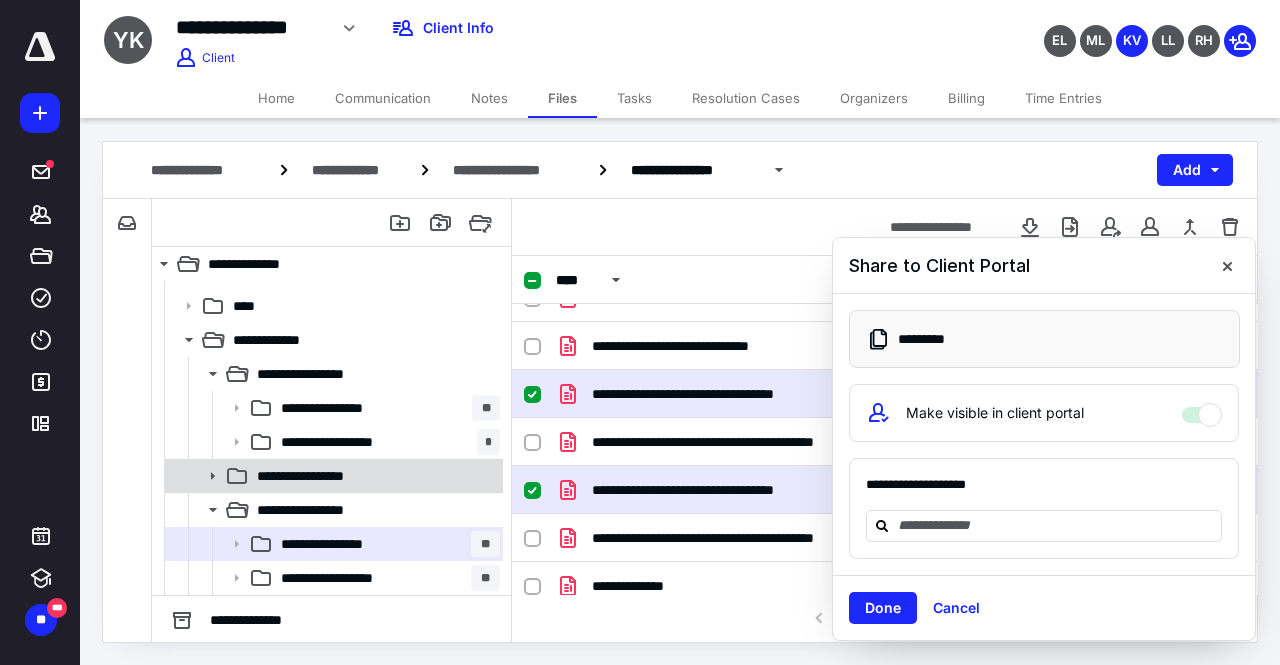 click on "**********" at bounding box center (315, 476) 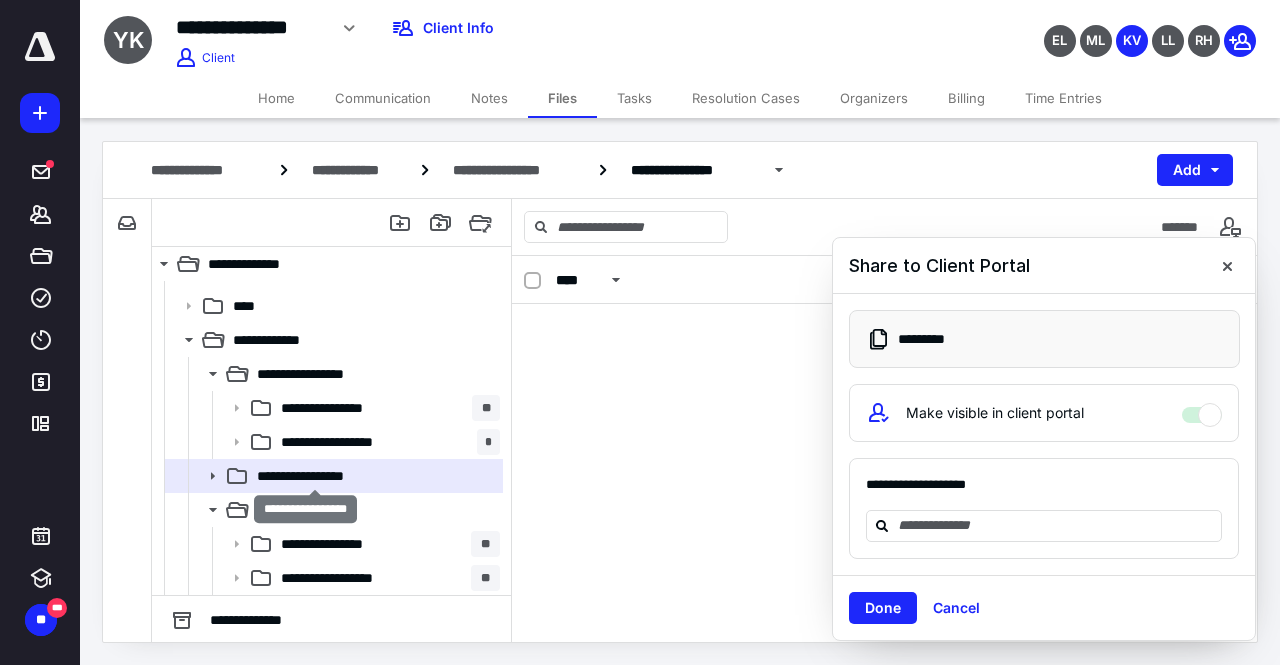 scroll, scrollTop: 0, scrollLeft: 0, axis: both 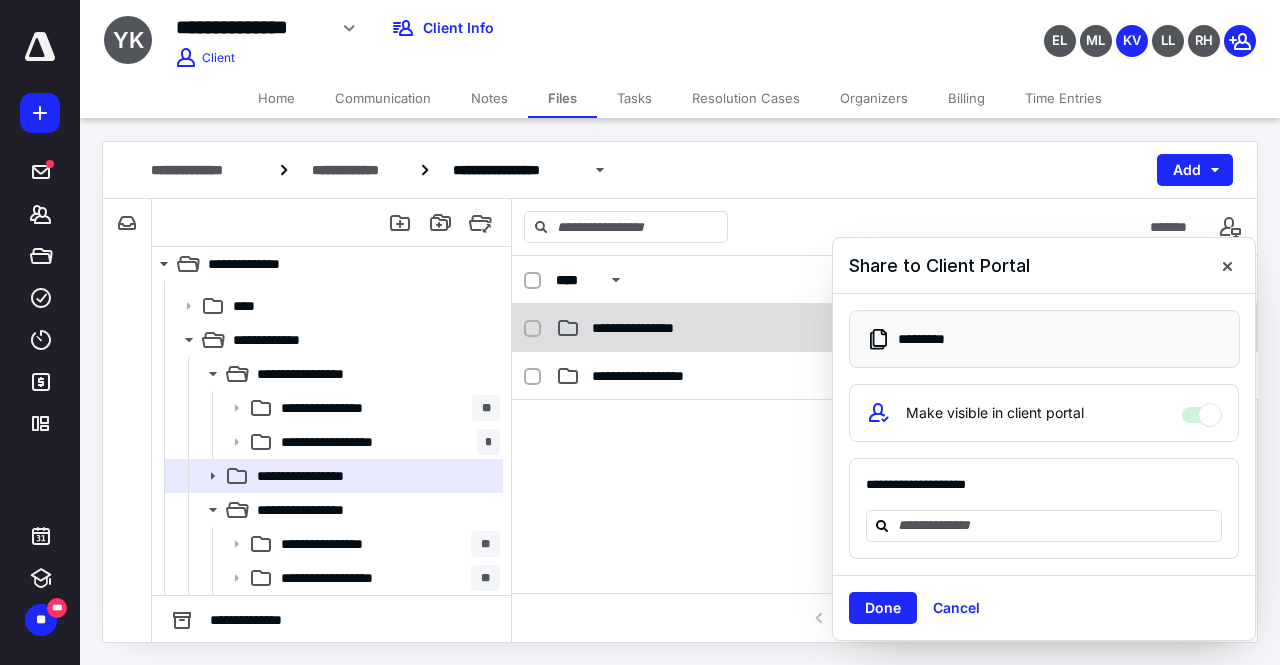 click on "**********" at bounding box center [650, 328] 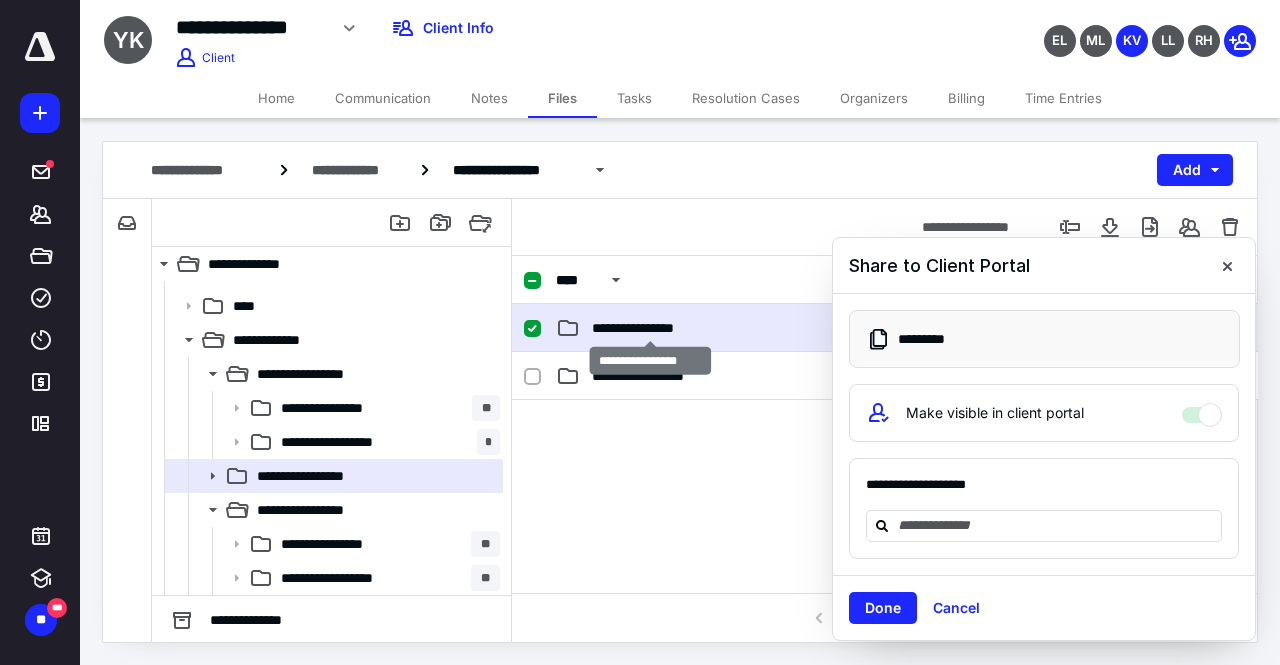 click on "**********" at bounding box center (650, 328) 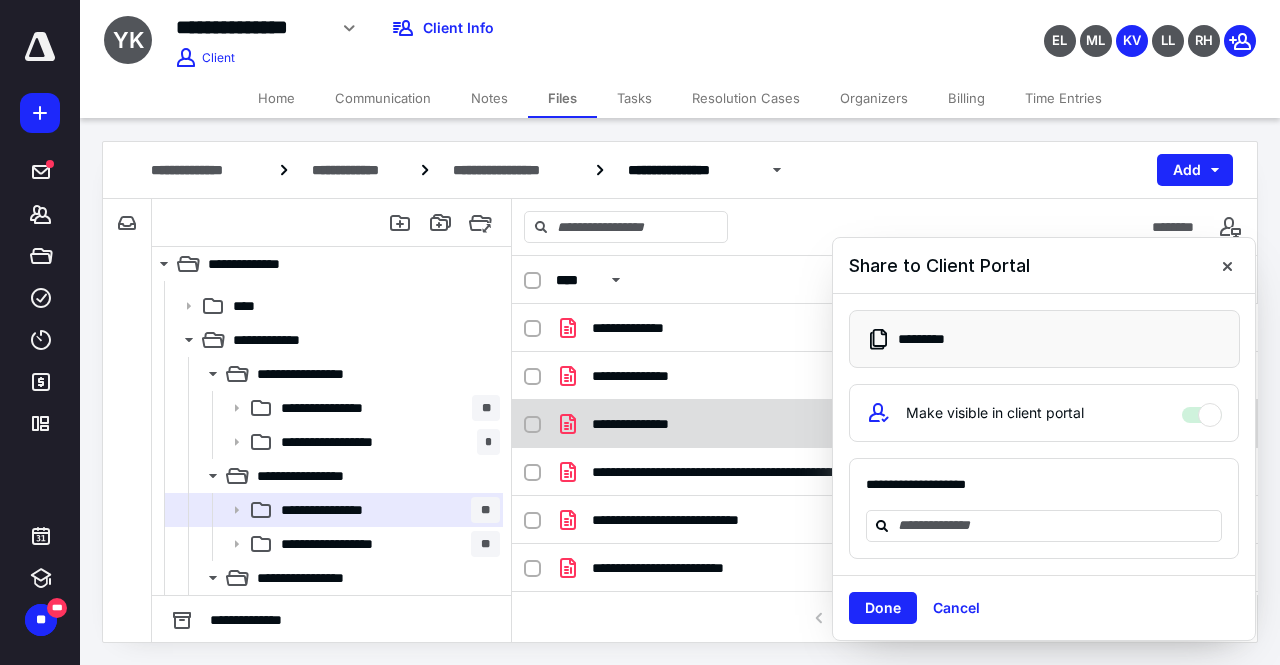 scroll, scrollTop: 567, scrollLeft: 0, axis: vertical 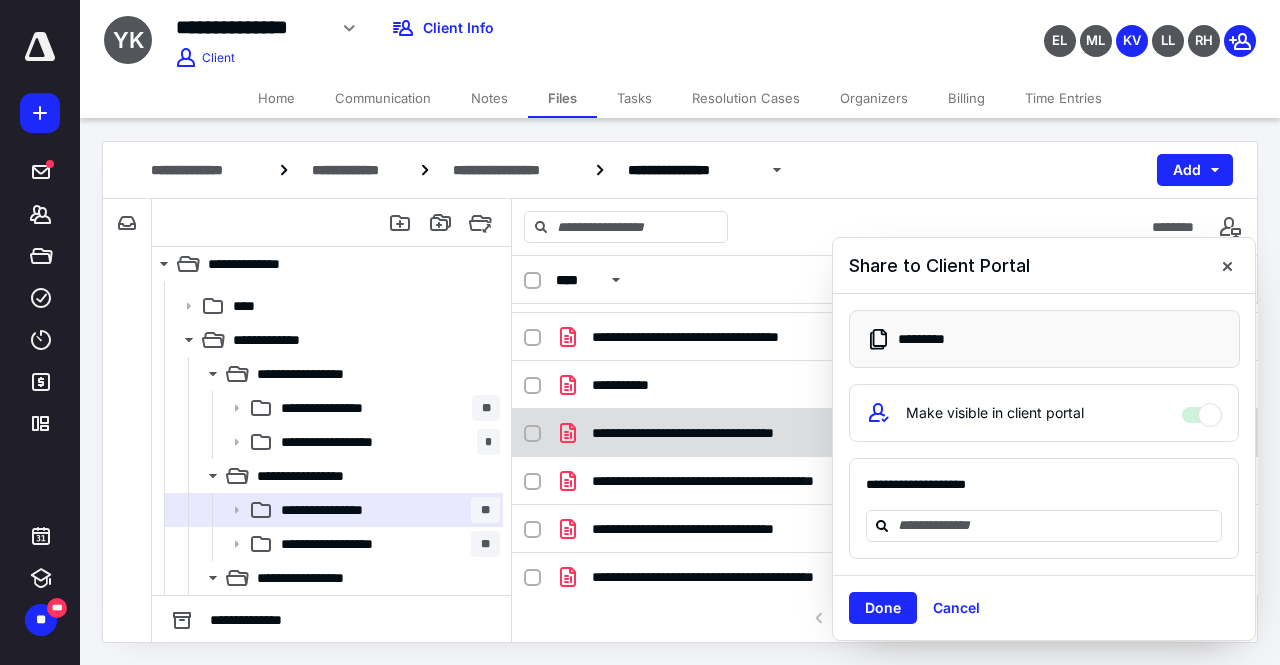 click at bounding box center [532, 434] 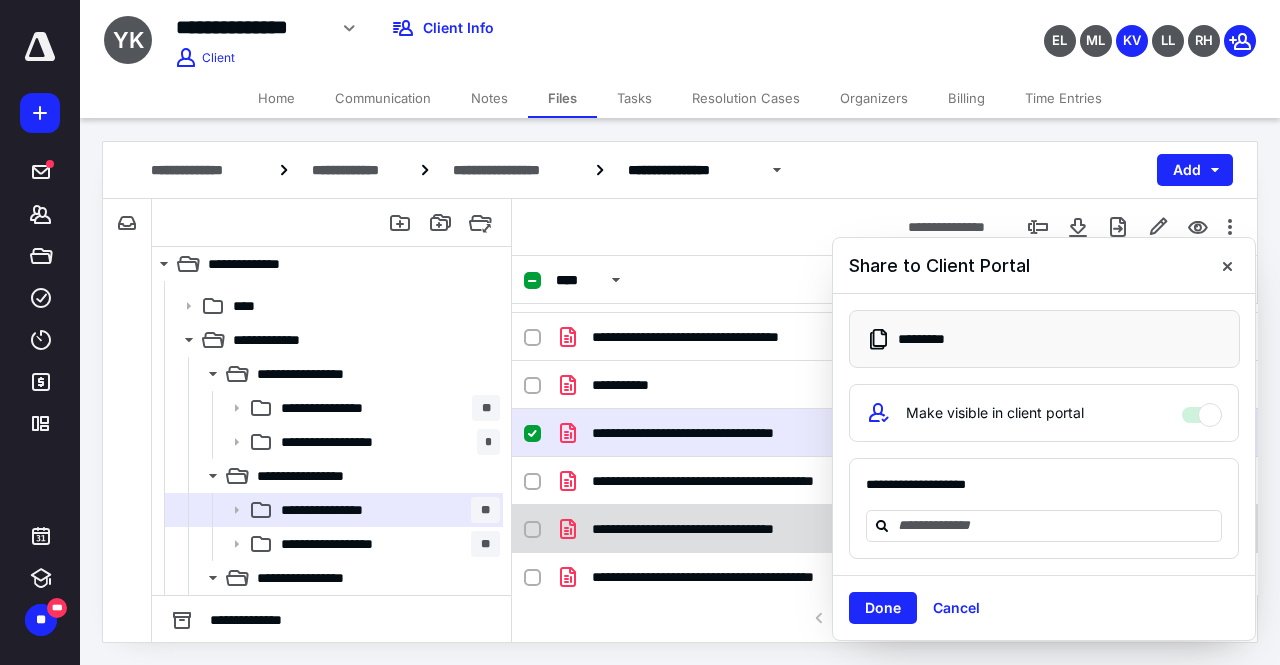 click 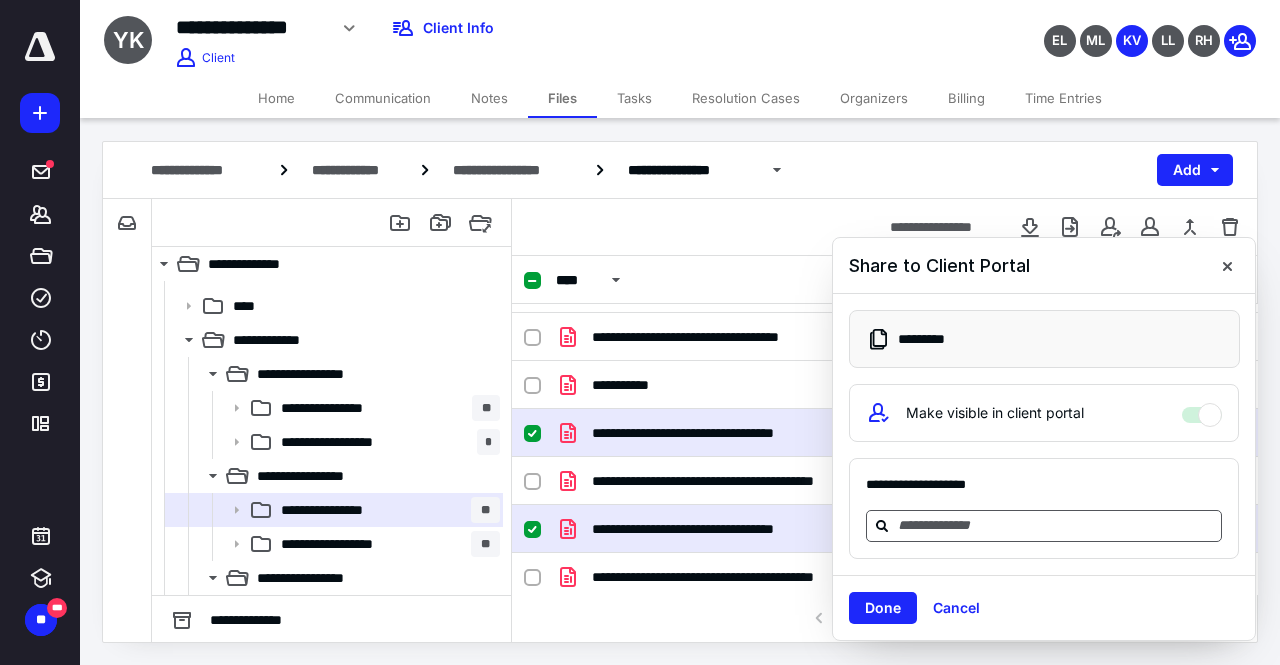 click at bounding box center [1056, 525] 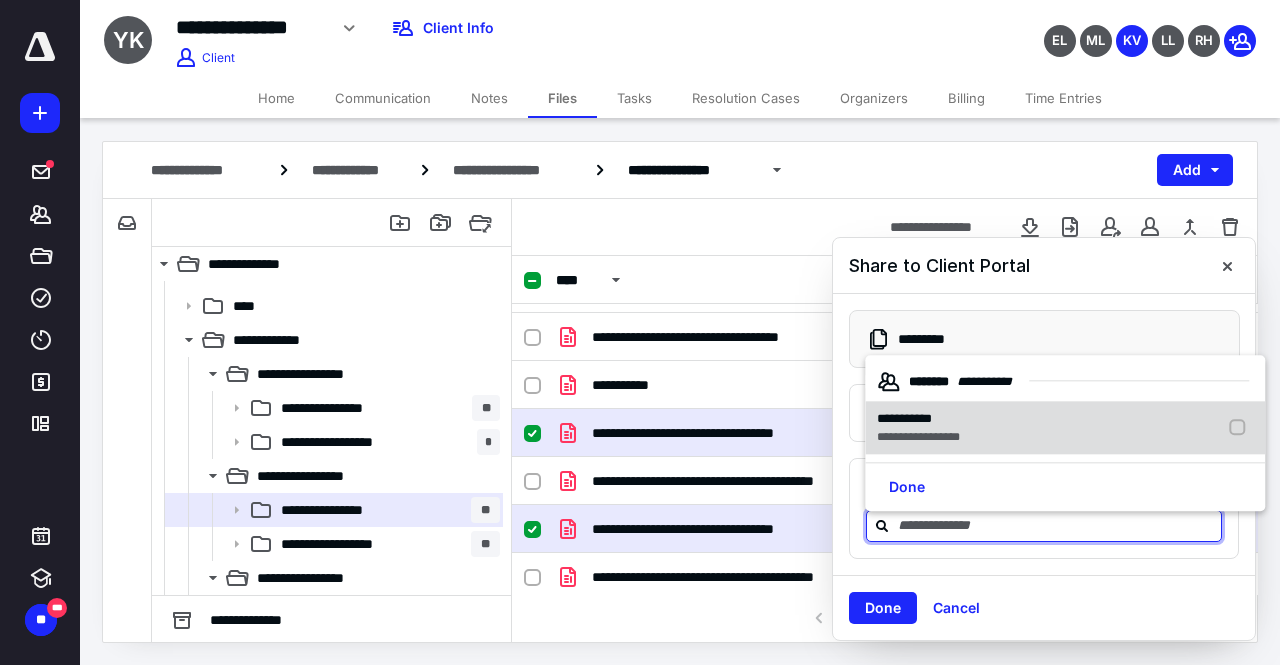 click on "**********" at bounding box center (918, 419) 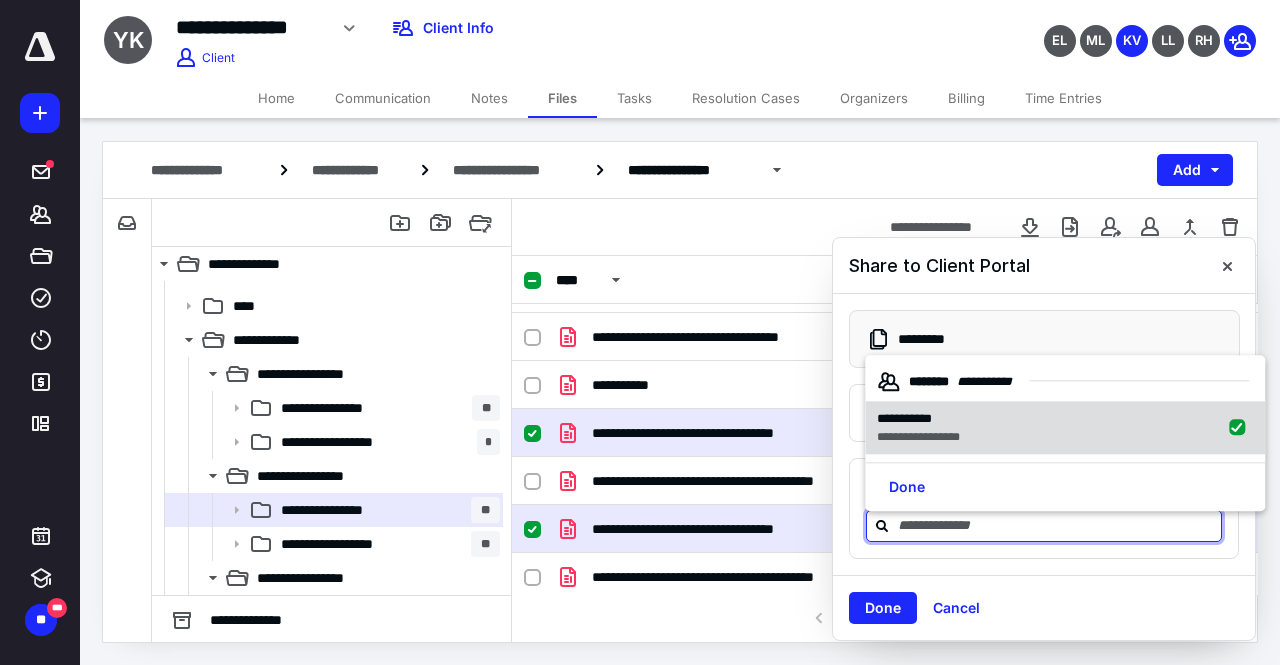 checkbox on "true" 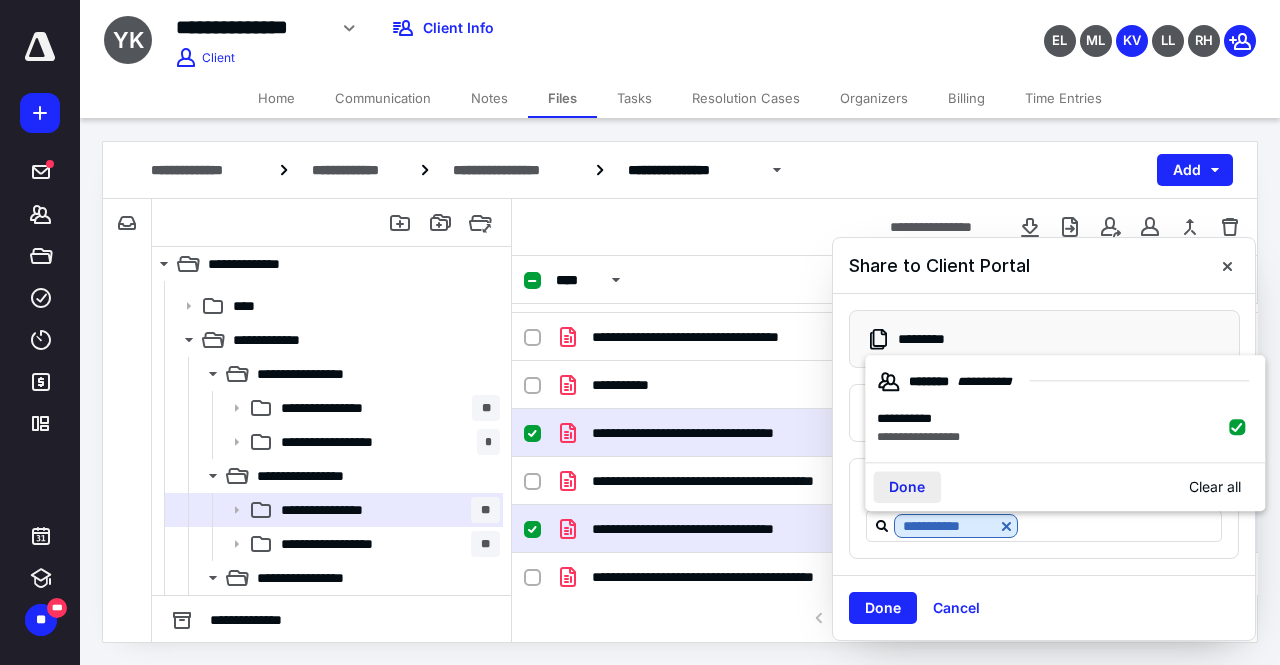 click on "Done" at bounding box center (907, 488) 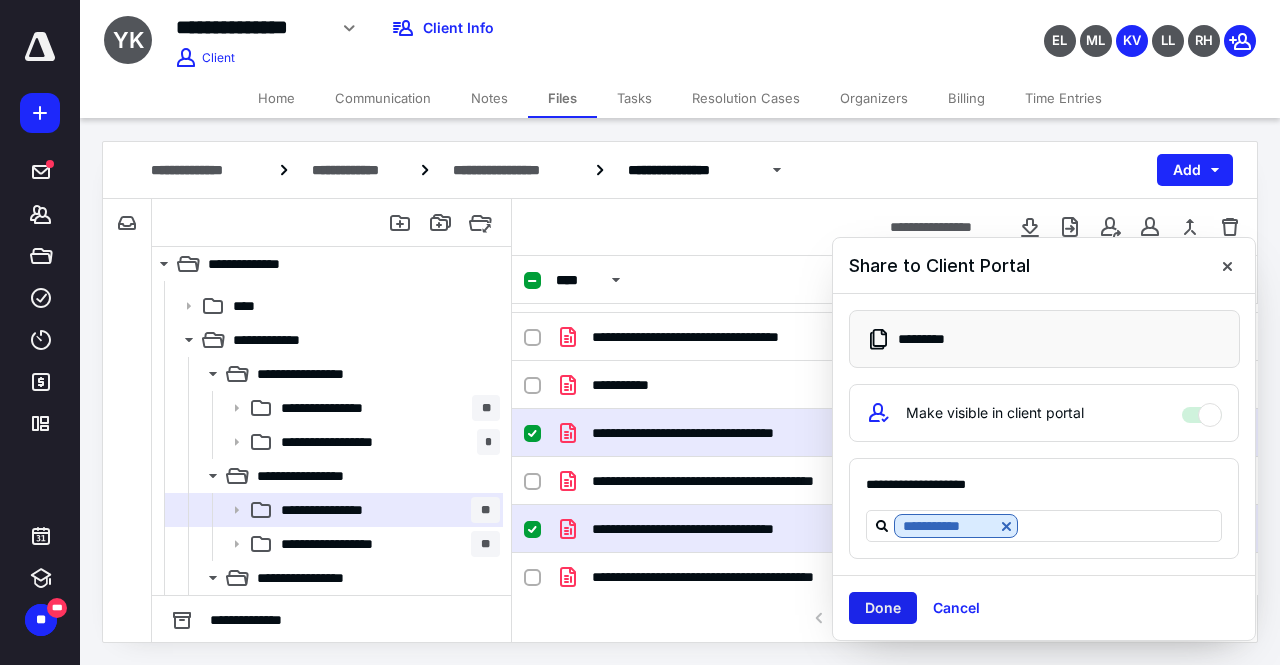 click on "Done" at bounding box center [883, 608] 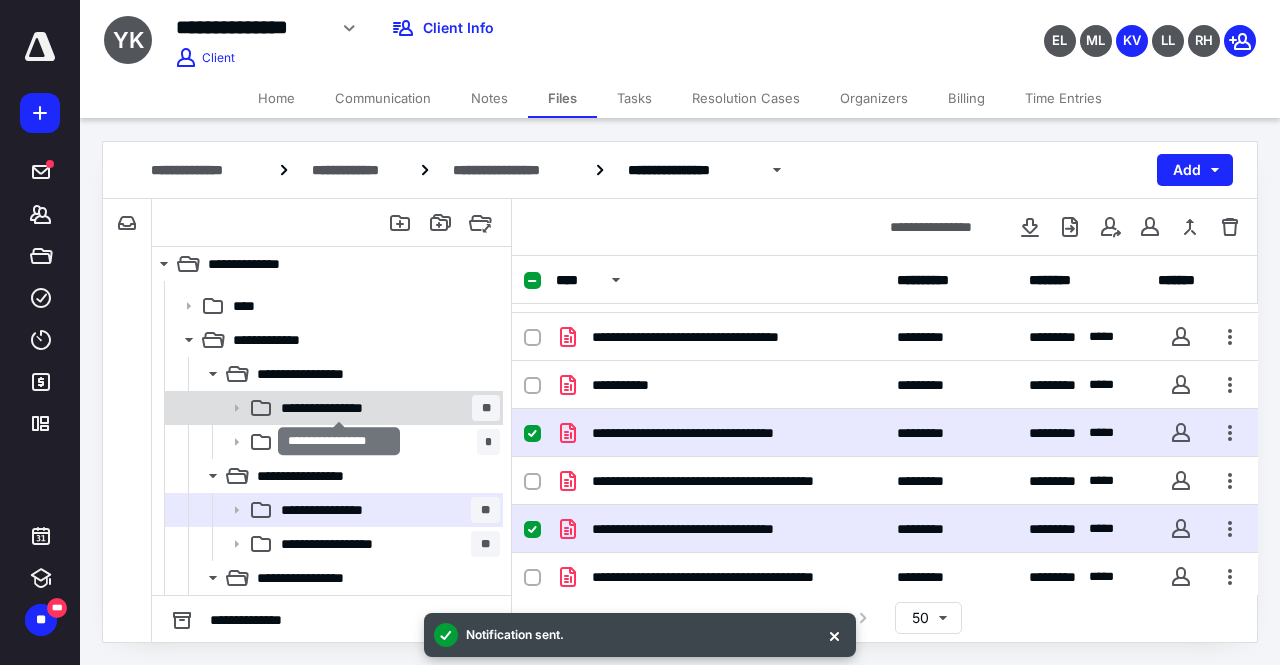 click on "**********" at bounding box center (339, 408) 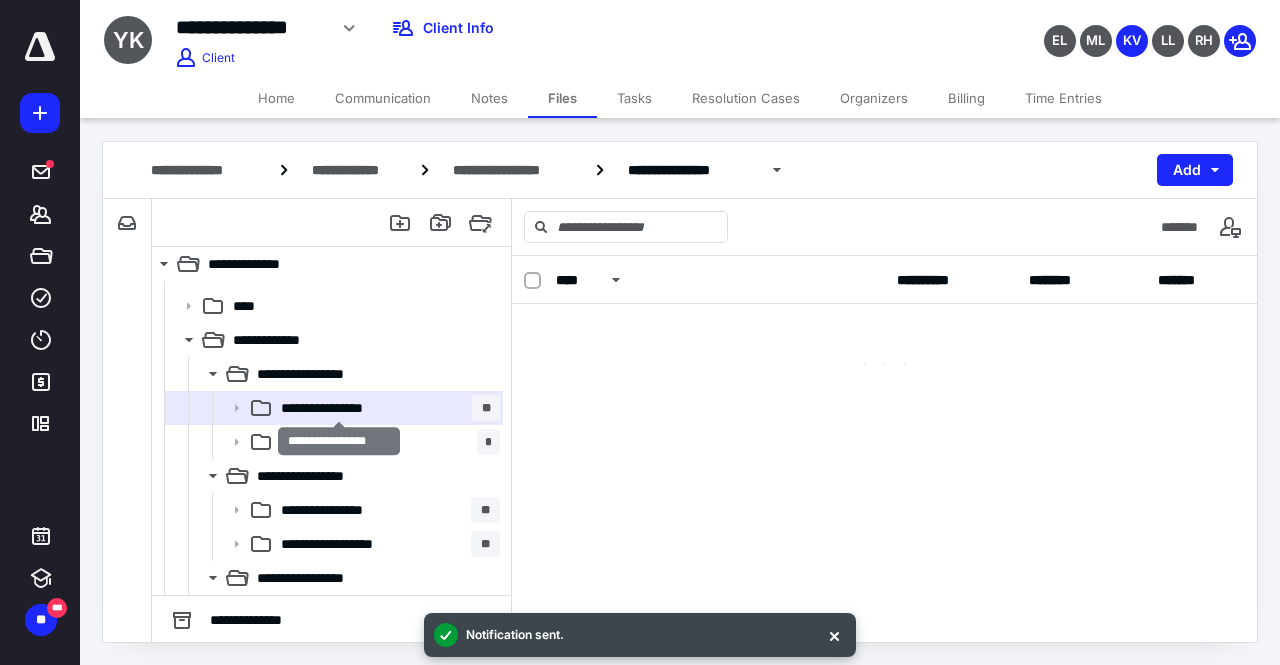 scroll, scrollTop: 0, scrollLeft: 0, axis: both 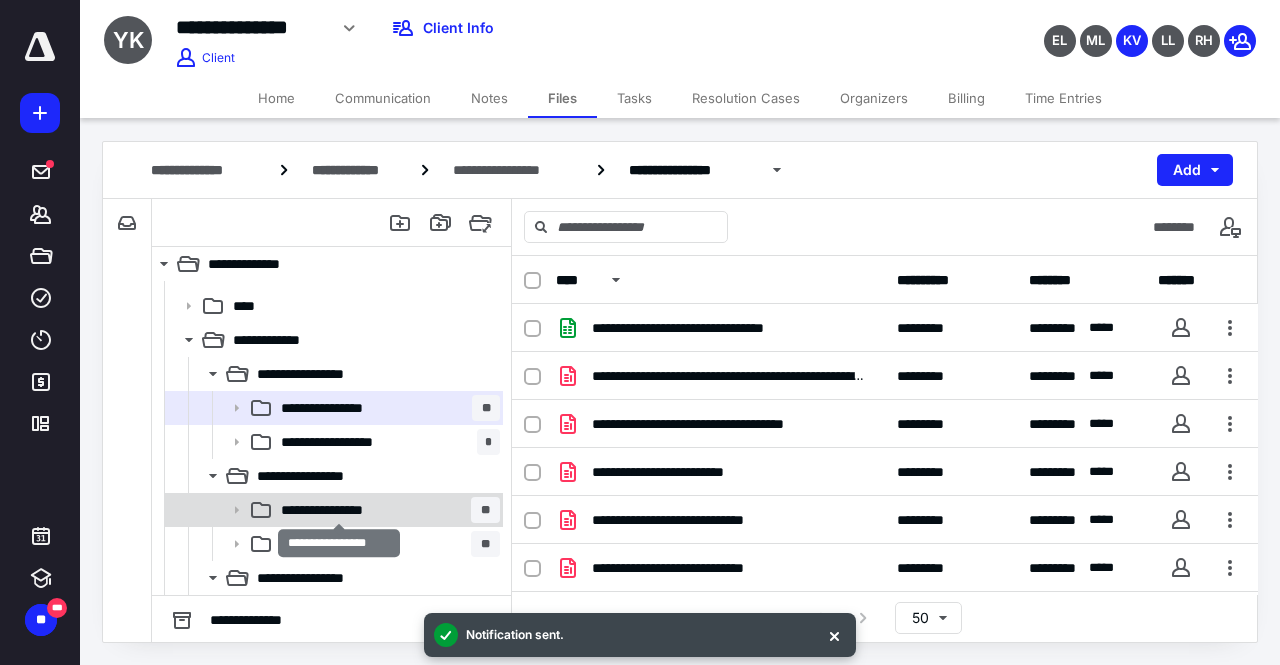 click on "**********" at bounding box center [339, 510] 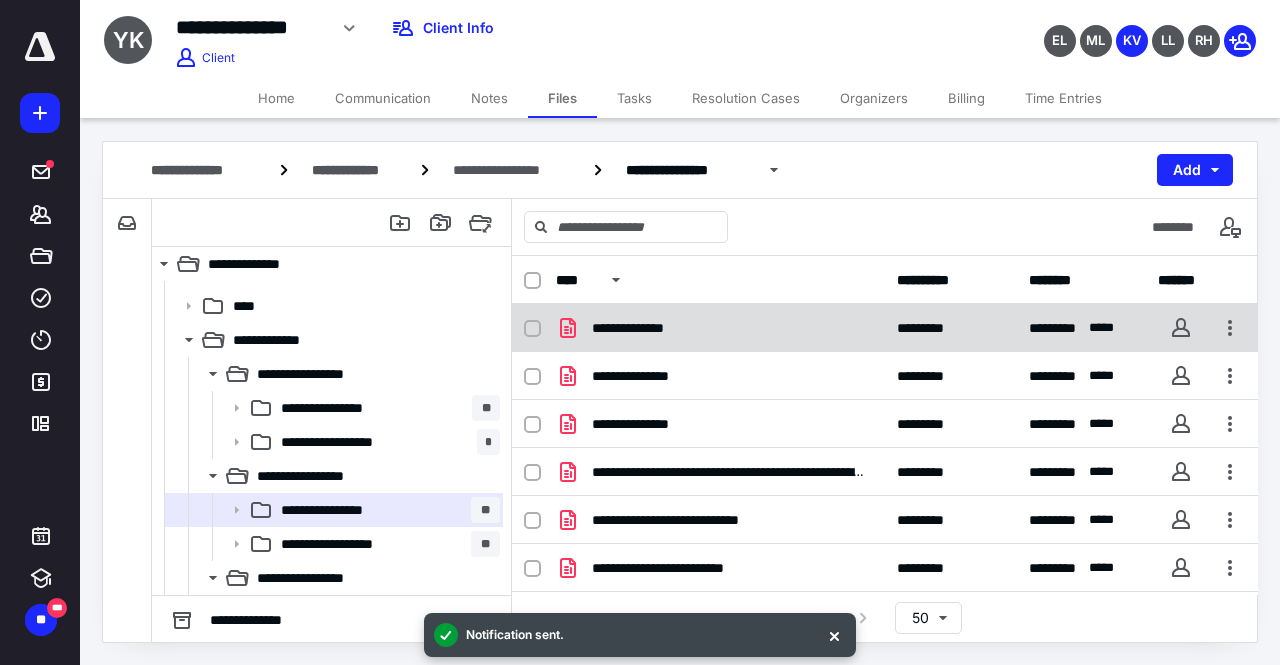 scroll, scrollTop: 567, scrollLeft: 0, axis: vertical 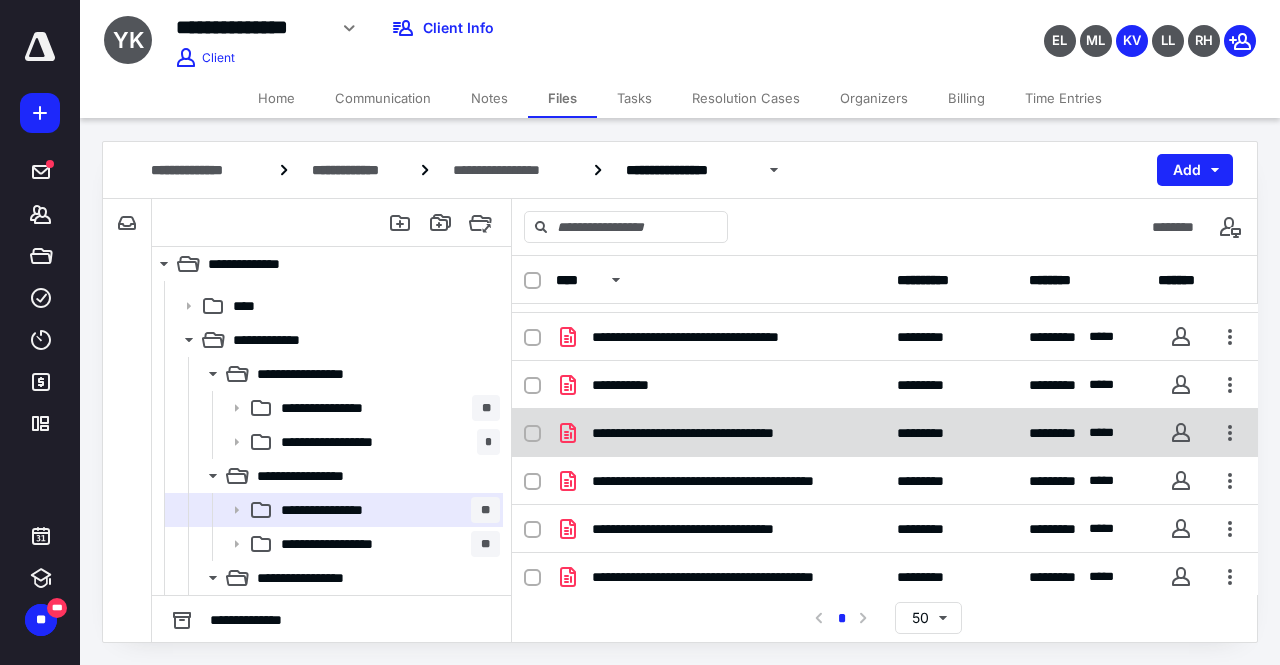 click at bounding box center [532, 434] 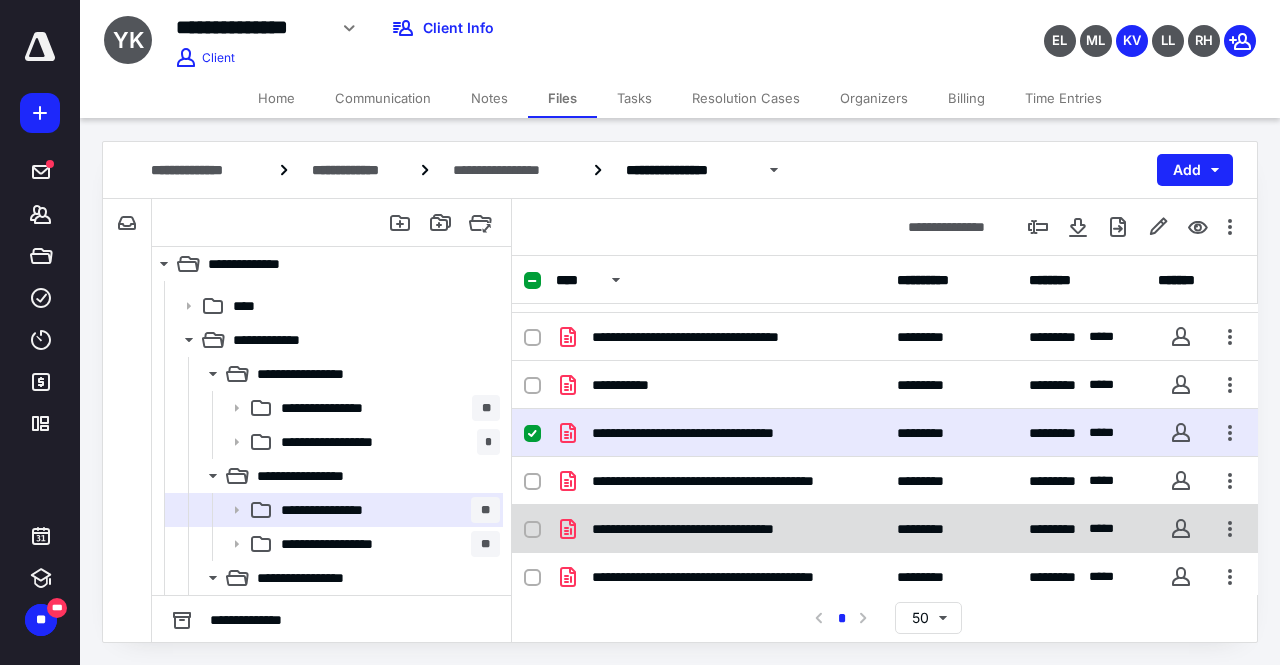 click at bounding box center [532, 530] 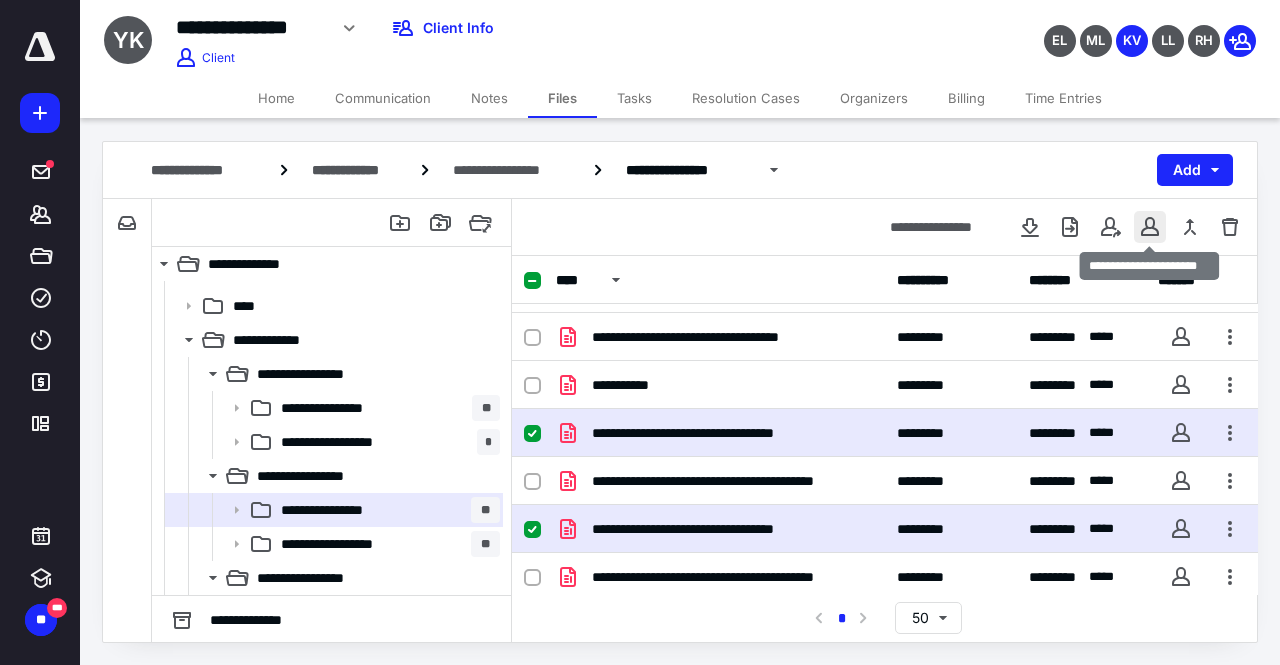 click at bounding box center [1150, 227] 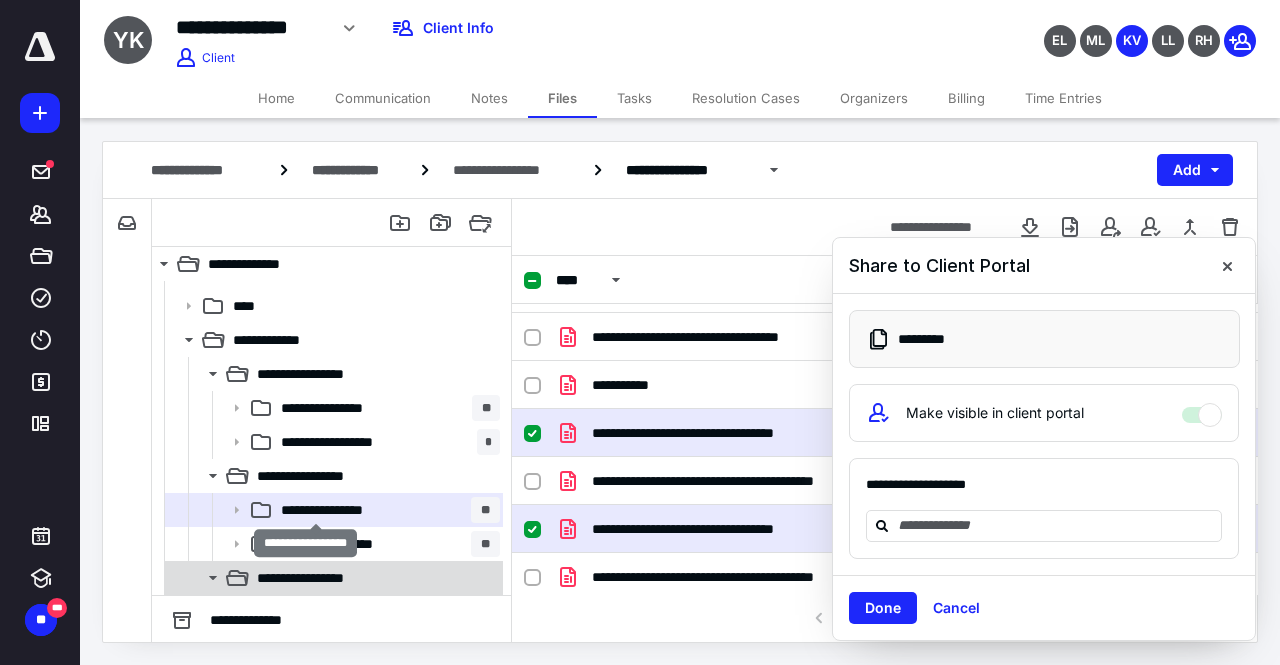 scroll, scrollTop: 162, scrollLeft: 0, axis: vertical 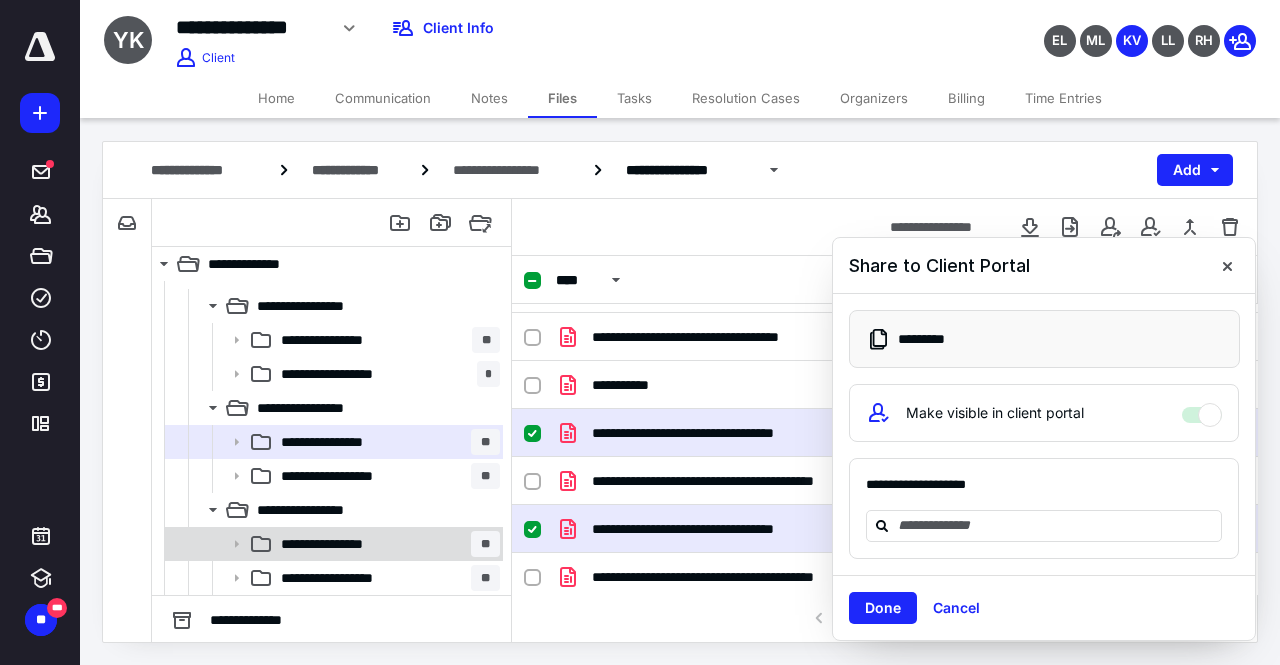 click on "**********" at bounding box center [339, 544] 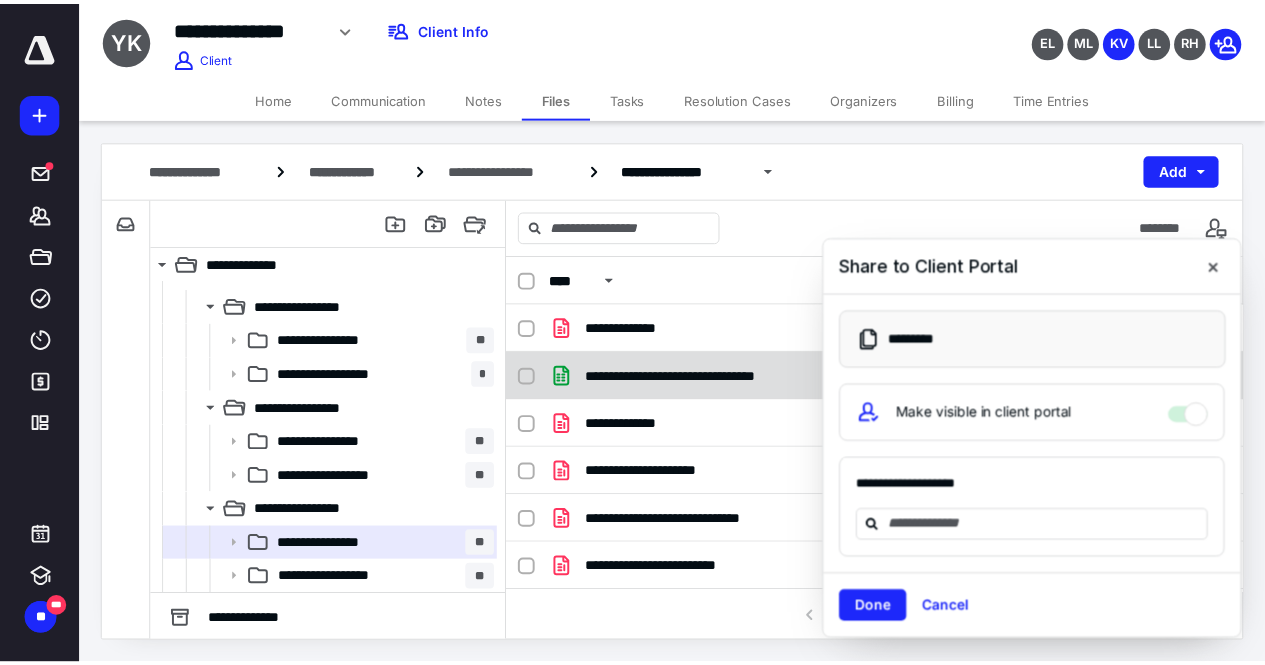 scroll, scrollTop: 710, scrollLeft: 0, axis: vertical 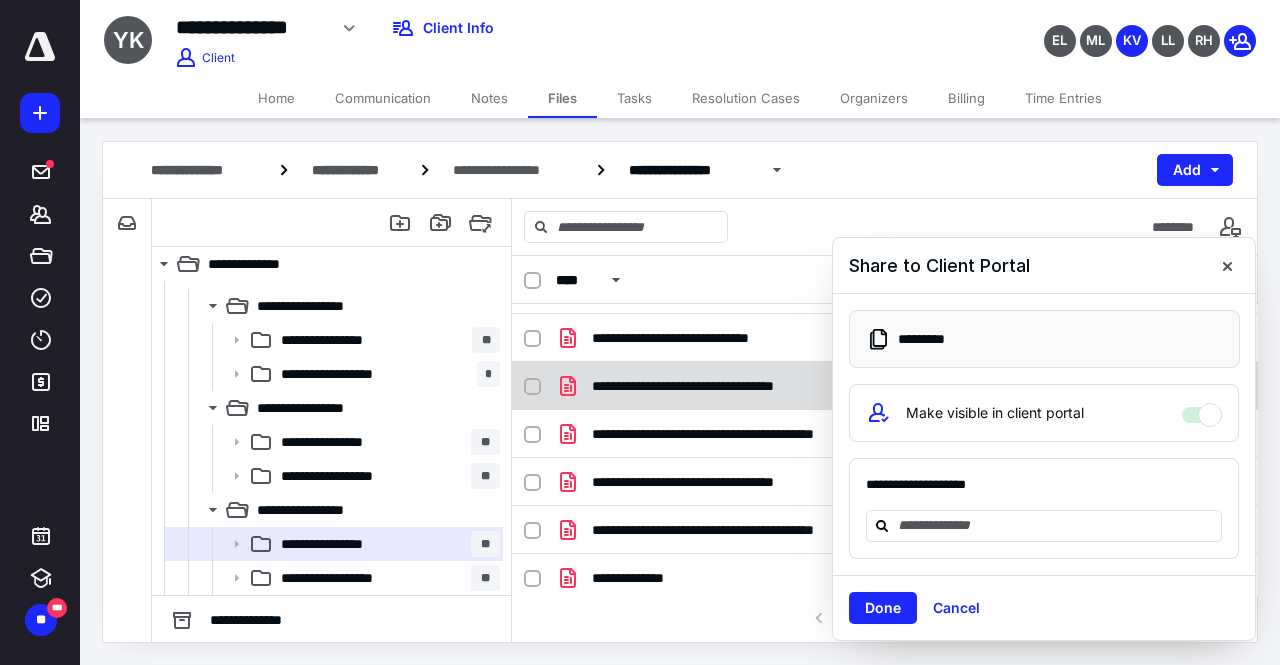 click at bounding box center [532, 387] 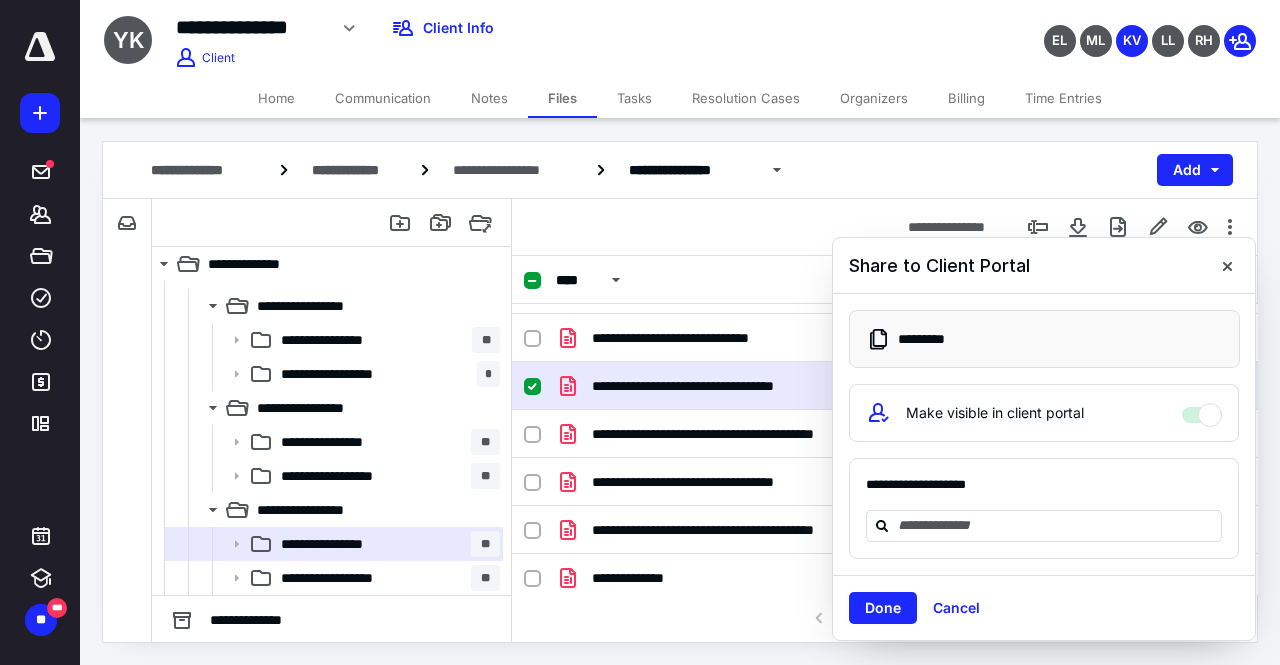checkbox on "true" 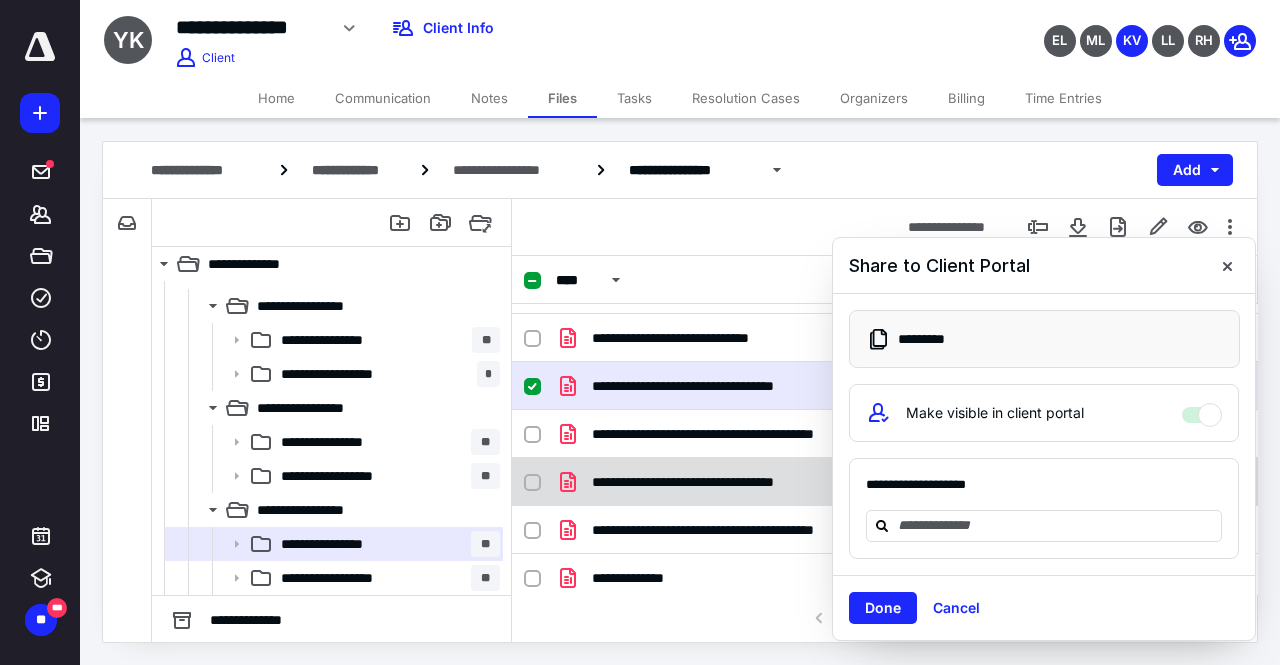 click at bounding box center (532, 483) 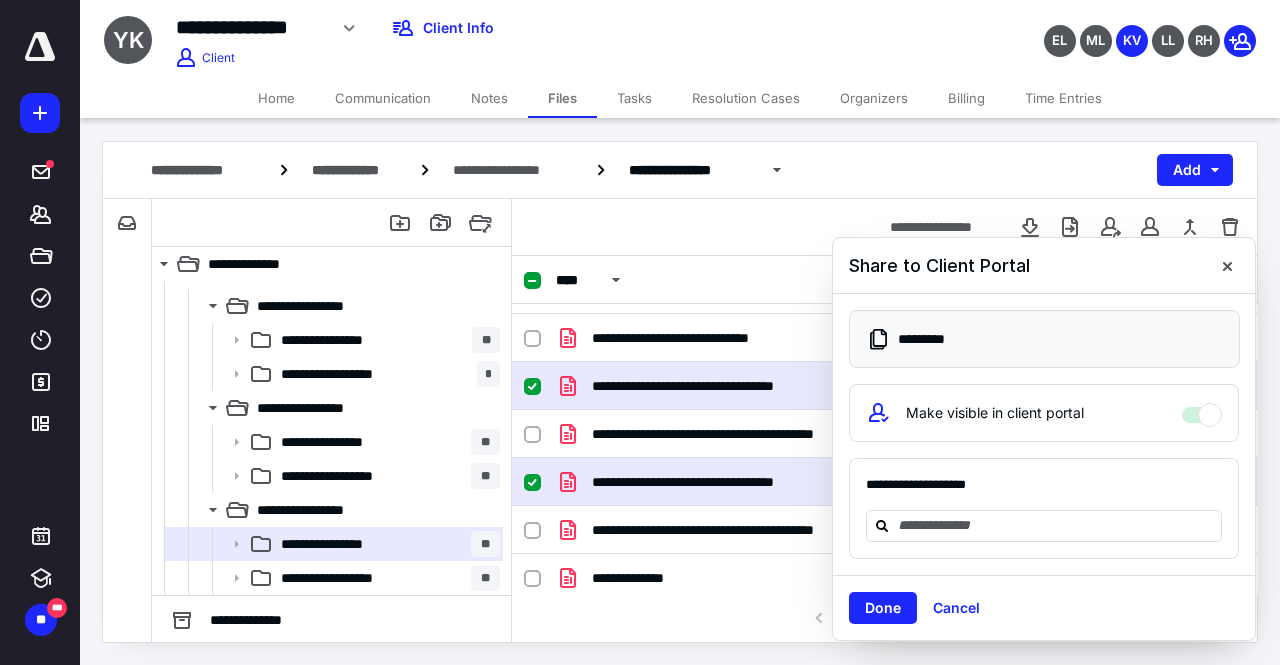 click on "Share to Client Portal" at bounding box center (1044, 266) 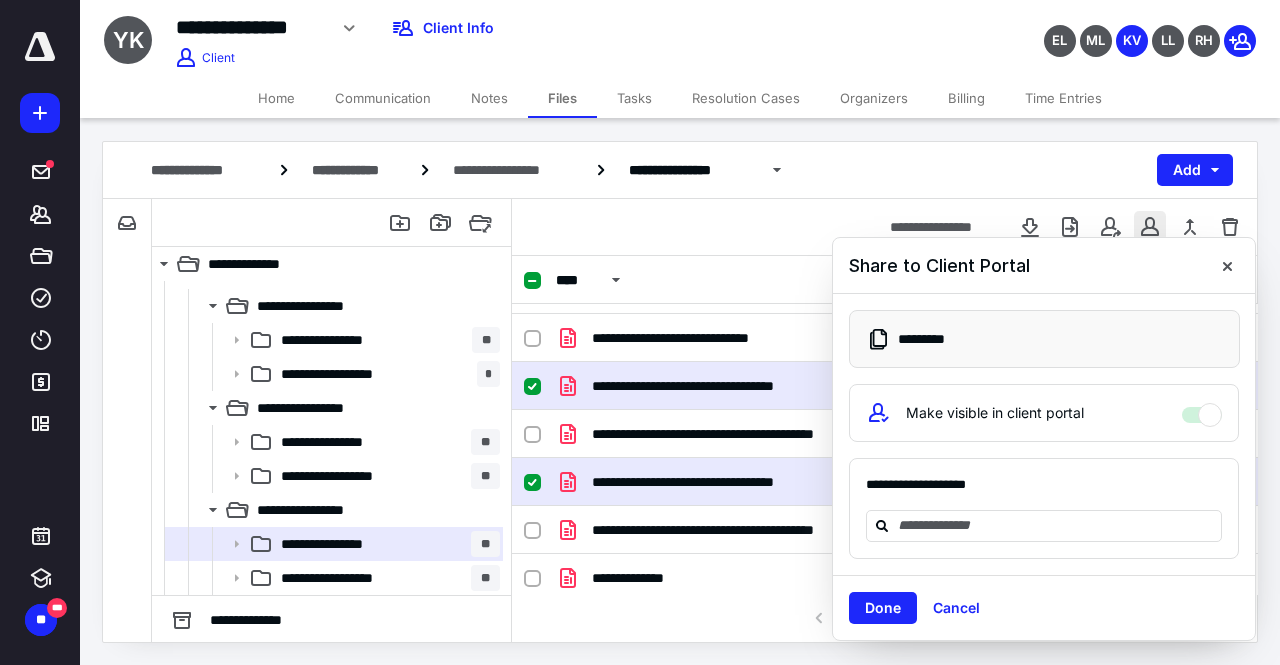 click at bounding box center [1150, 227] 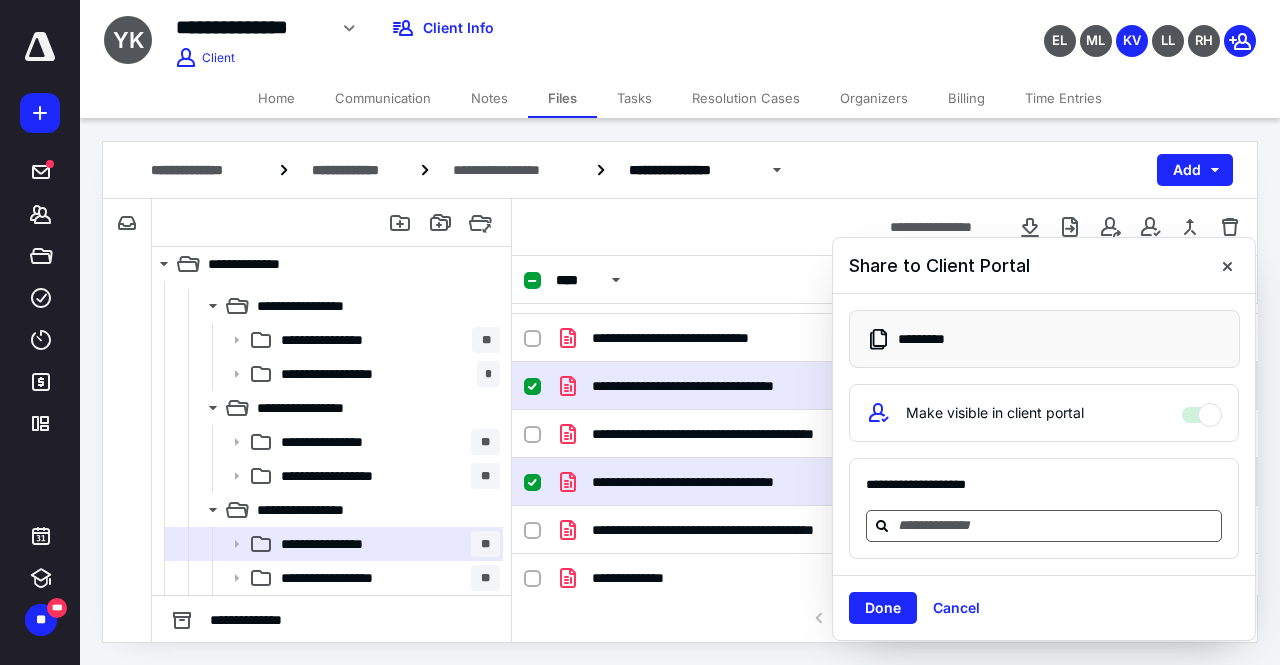 click at bounding box center (1056, 525) 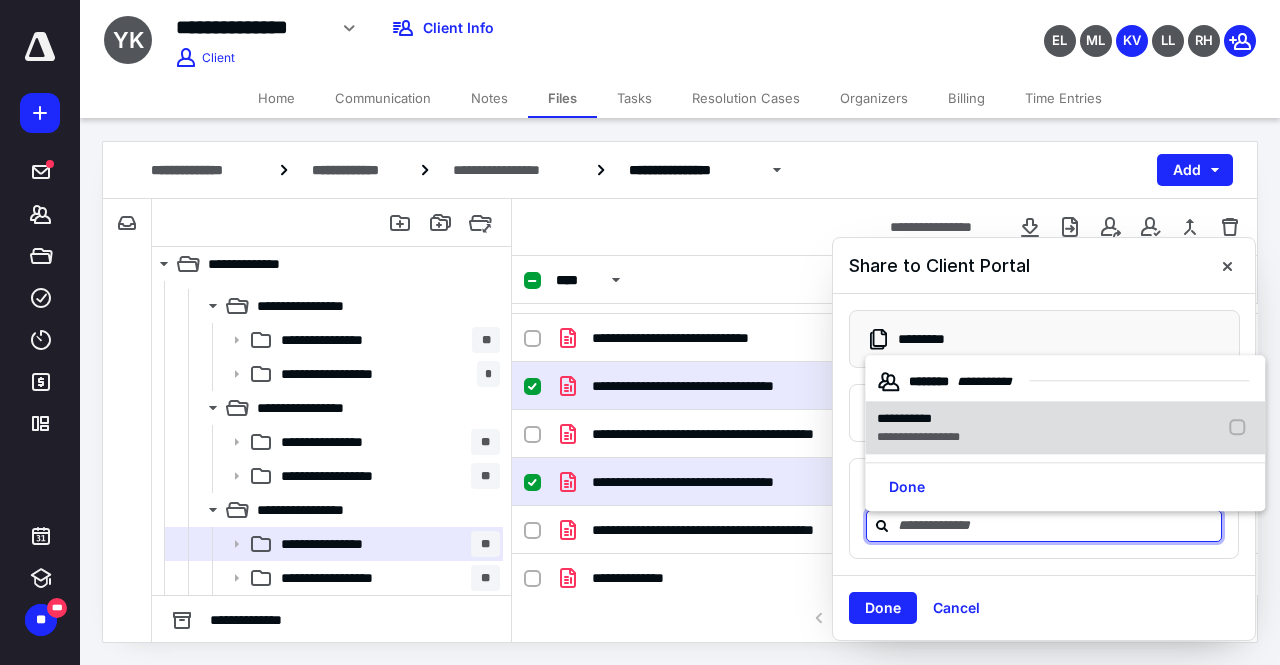 click on "**********" at bounding box center [904, 418] 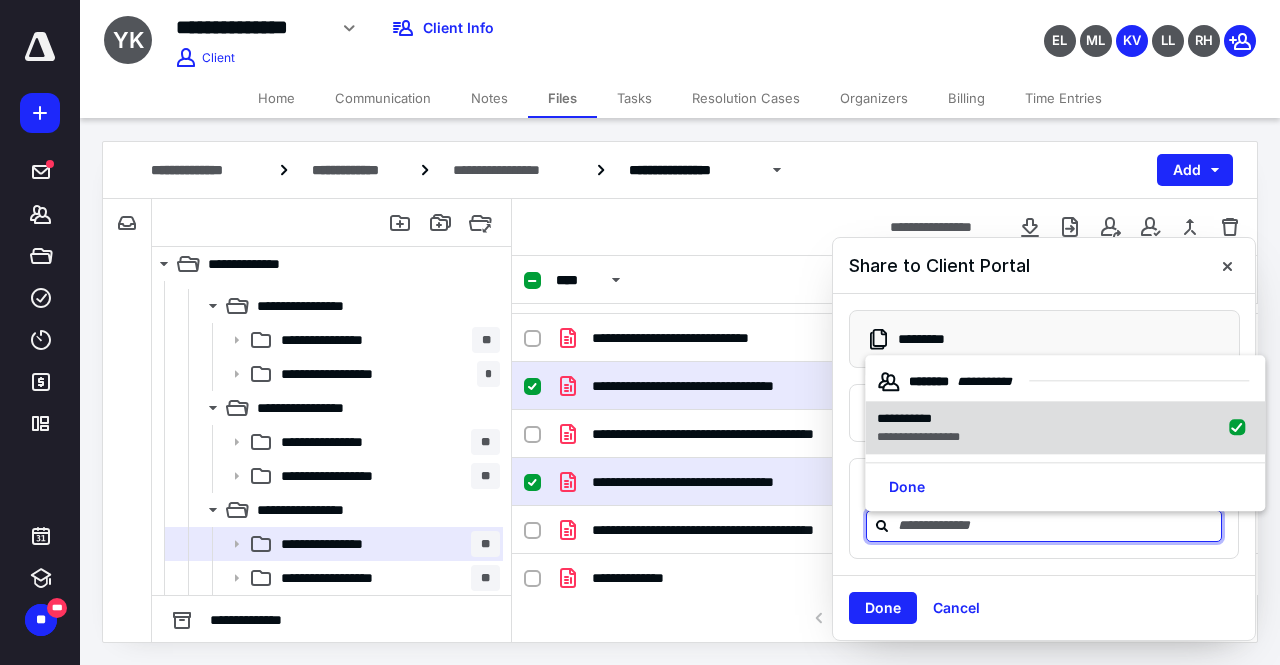 checkbox on "true" 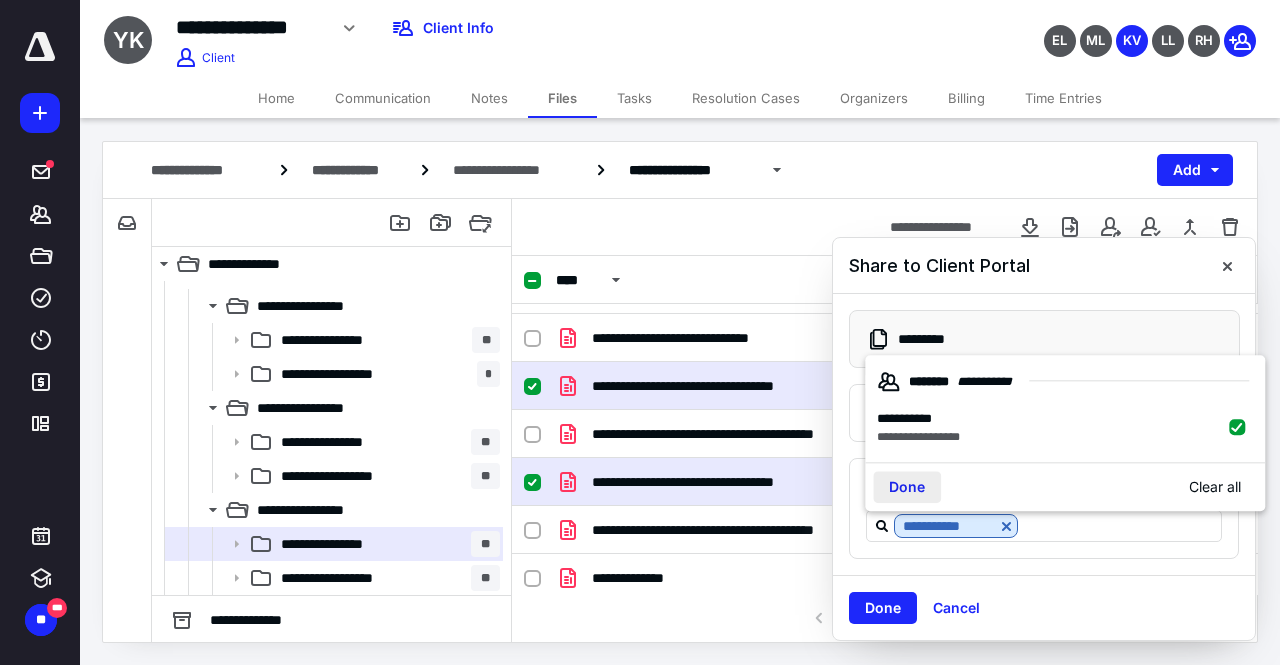 click on "Done" at bounding box center [907, 488] 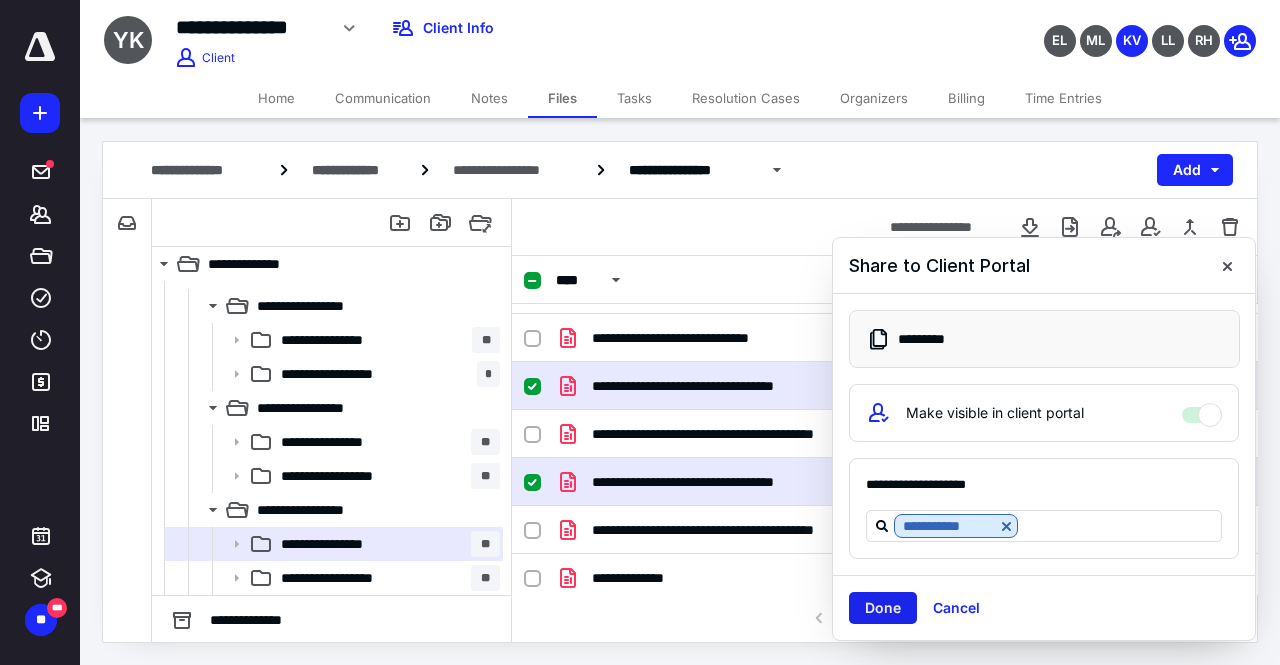 click on "Done" at bounding box center (883, 608) 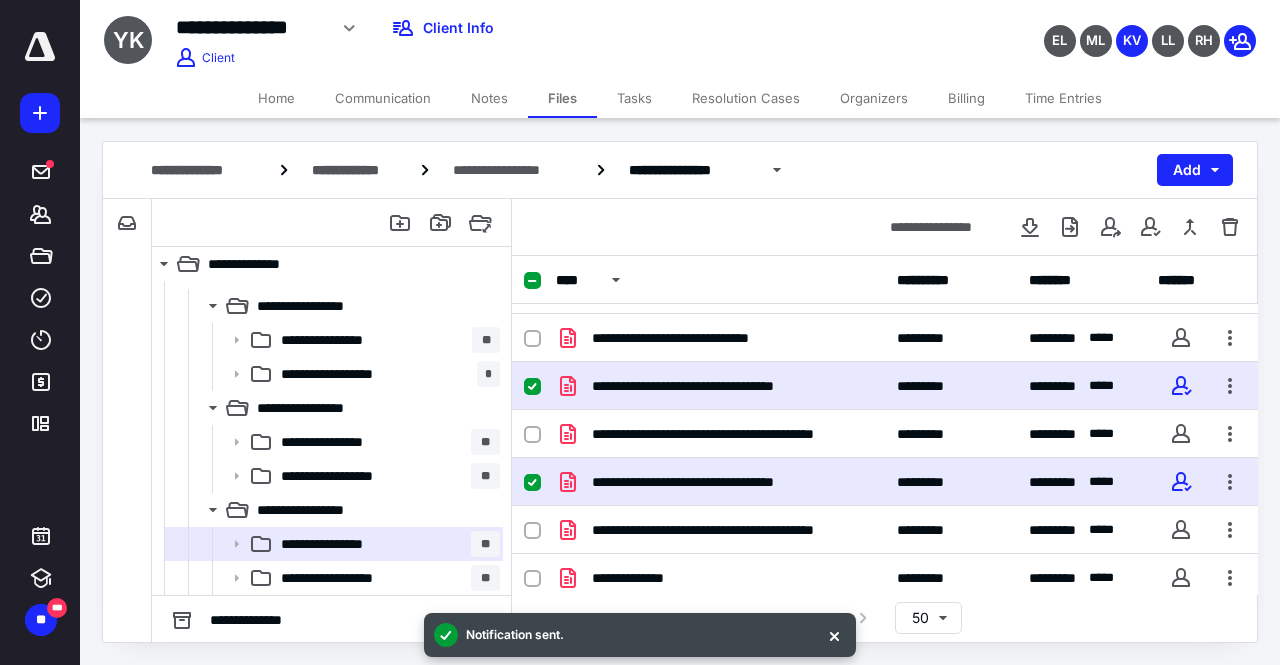 click on "Home" at bounding box center [276, 98] 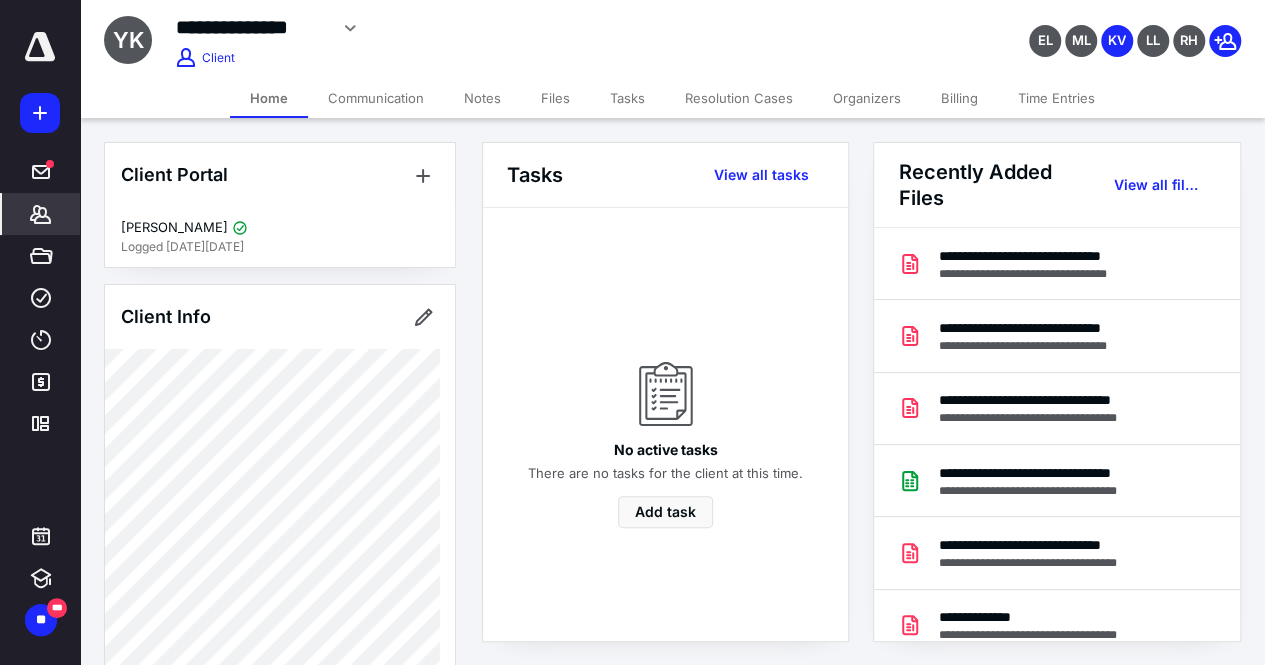 click on "*******" at bounding box center (41, 214) 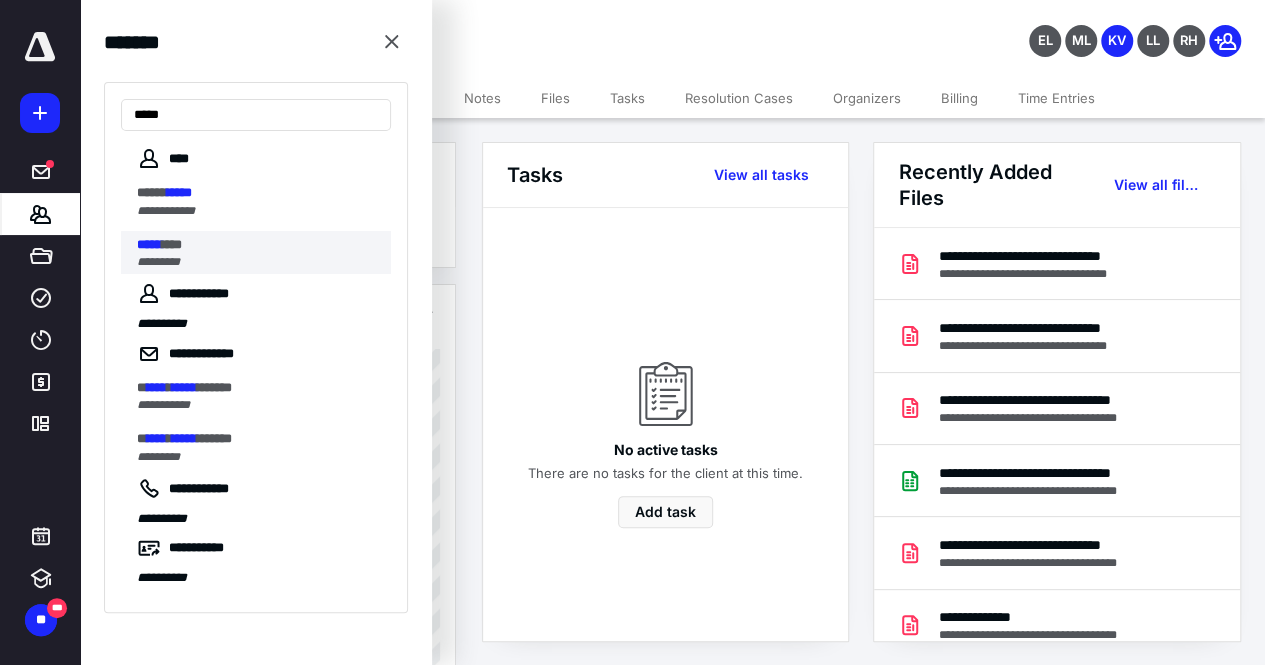 type on "*****" 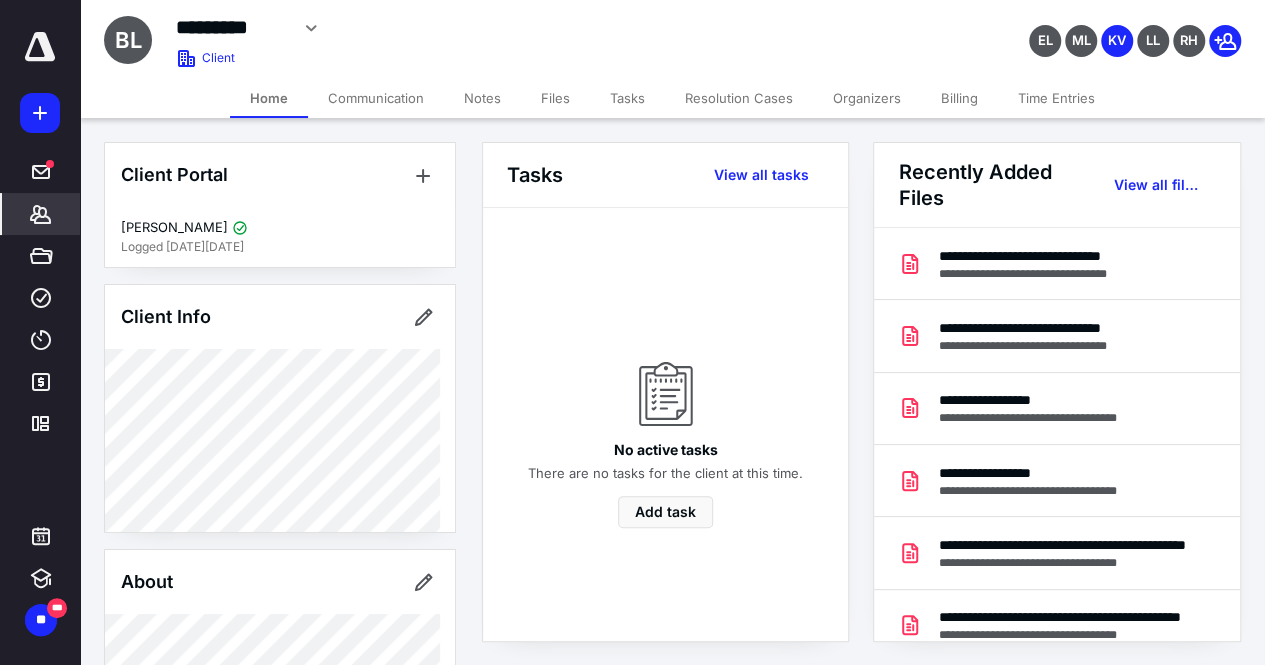 drag, startPoint x: 1151, startPoint y: 183, endPoint x: 1127, endPoint y: 63, distance: 122.376465 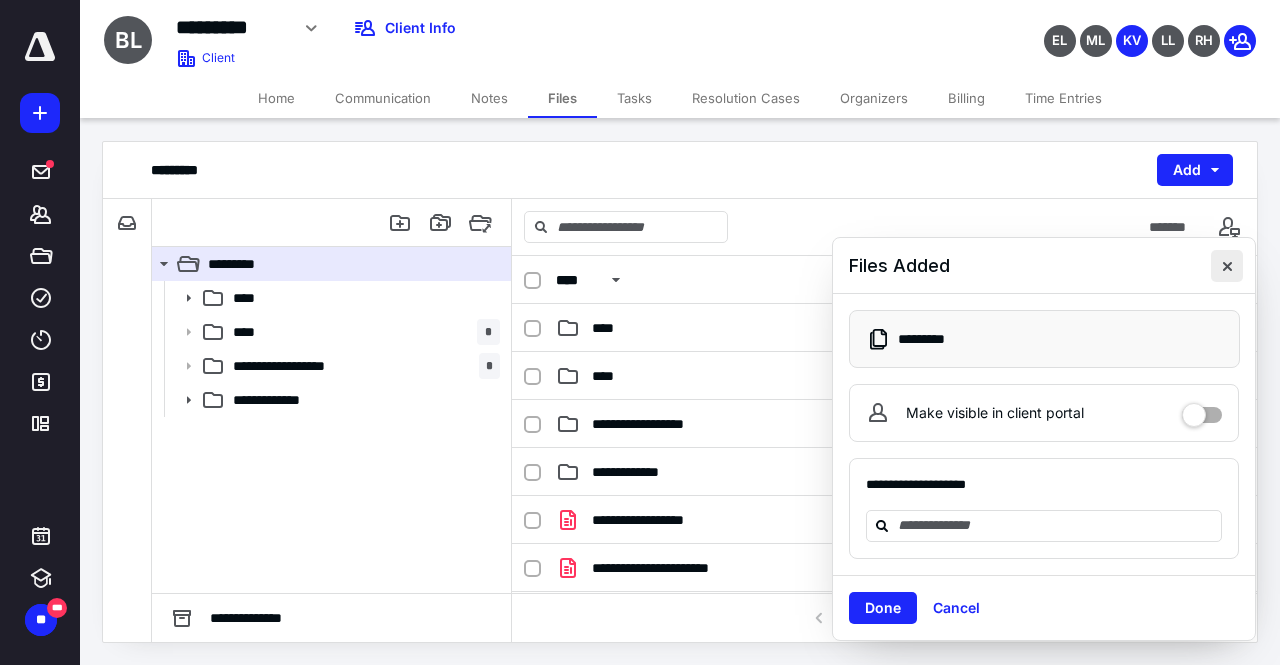 click at bounding box center [1227, 266] 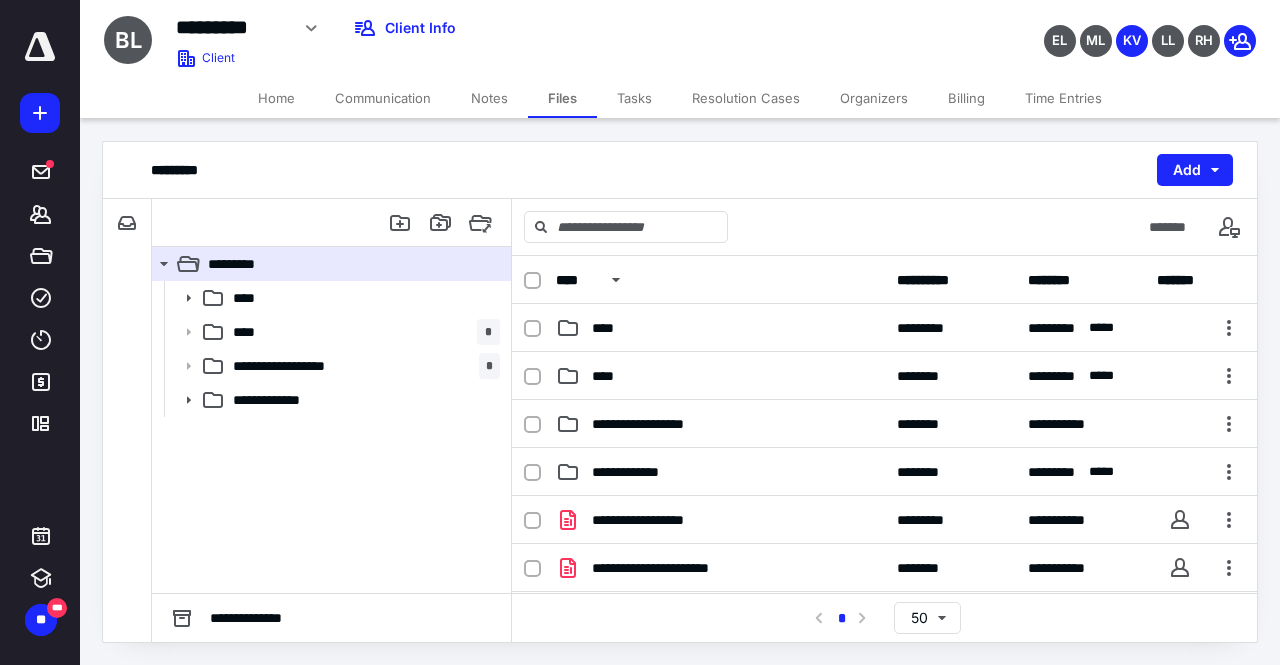 click on "**********" at bounding box center (331, 437) 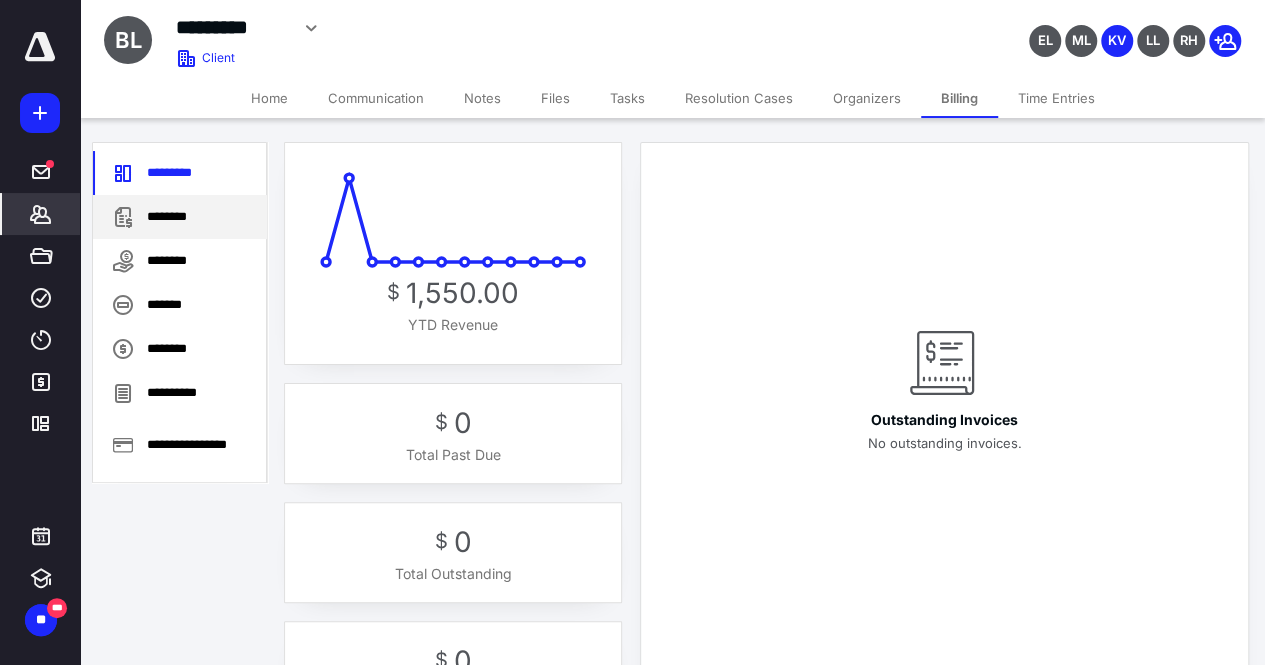 click on "********" at bounding box center (180, 217) 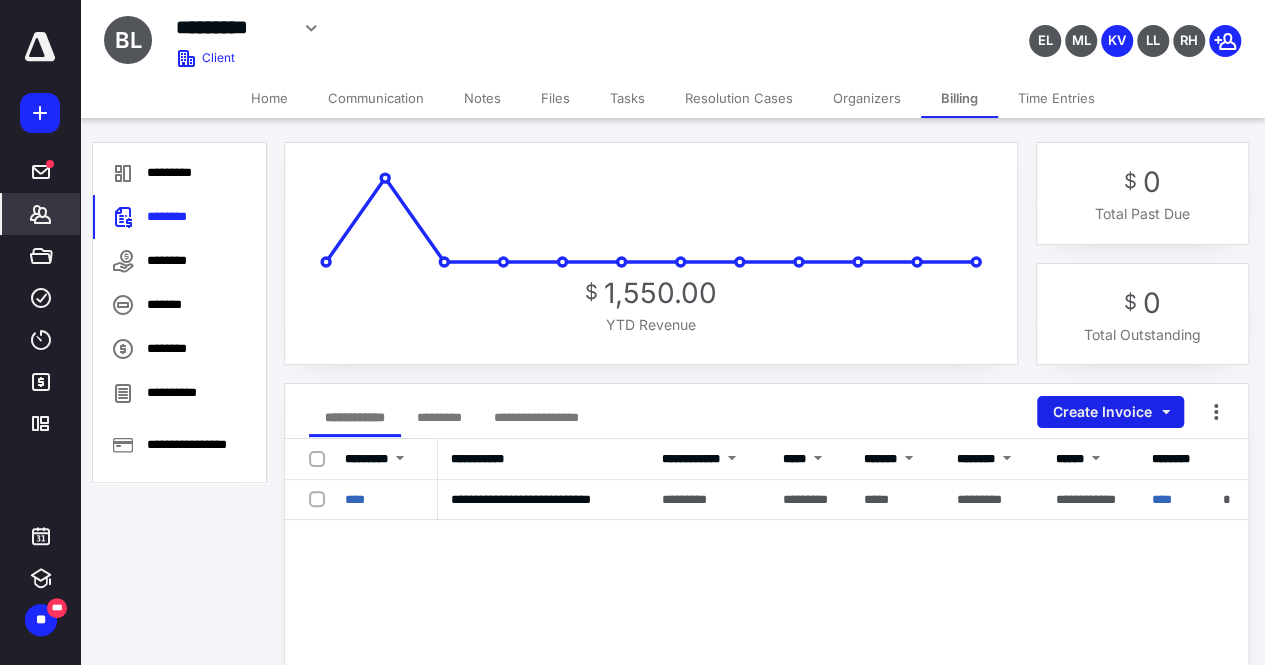 click on "Create Invoice" at bounding box center (1110, 412) 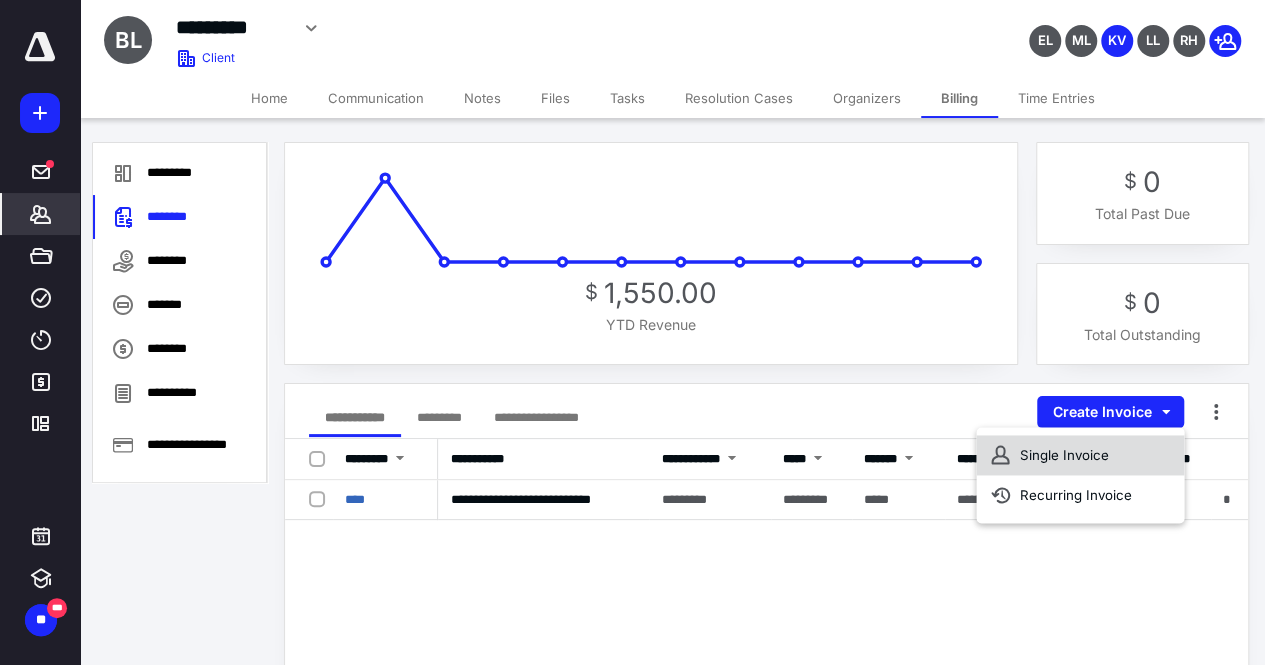 click on "Single Invoice" at bounding box center [1080, 455] 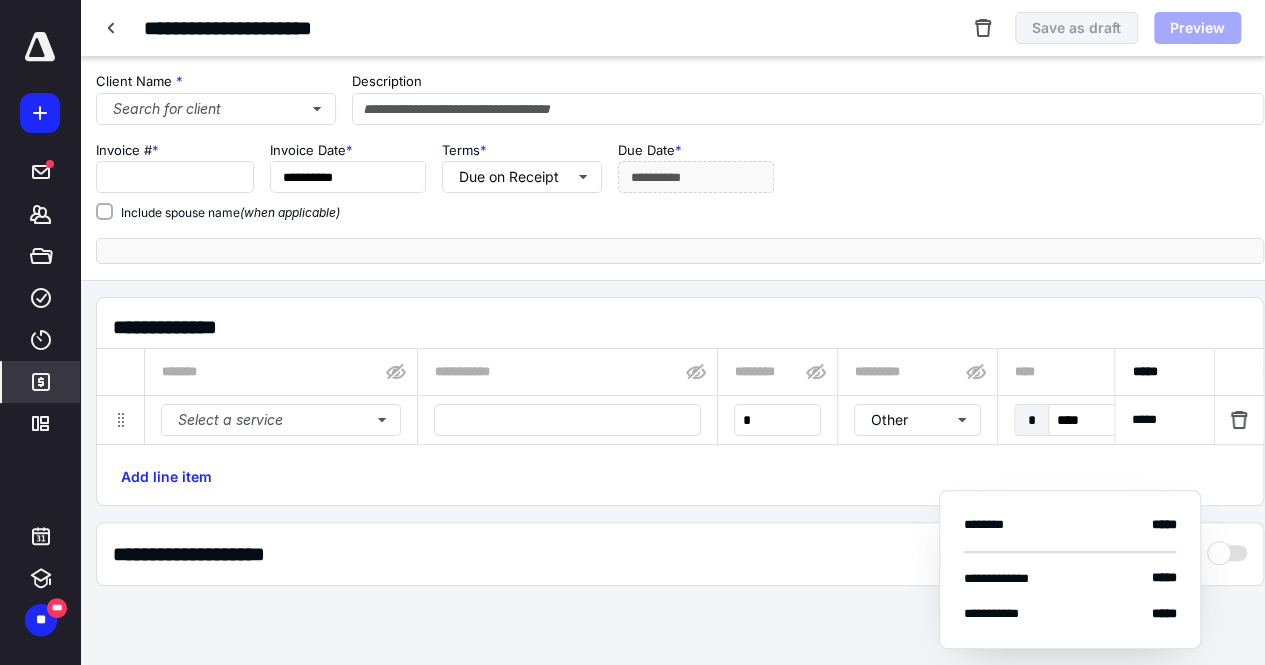 type on "****" 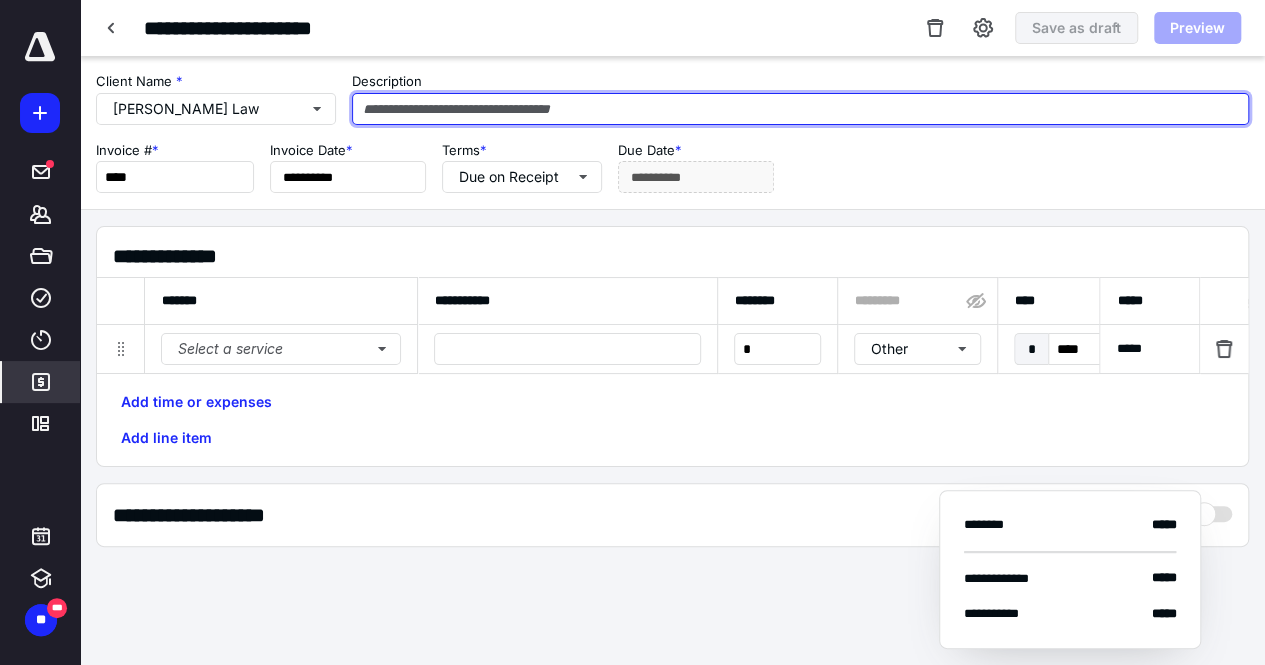 click at bounding box center (800, 109) 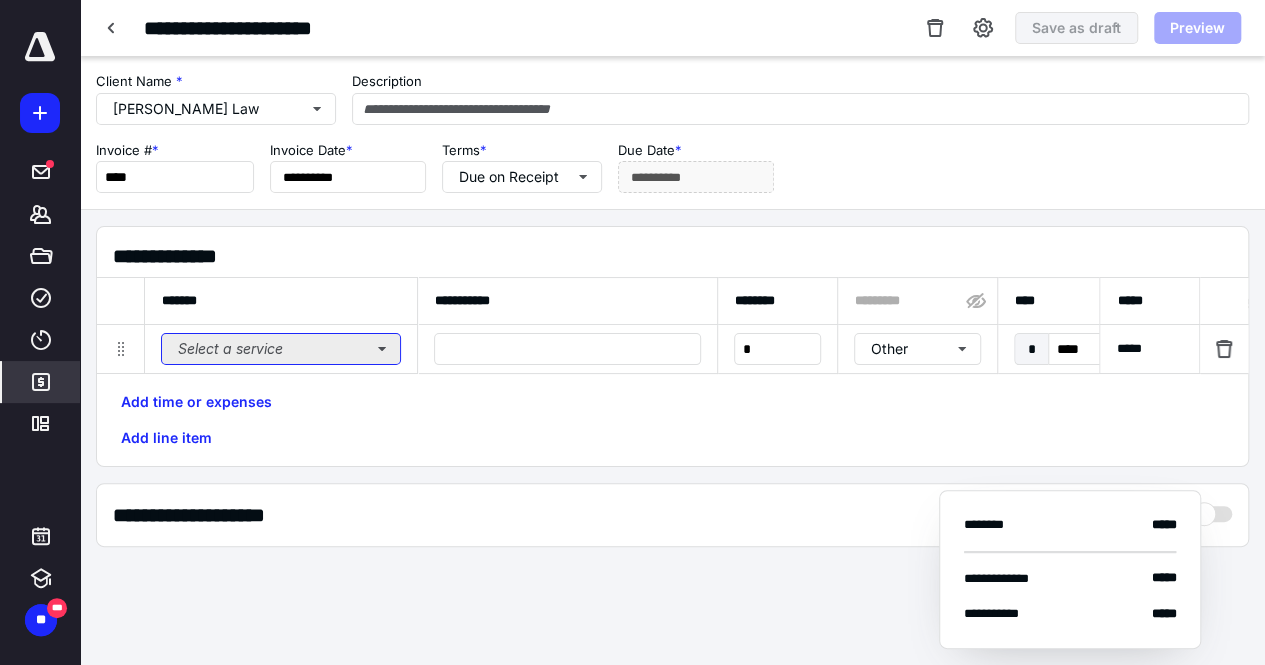 click on "Select a service" at bounding box center (281, 349) 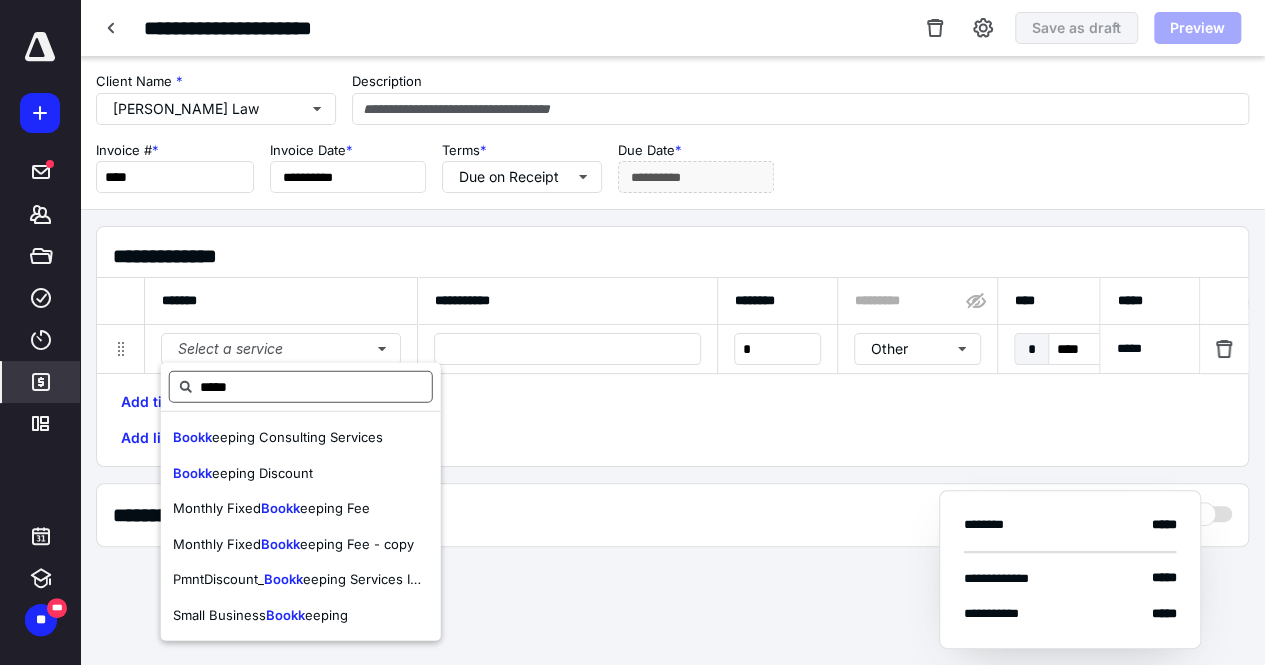drag, startPoint x: 345, startPoint y: 383, endPoint x: 194, endPoint y: 383, distance: 151 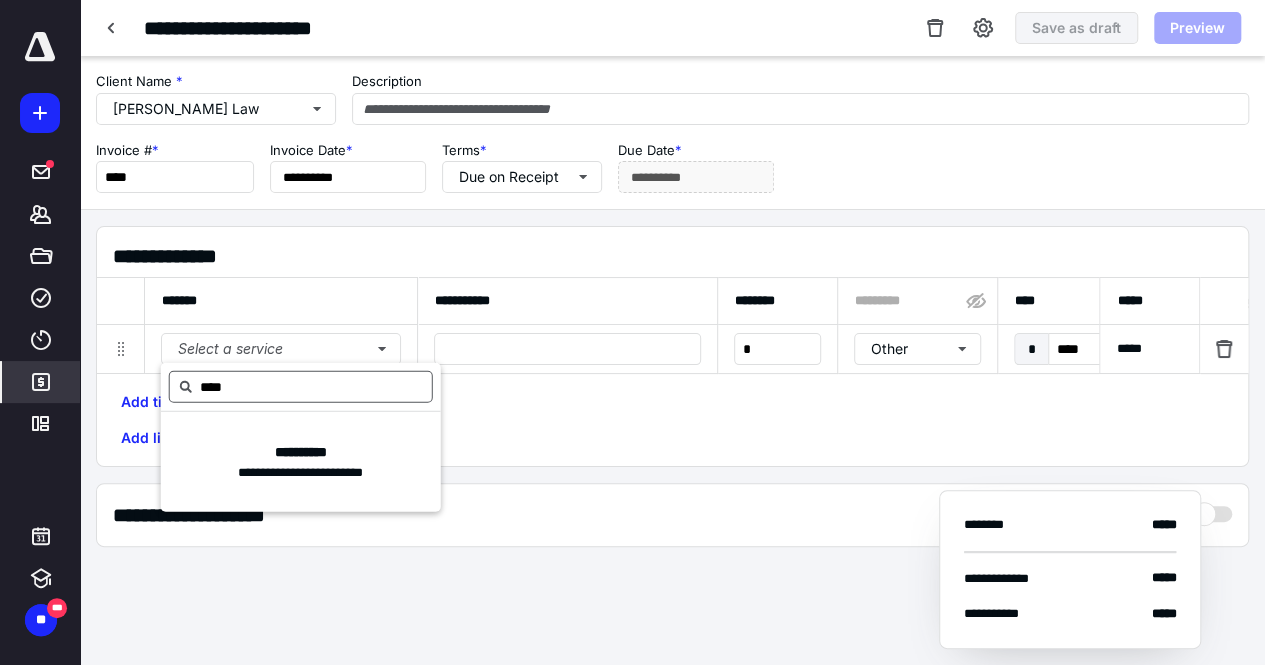 type on "*****" 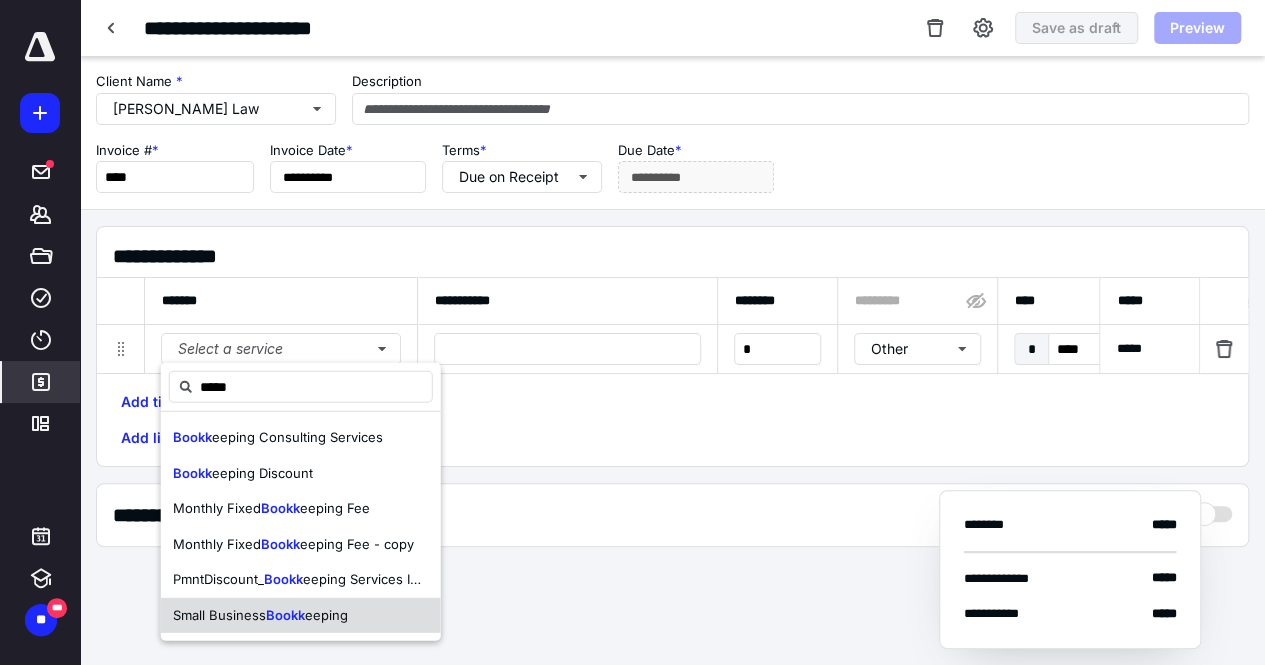 click on "Small Business" at bounding box center (219, 614) 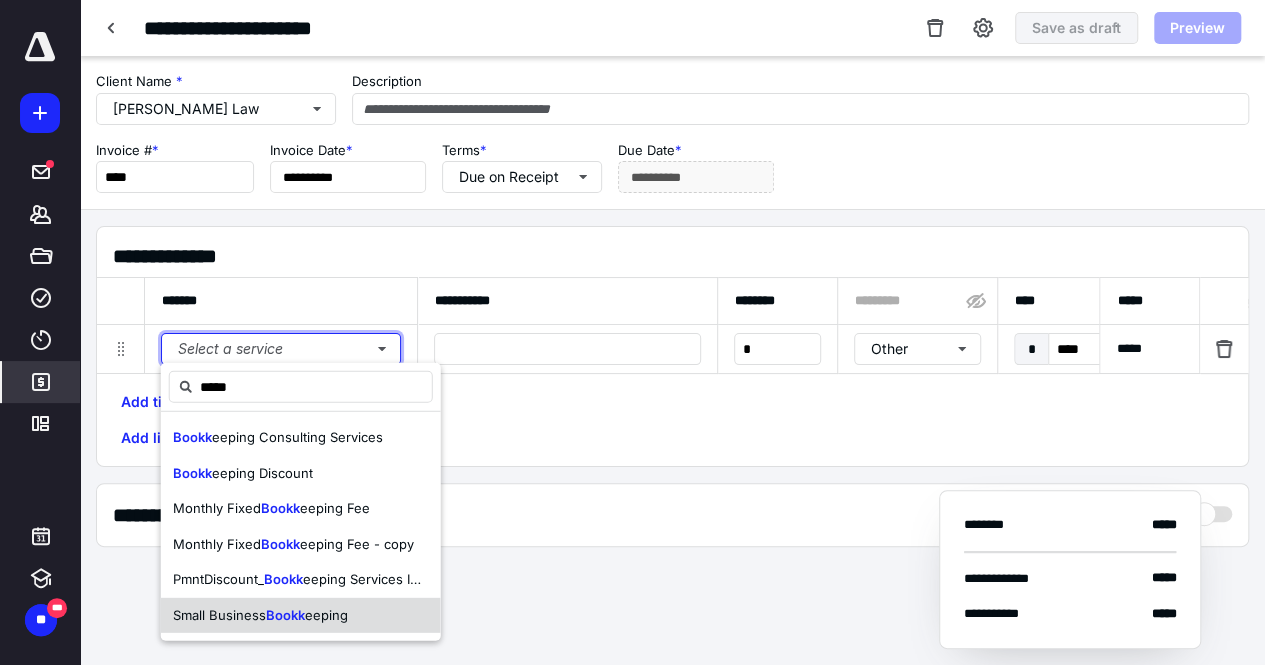 type 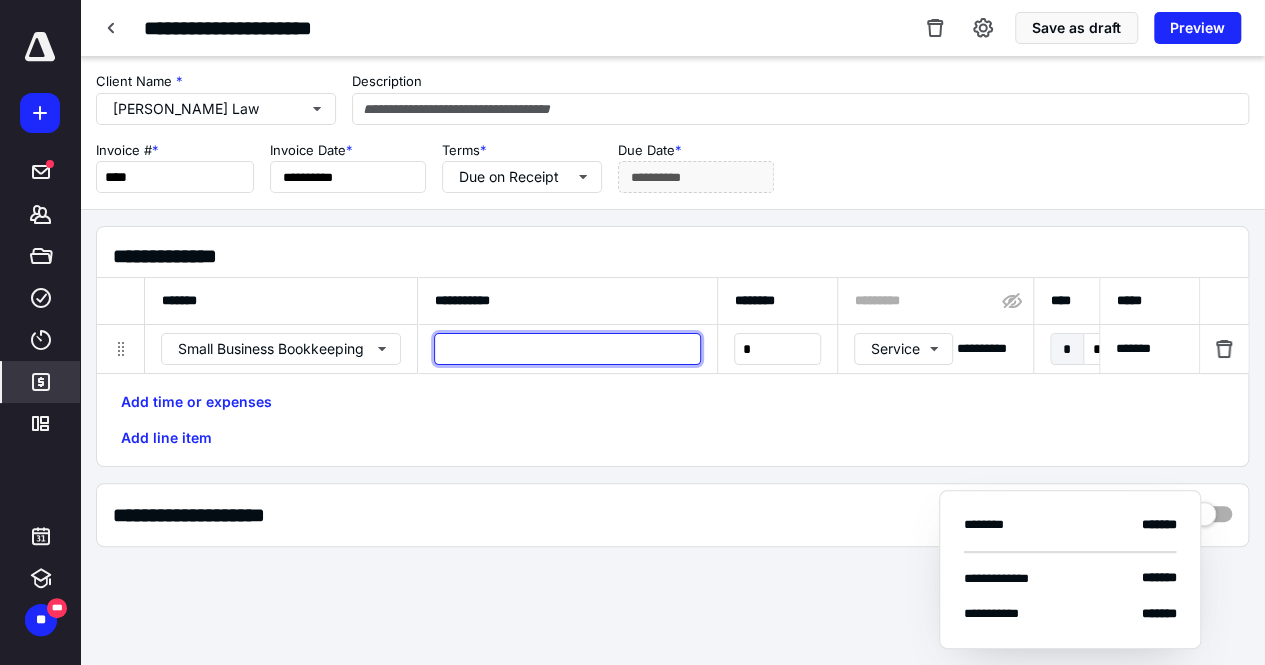 click at bounding box center (567, 349) 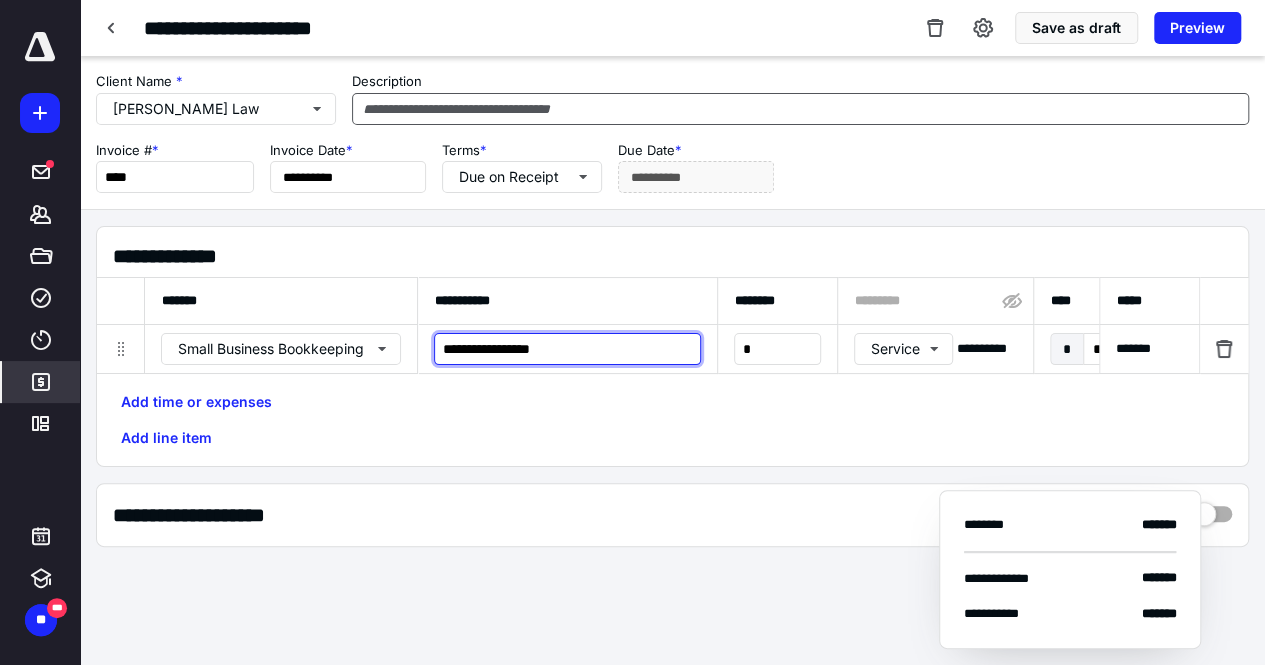 type on "**********" 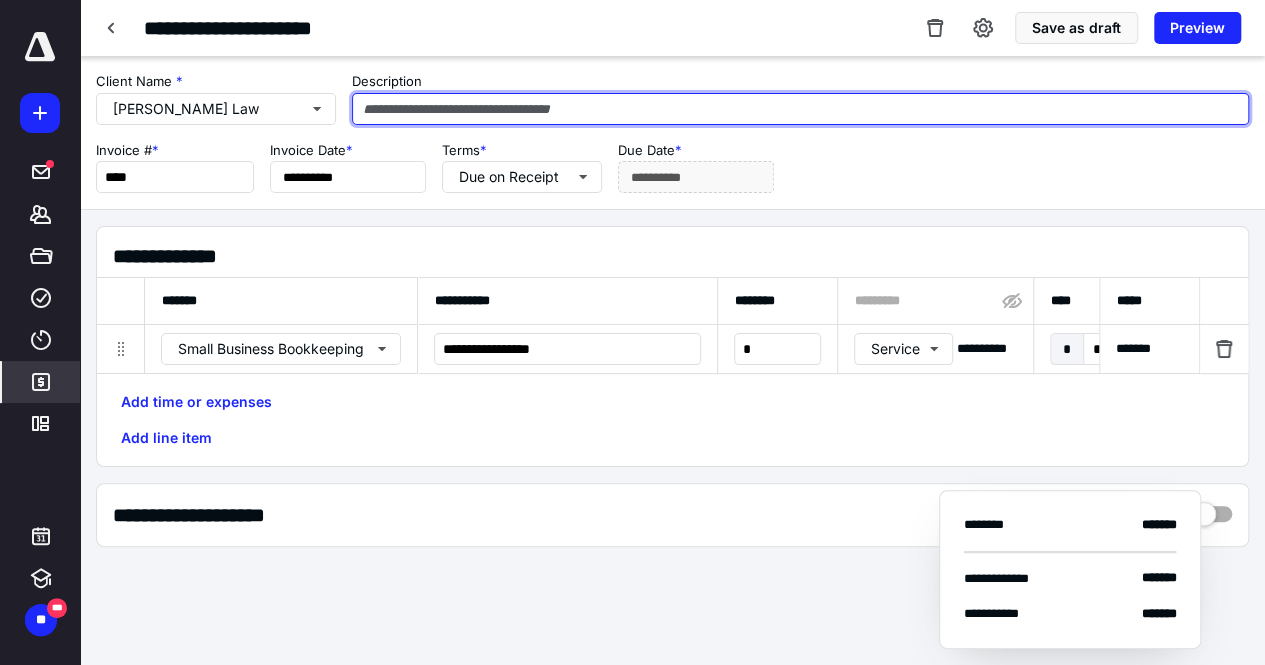 click at bounding box center (800, 109) 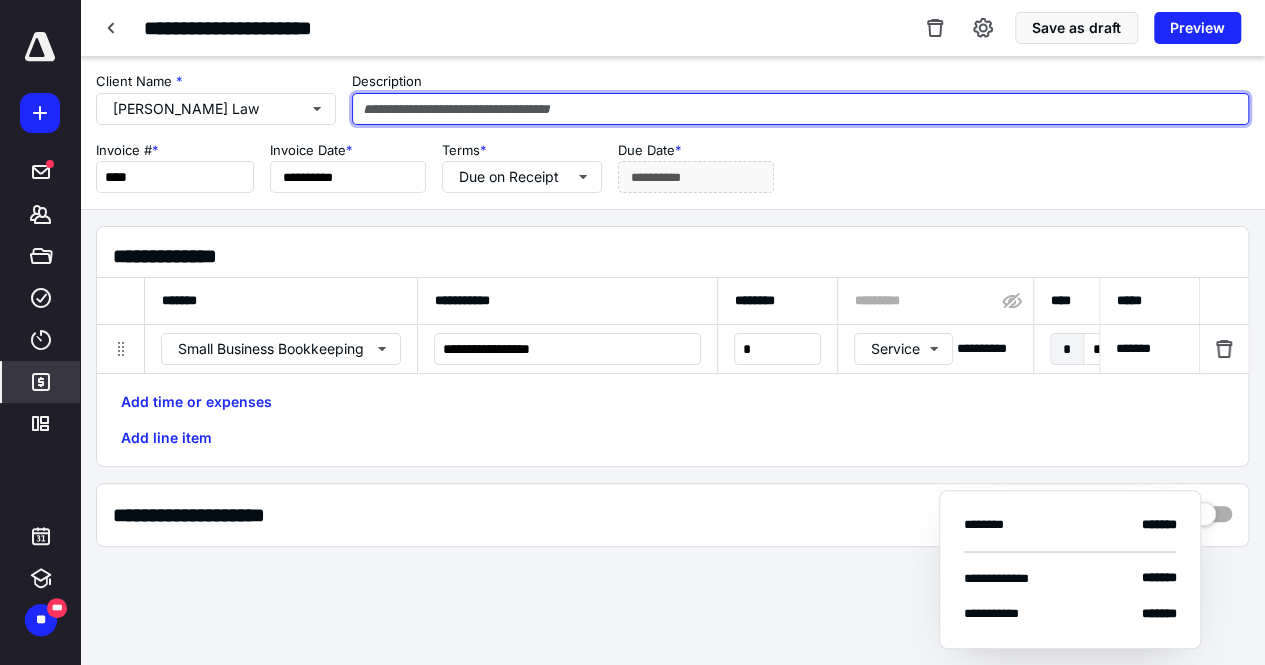 paste on "**********" 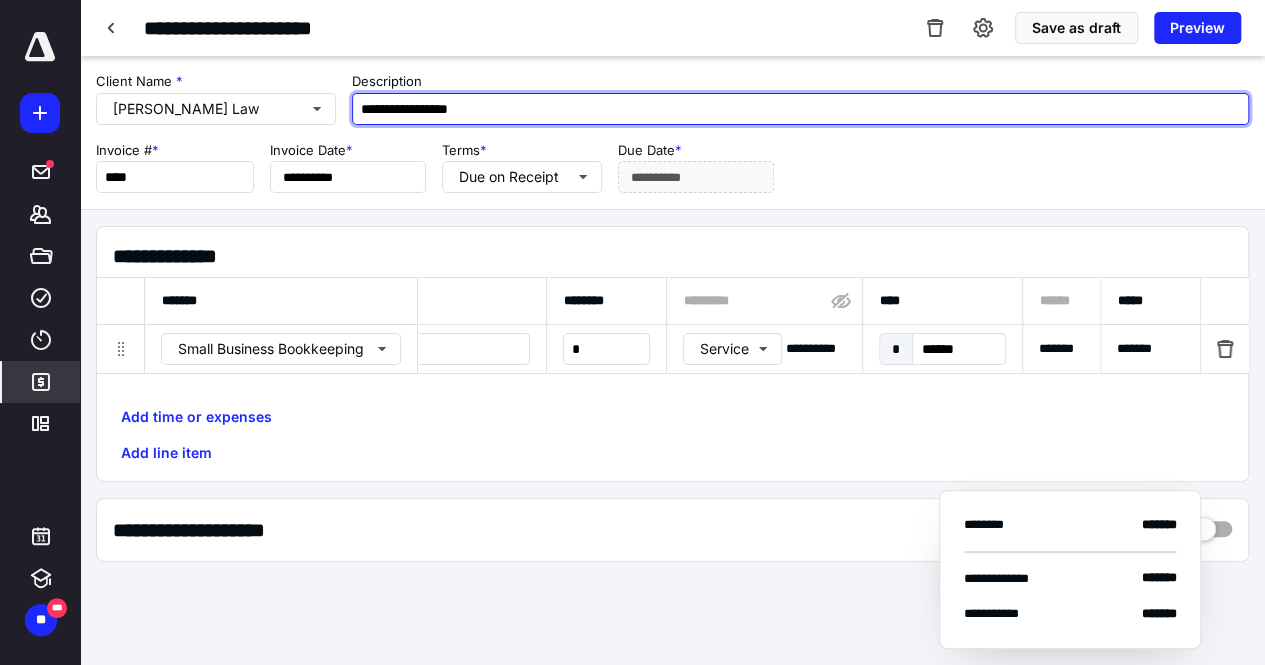 scroll, scrollTop: 0, scrollLeft: 172, axis: horizontal 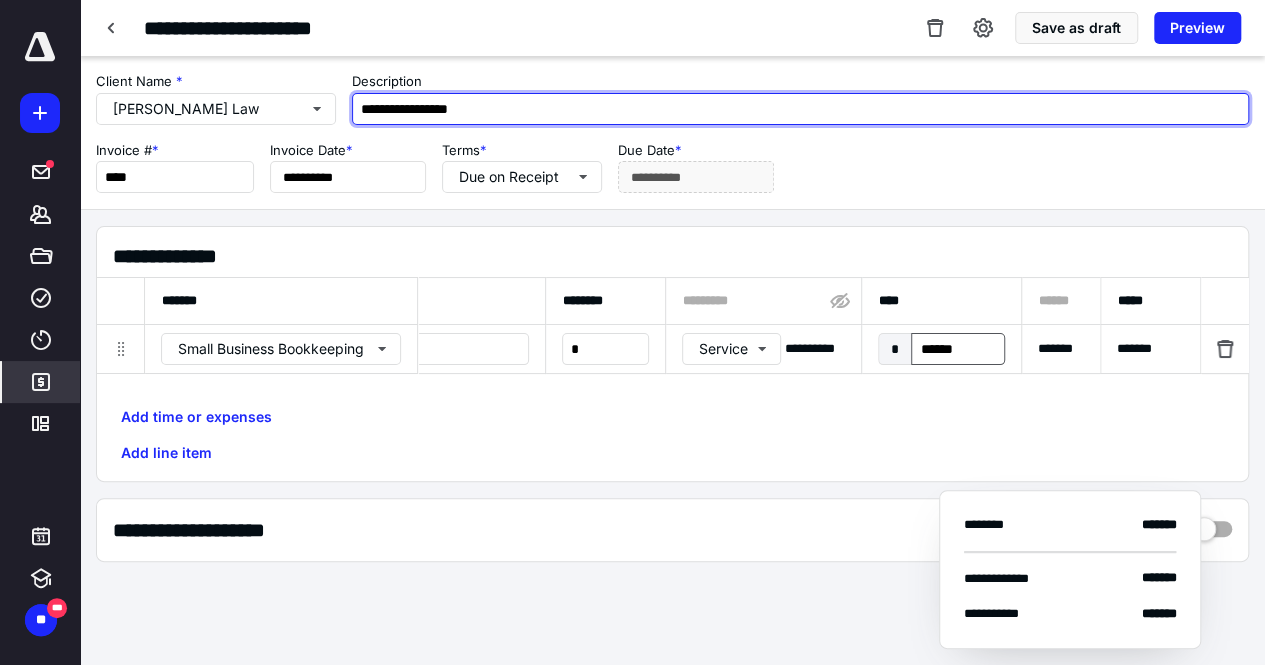type on "**********" 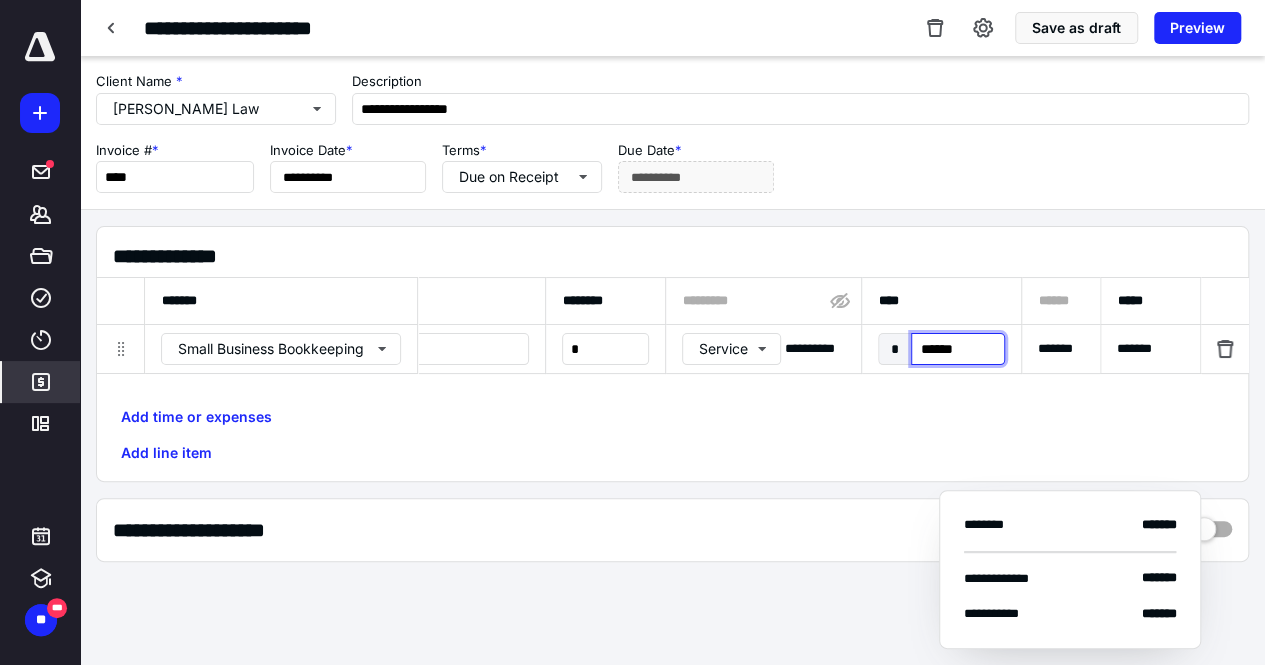 click on "******" at bounding box center [957, 349] 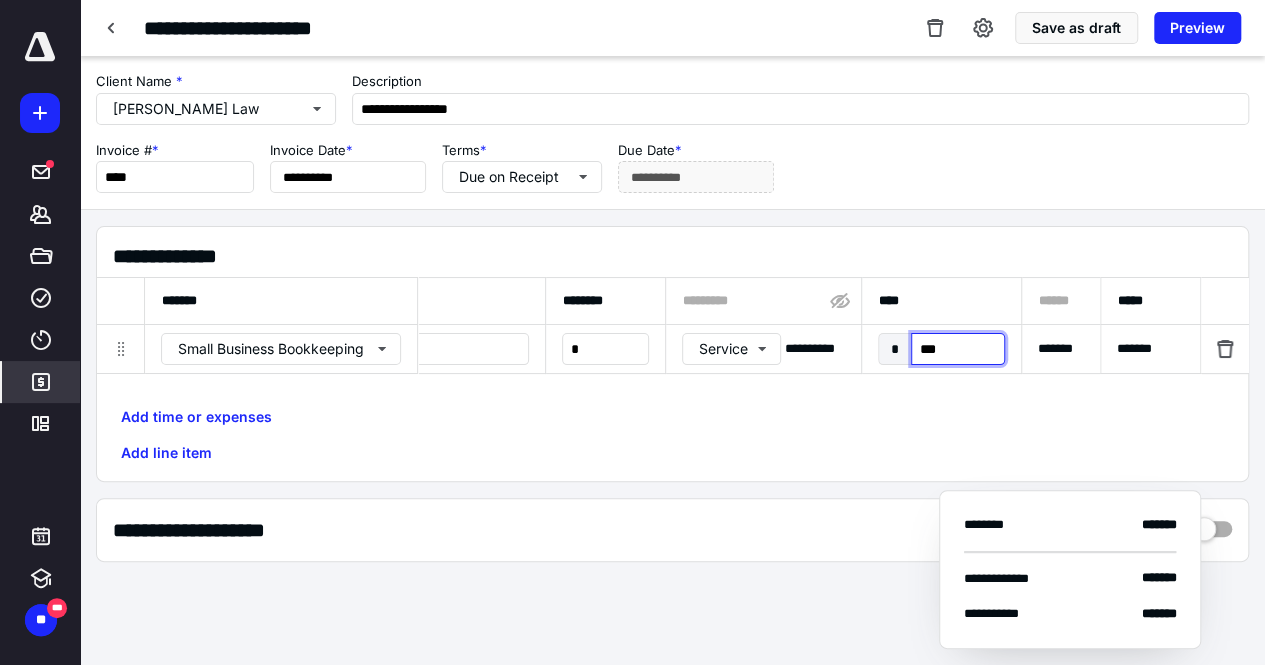 type on "****" 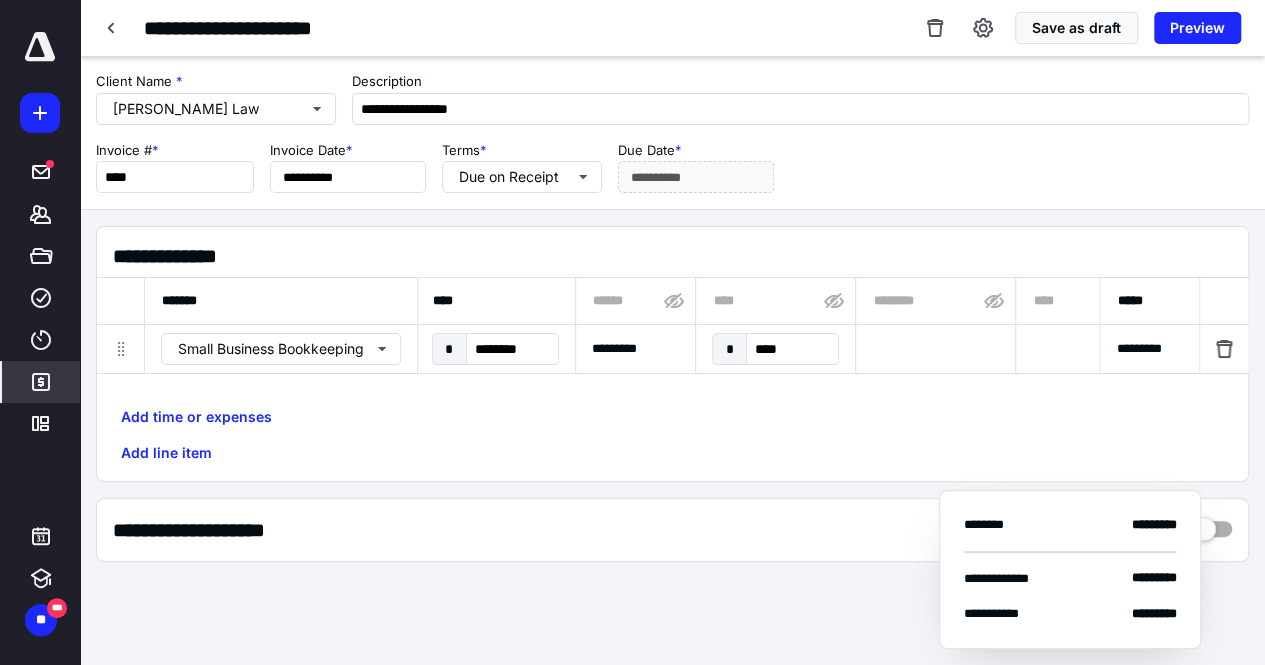 scroll, scrollTop: 0, scrollLeft: 566, axis: horizontal 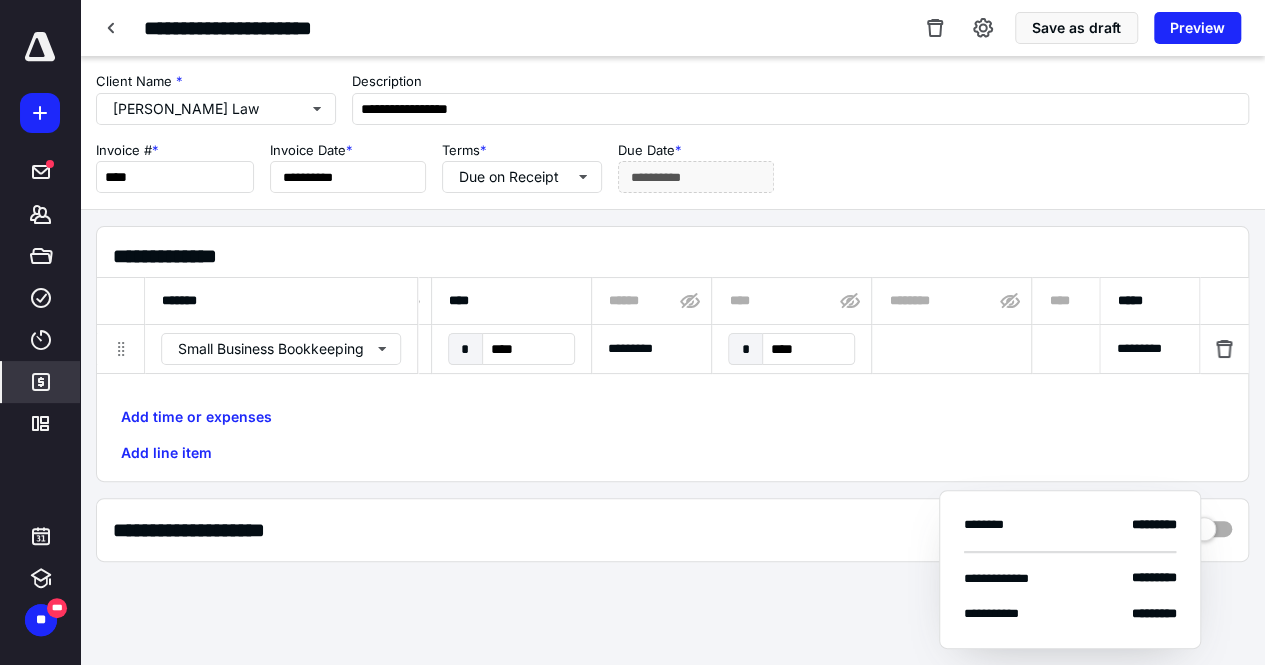 type on "********" 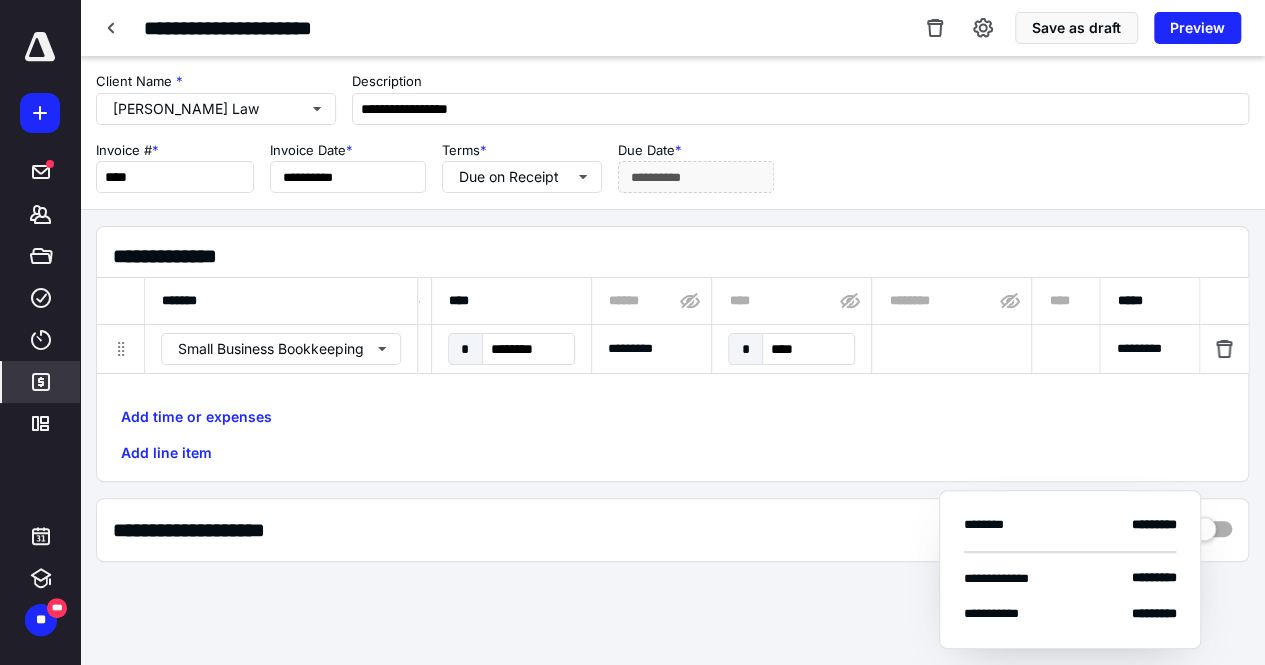 click on "Add time or expenses Add line item" at bounding box center (672, 435) 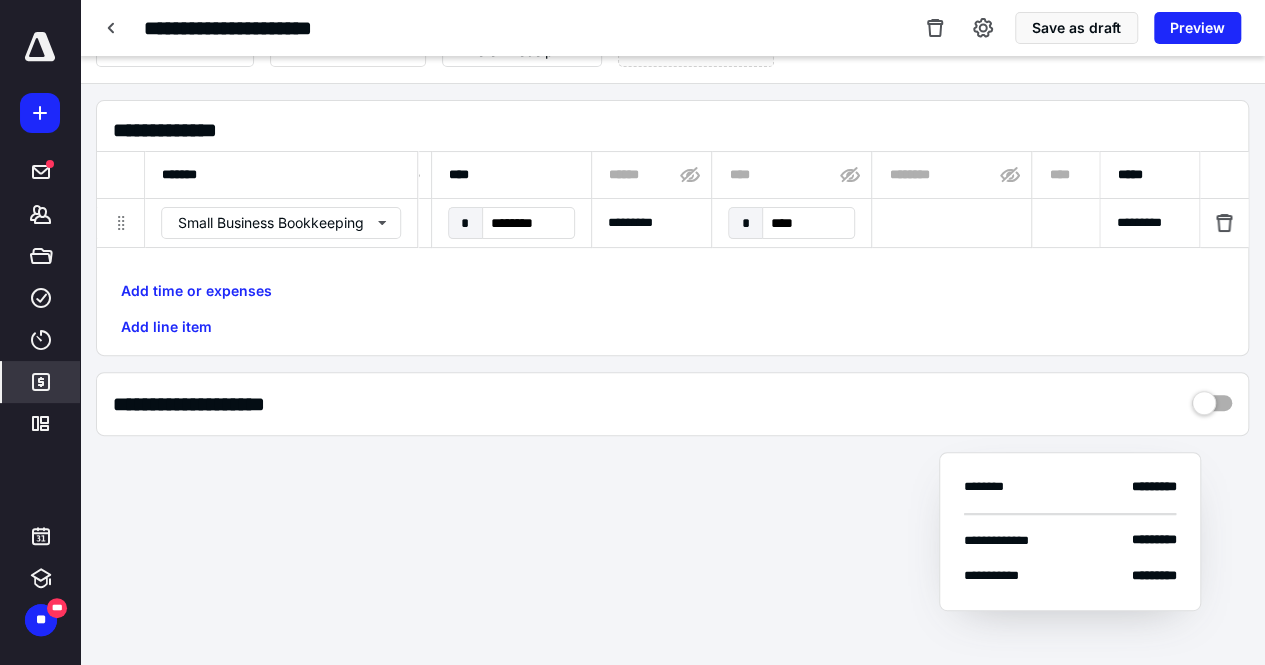 scroll, scrollTop: 0, scrollLeft: 0, axis: both 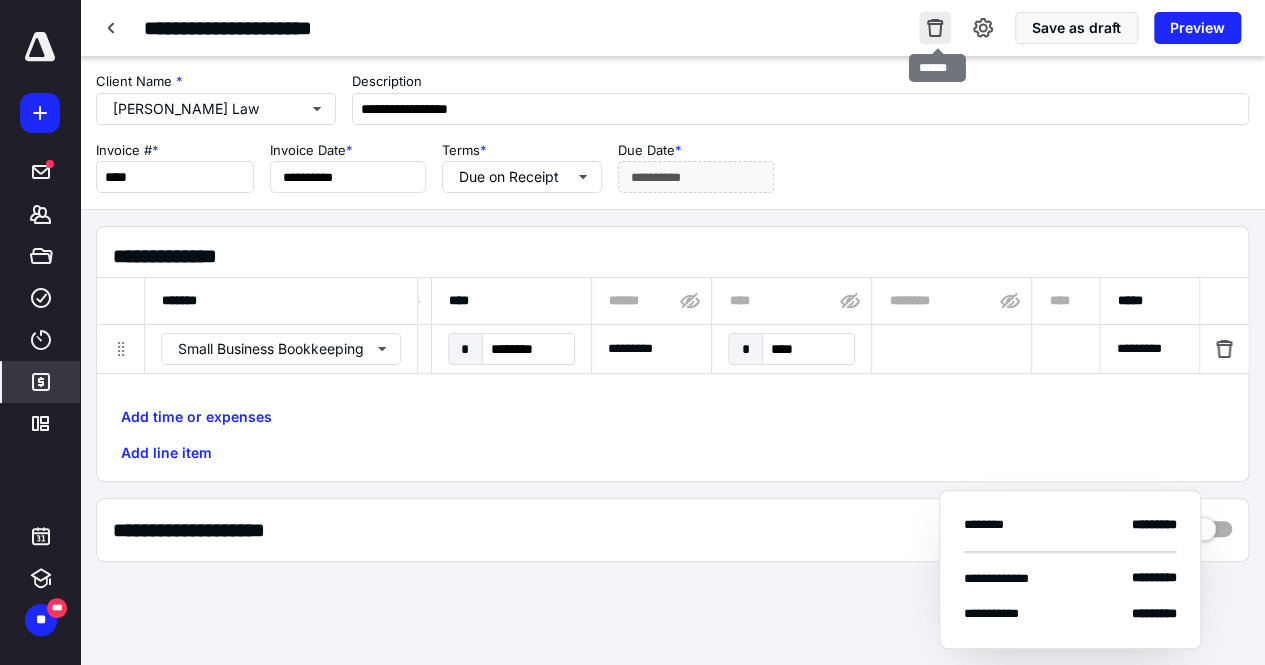click at bounding box center (935, 28) 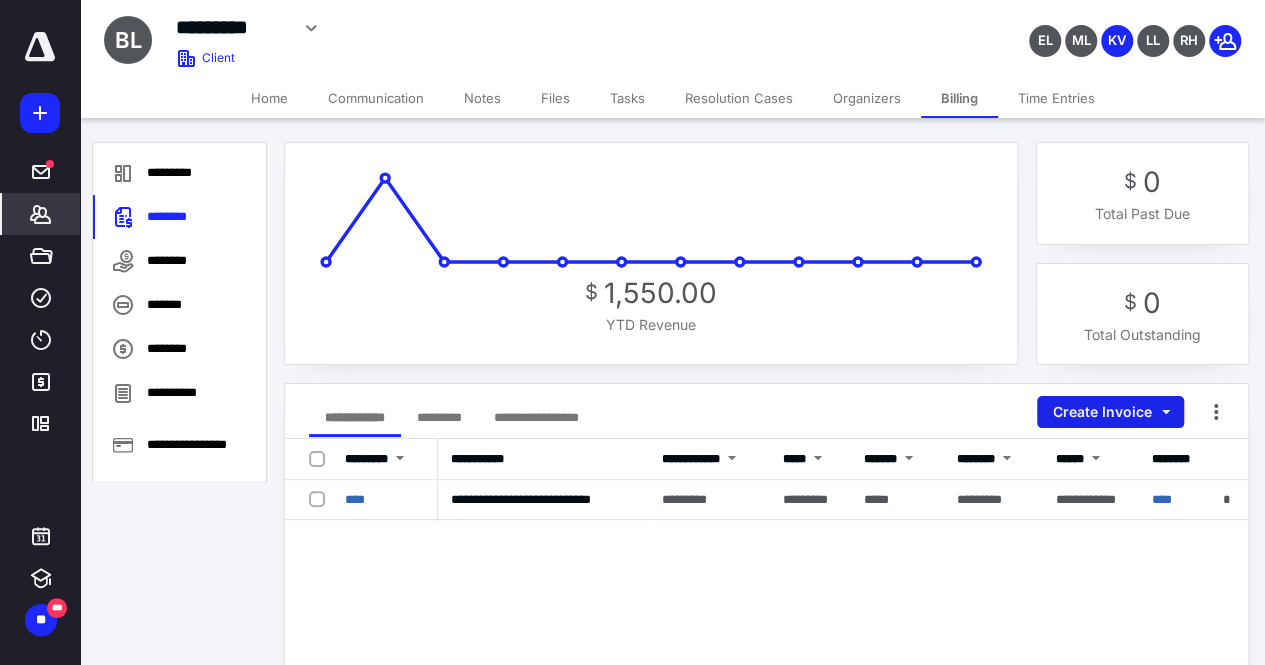 click on "Create Invoice" at bounding box center [1110, 412] 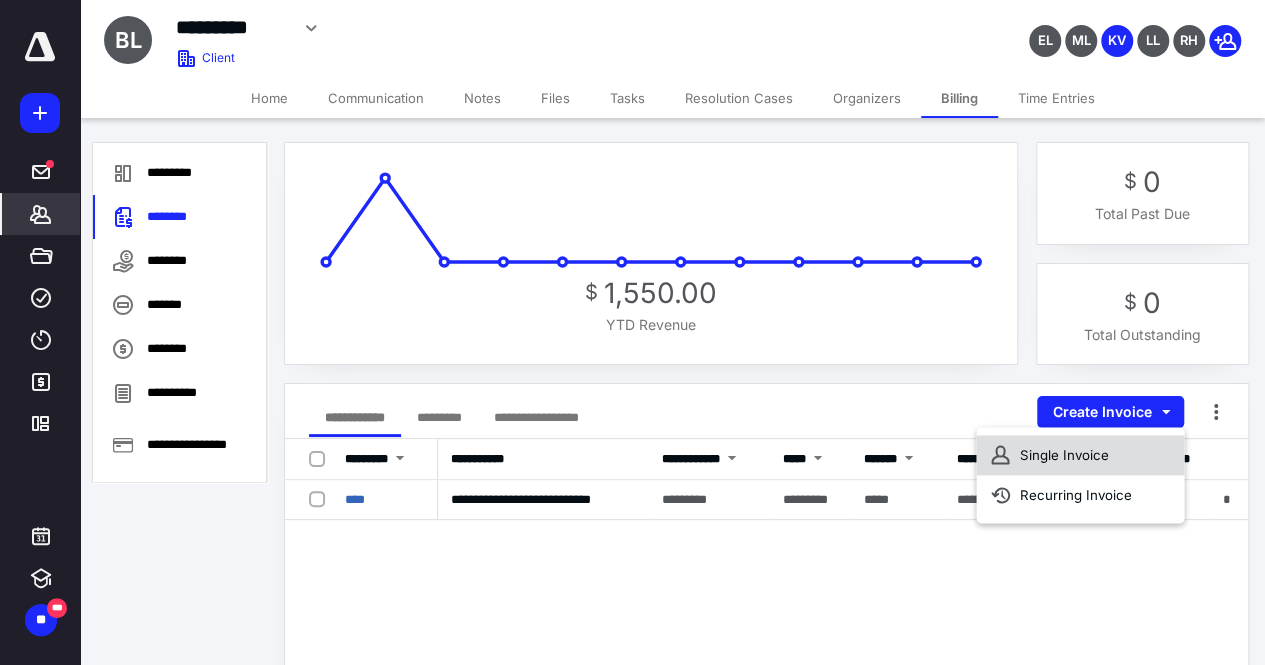 click on "Single Invoice" at bounding box center [1080, 455] 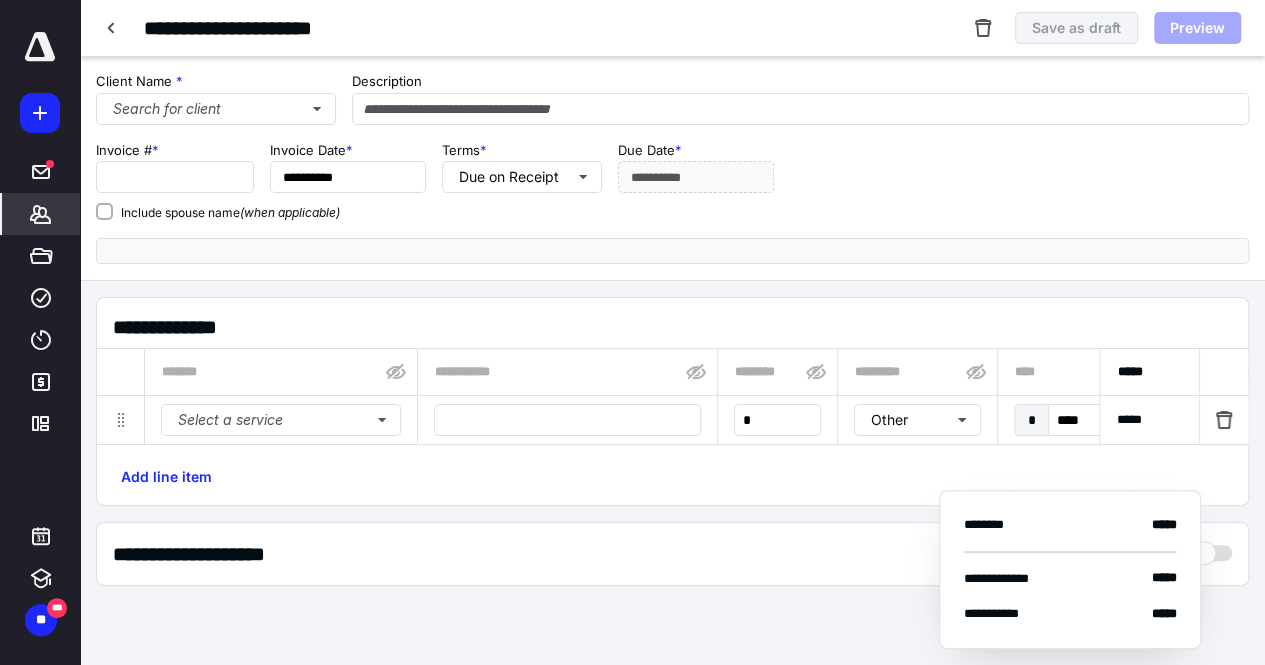 type on "****" 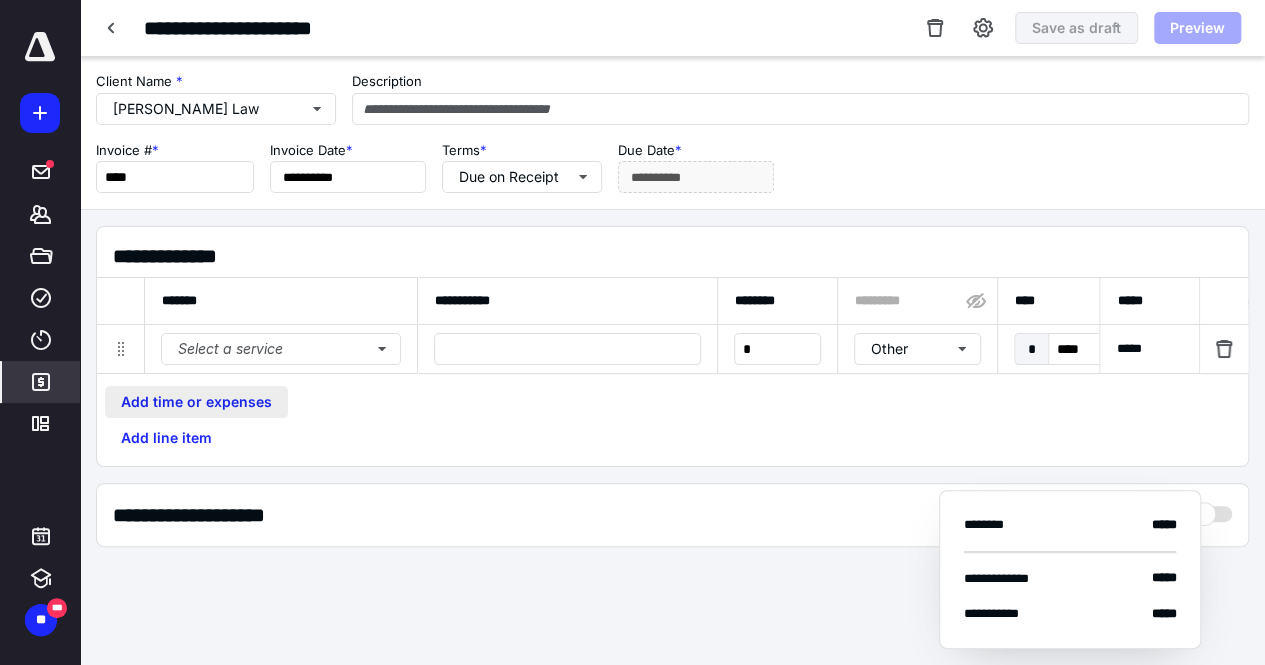 click on "Add time or expenses" at bounding box center (196, 402) 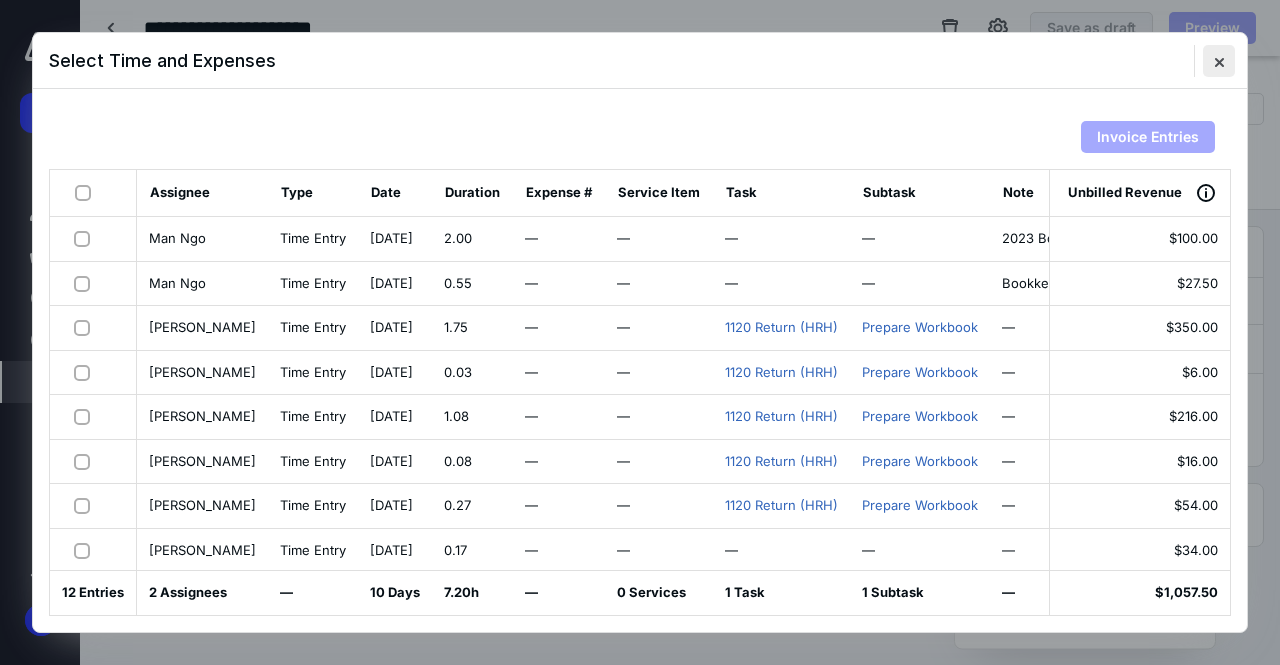 click at bounding box center (1219, 61) 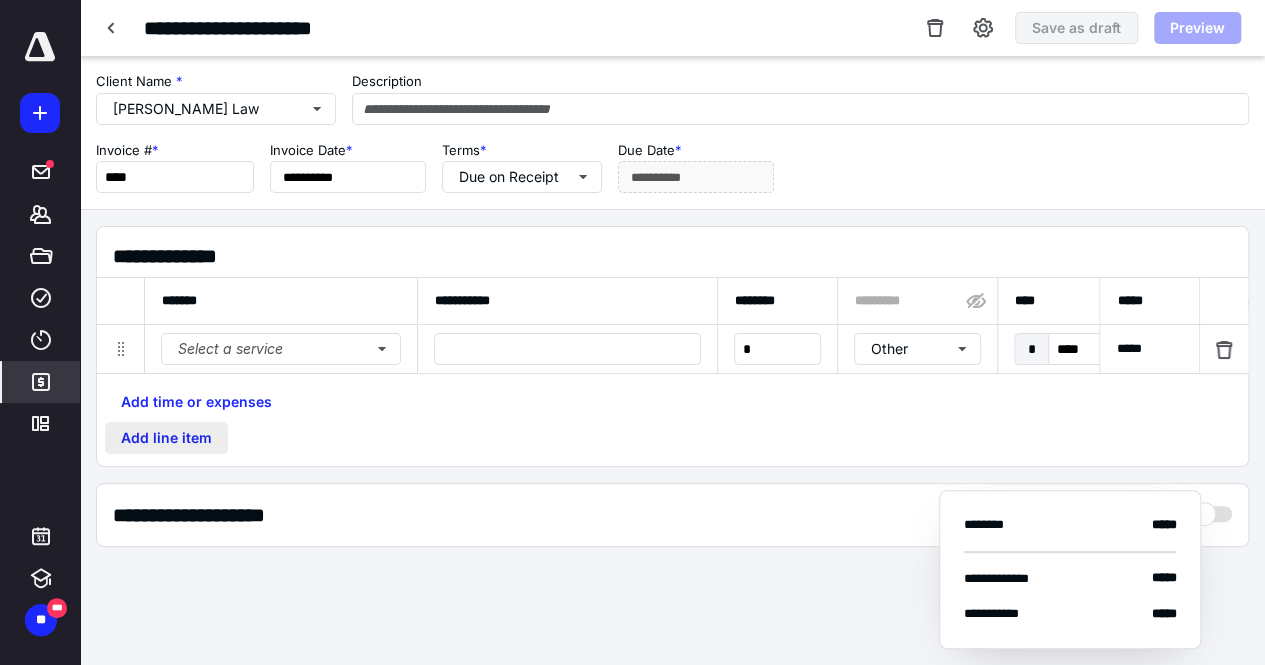 click on "Add line item" at bounding box center (166, 438) 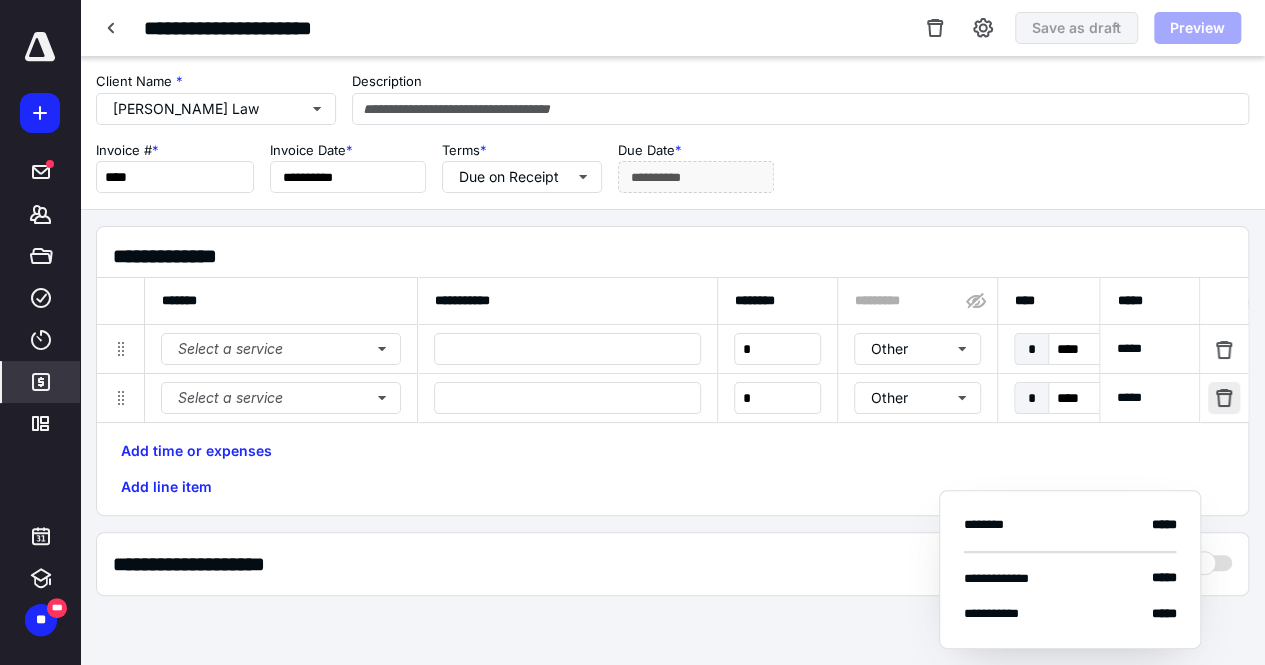 click at bounding box center [1224, 398] 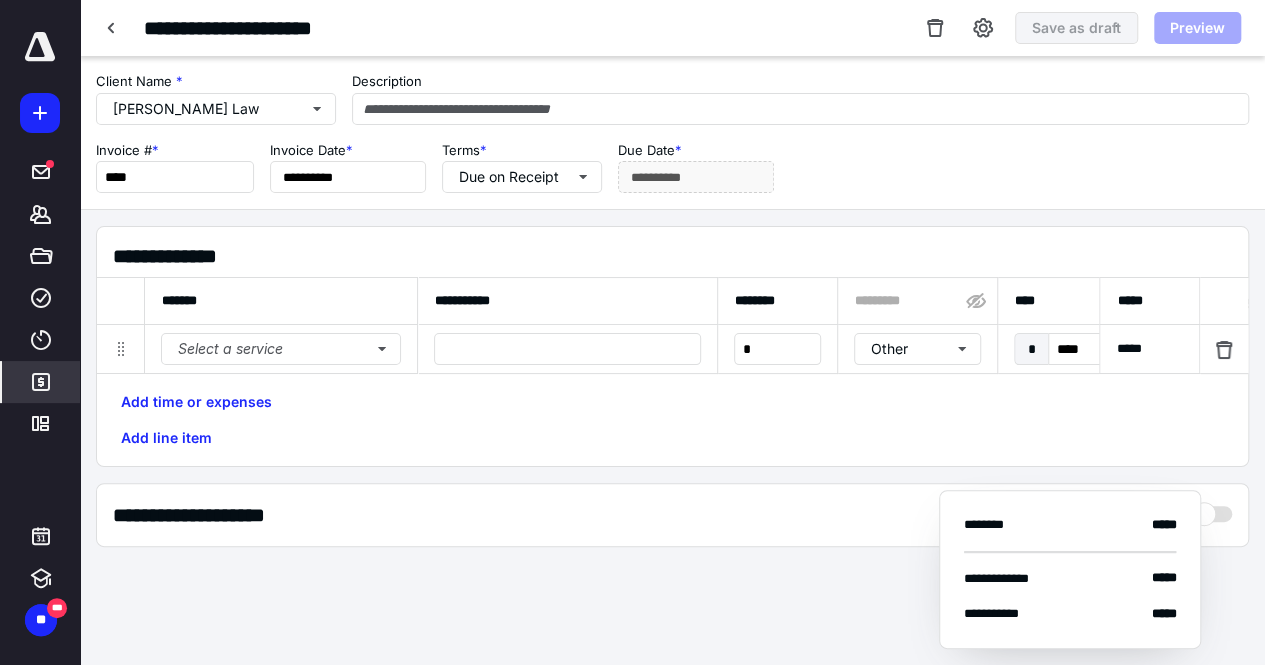 scroll, scrollTop: 126, scrollLeft: 0, axis: vertical 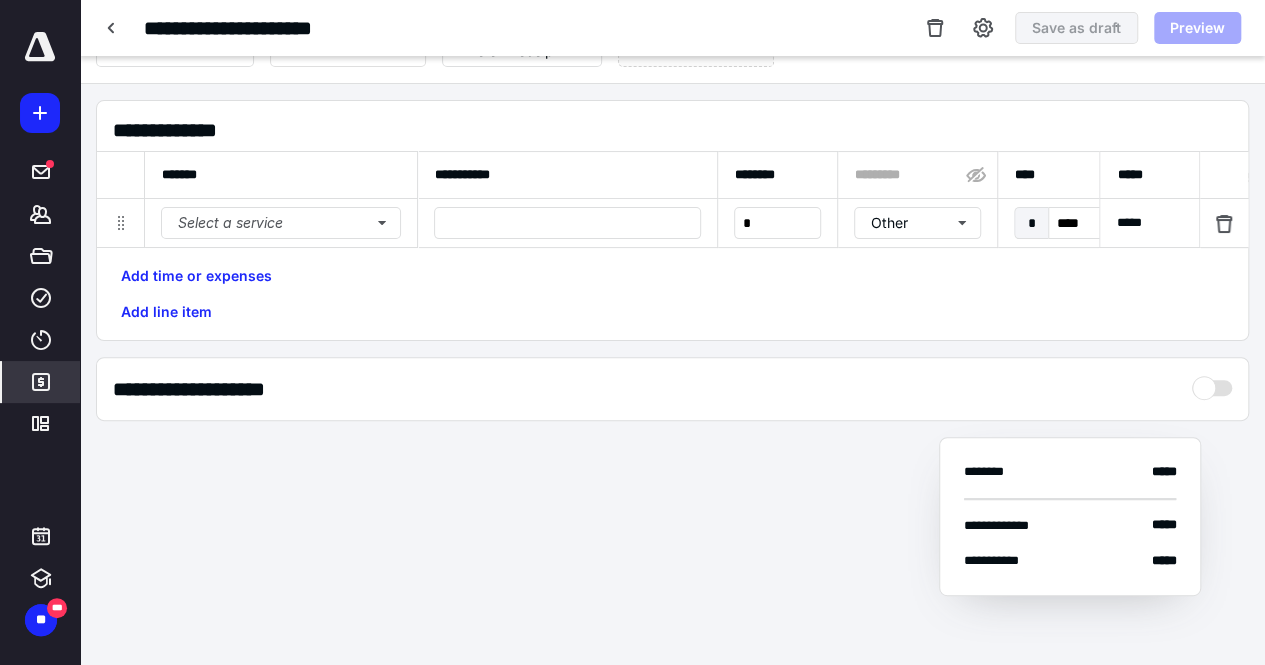 click at bounding box center (1212, 383) 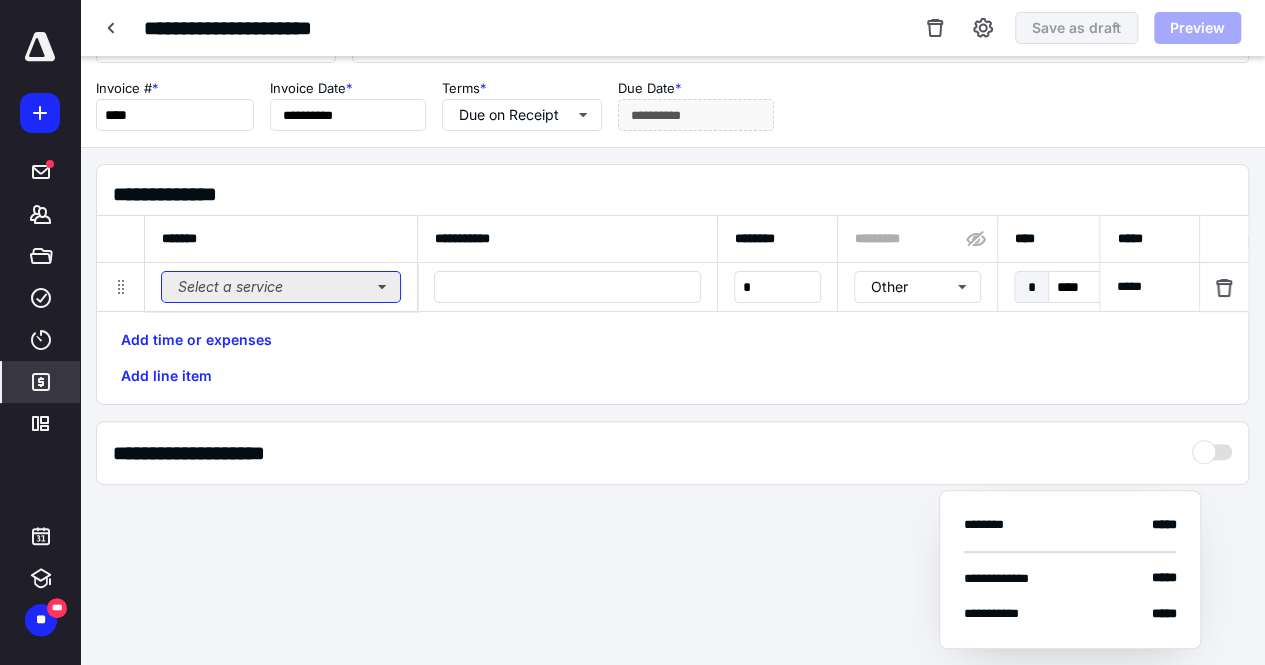 click on "Select a service" at bounding box center [281, 287] 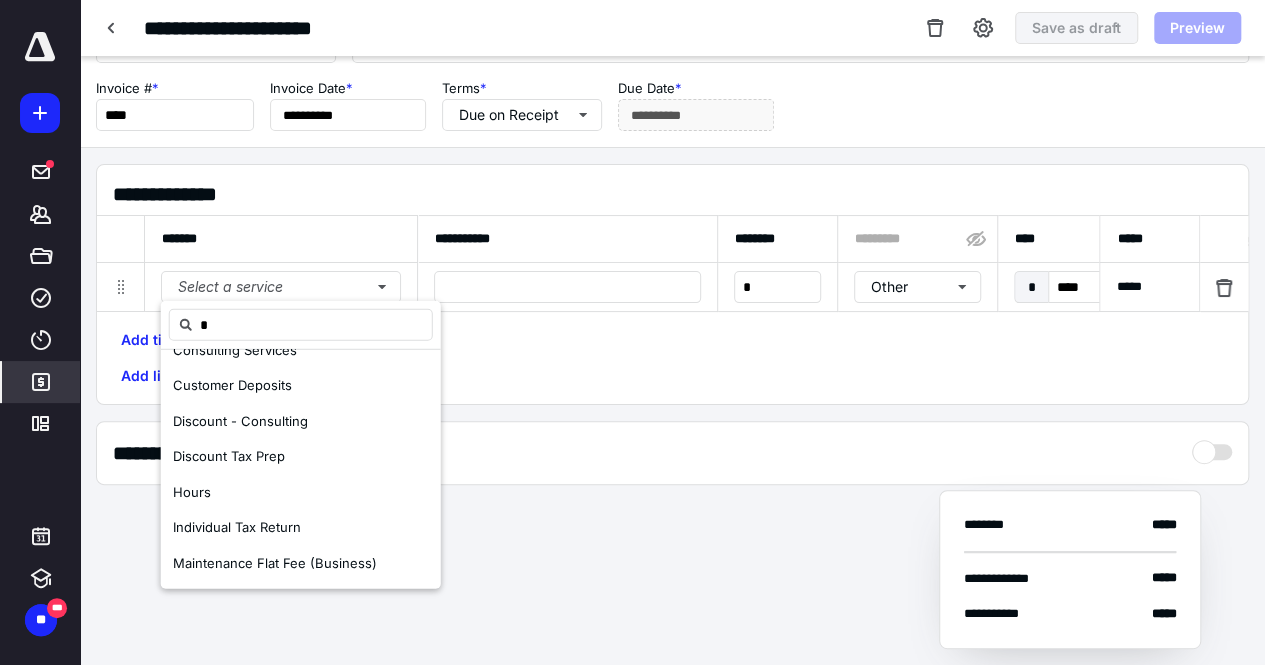 scroll, scrollTop: 0, scrollLeft: 0, axis: both 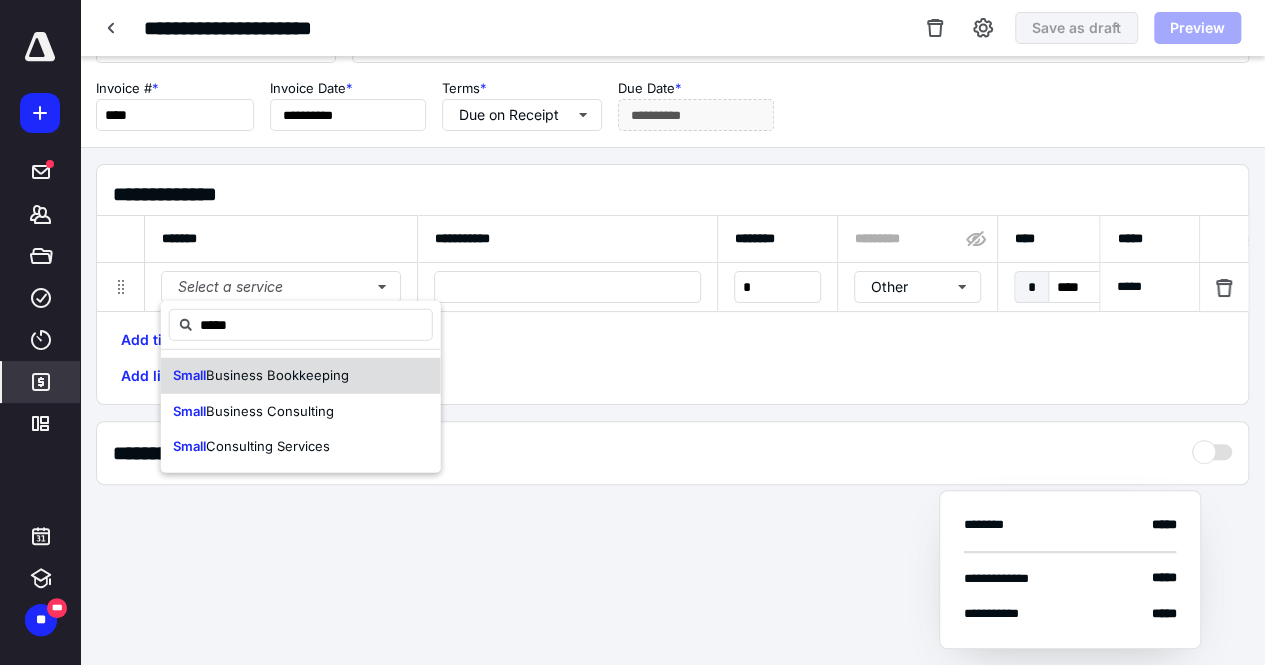 click on "Small  Business Bookkeeping" at bounding box center (301, 376) 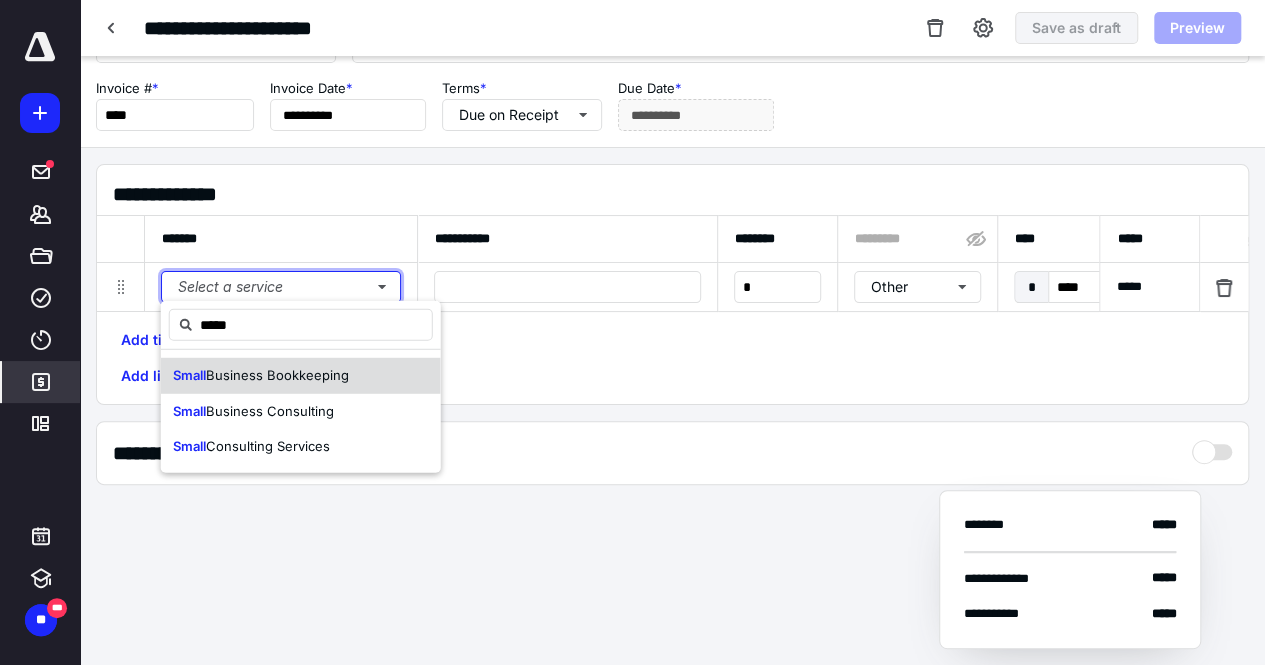 type 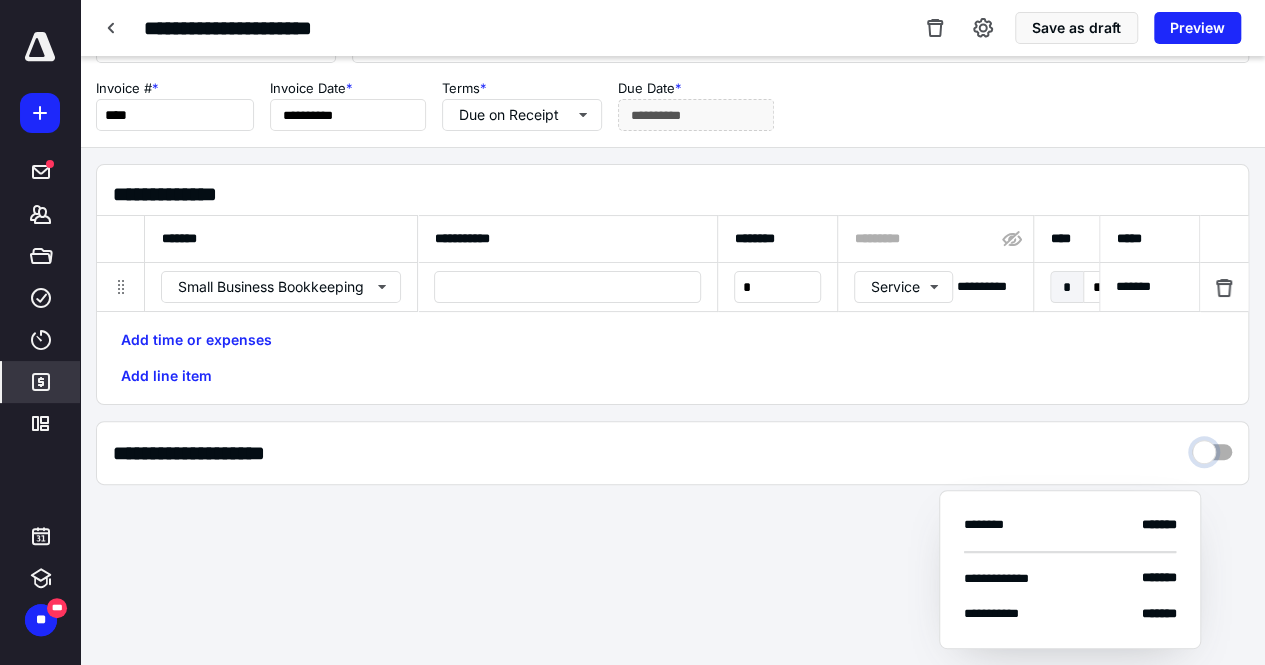 click at bounding box center [1212, 447] 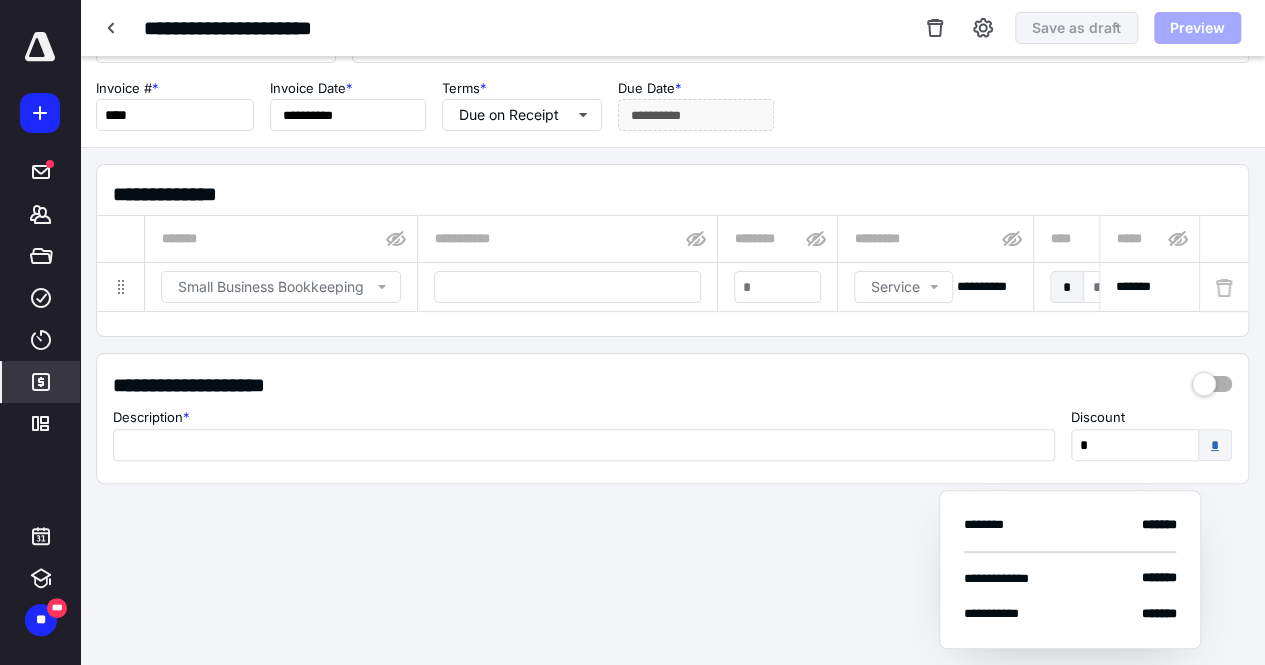 click on "*" at bounding box center (1215, 445) 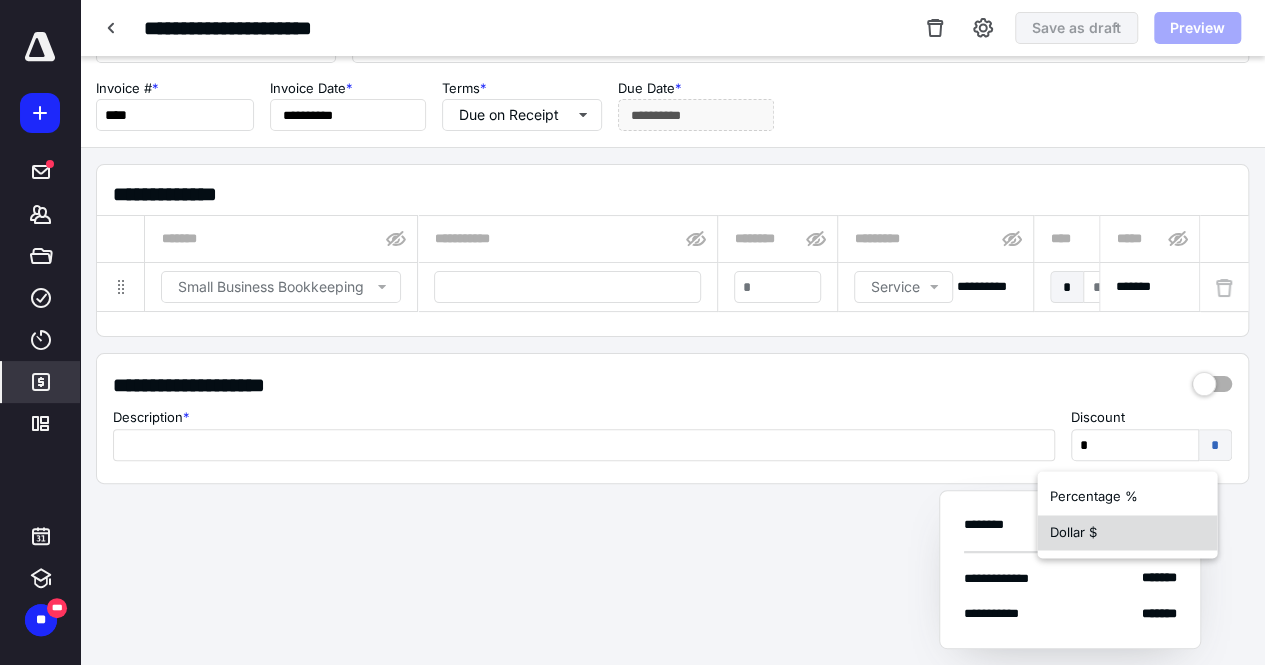 click on "Dollar $" at bounding box center [1127, 533] 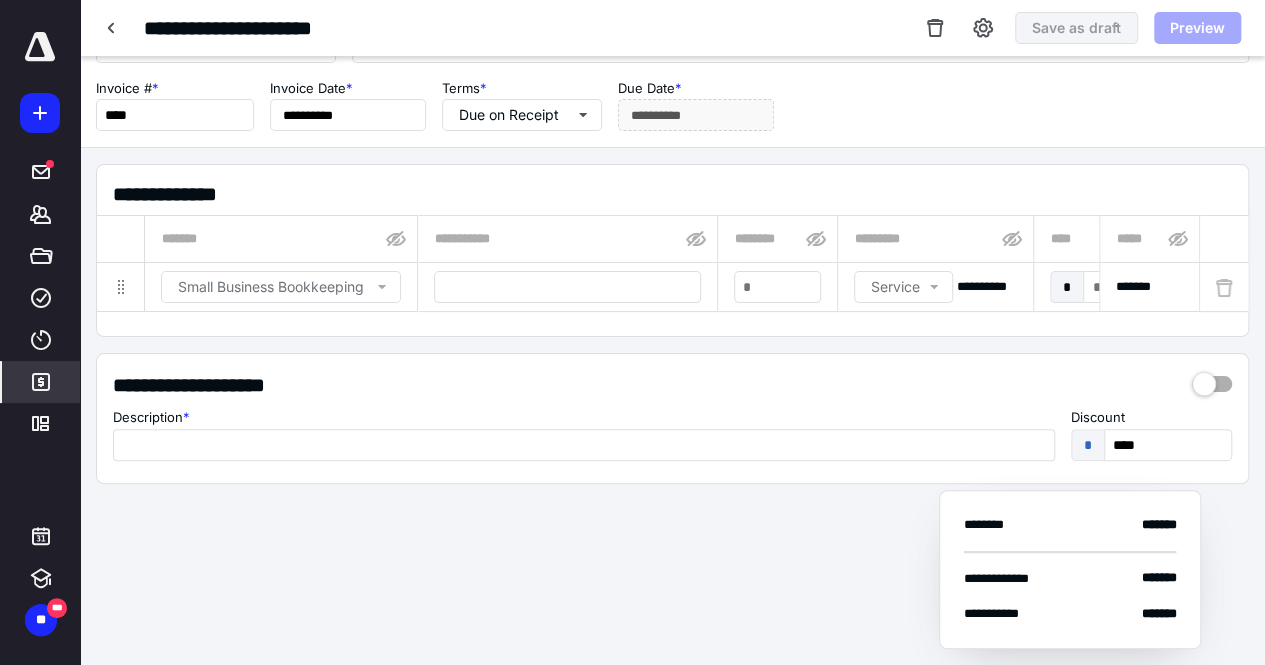 scroll, scrollTop: 0, scrollLeft: 0, axis: both 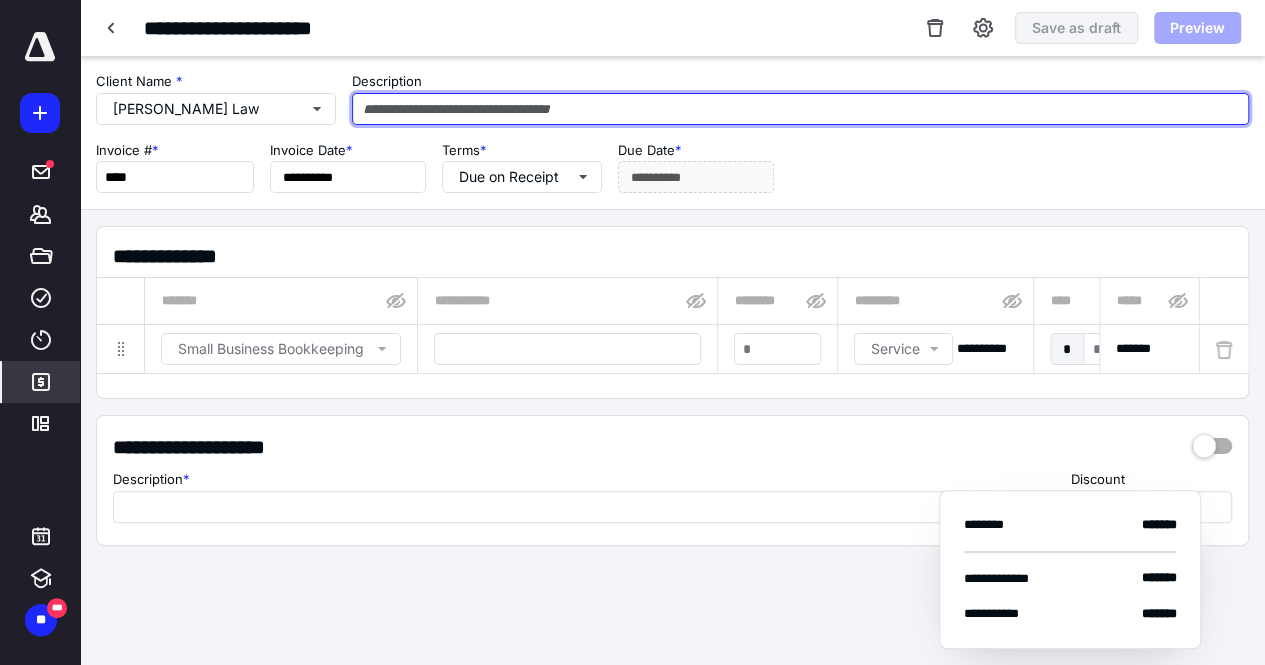 click at bounding box center [800, 109] 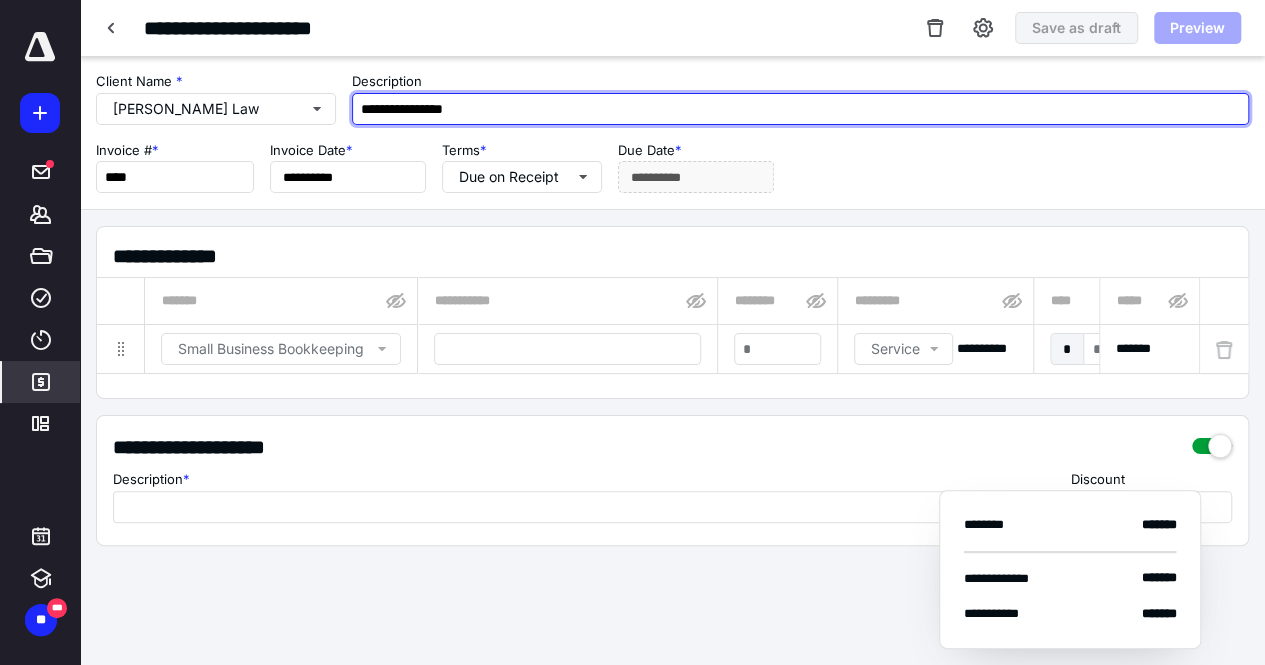type on "**********" 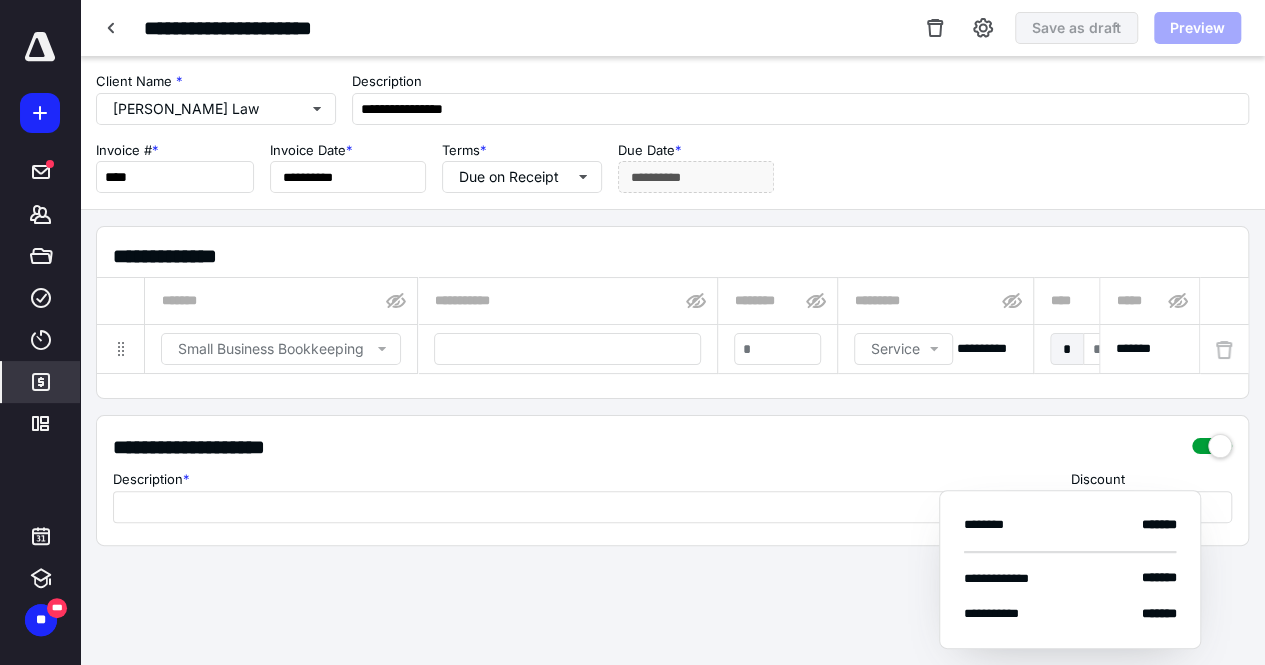 click at bounding box center [1212, 439] 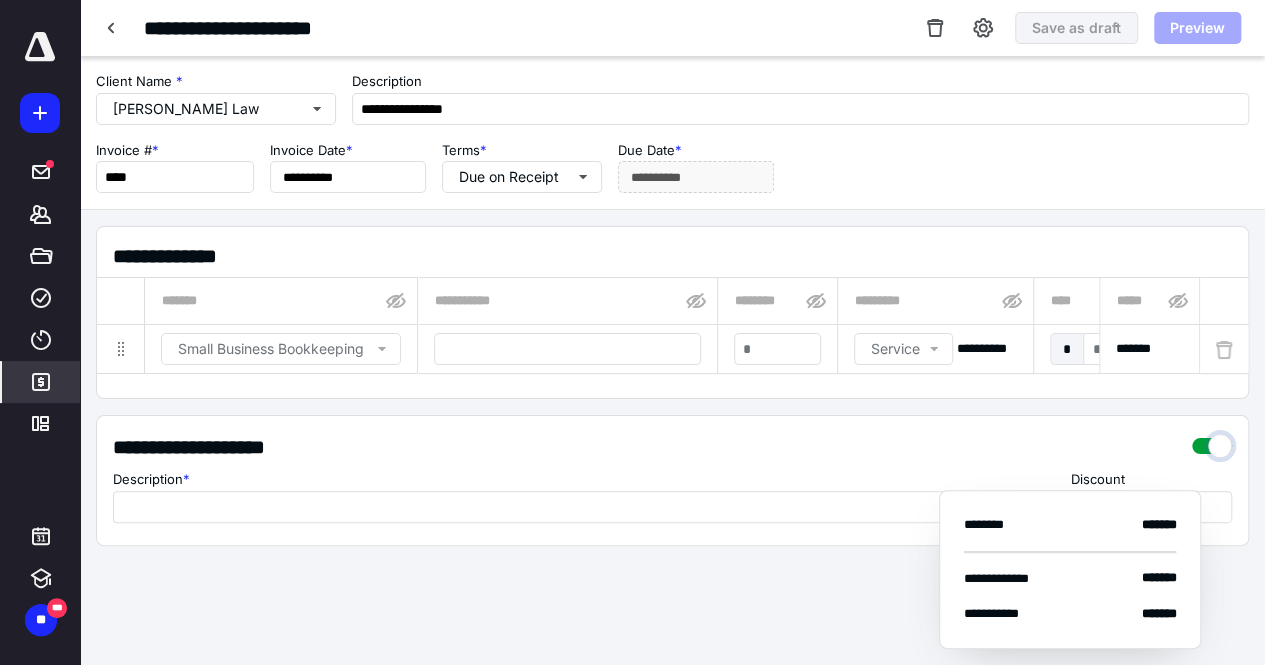 click at bounding box center (1212, 441) 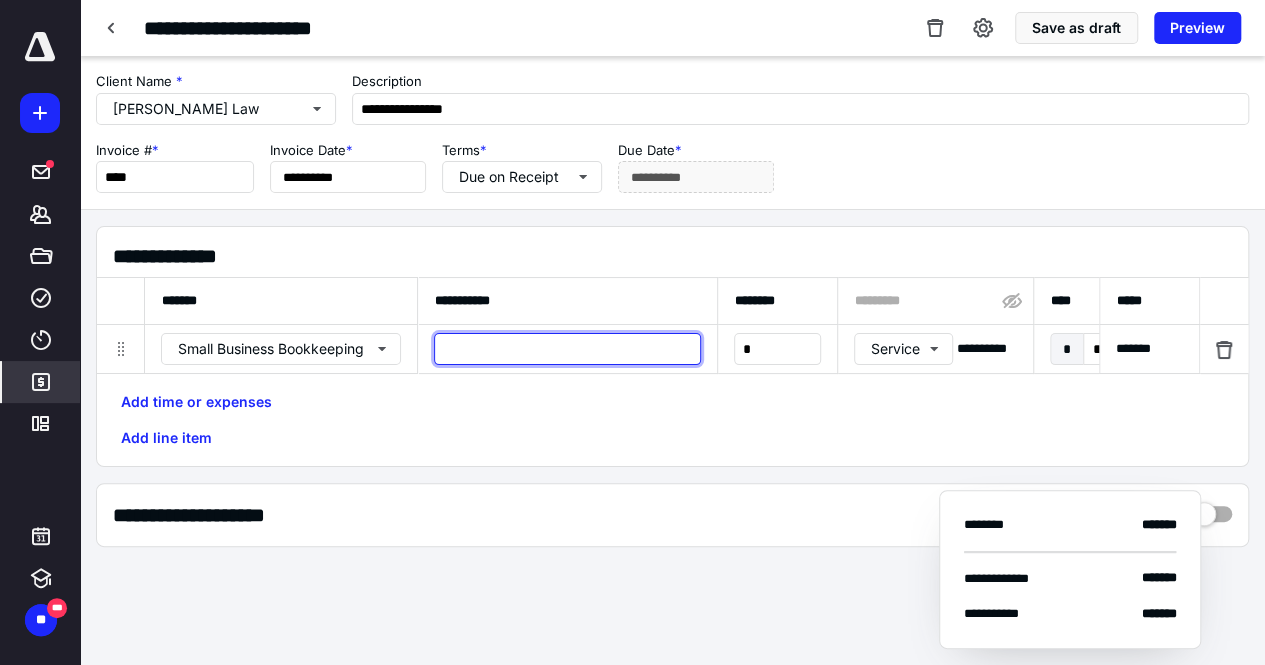click at bounding box center (567, 349) 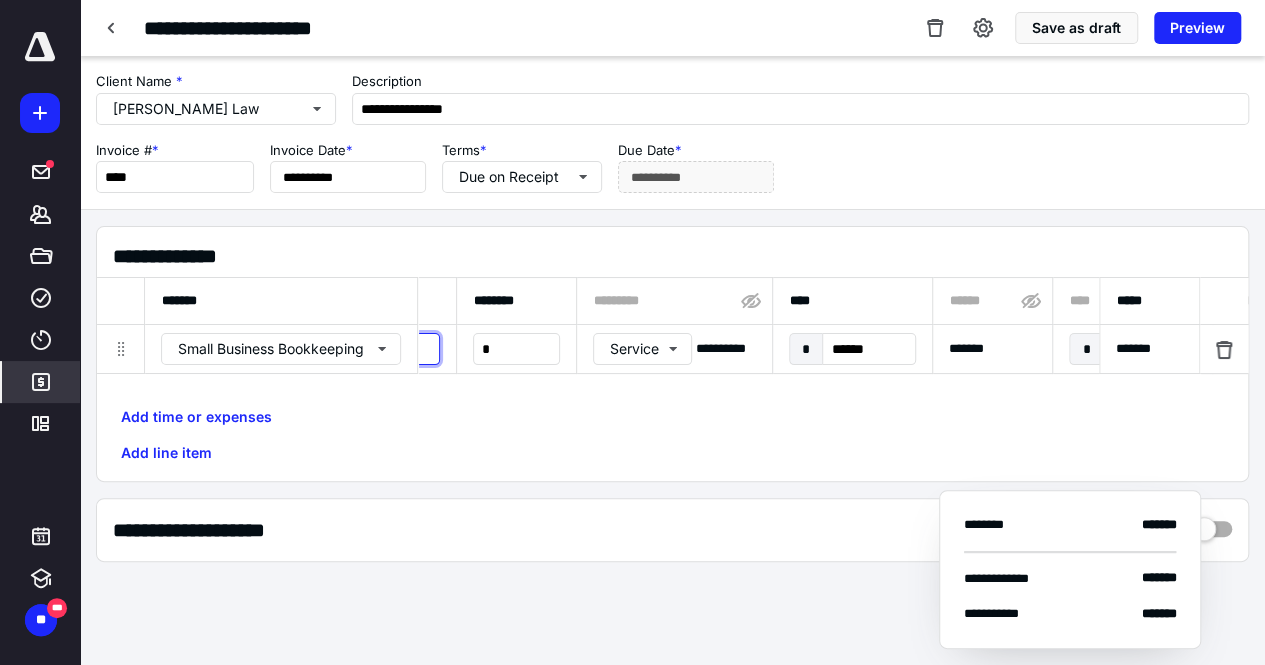 scroll, scrollTop: 0, scrollLeft: 270, axis: horizontal 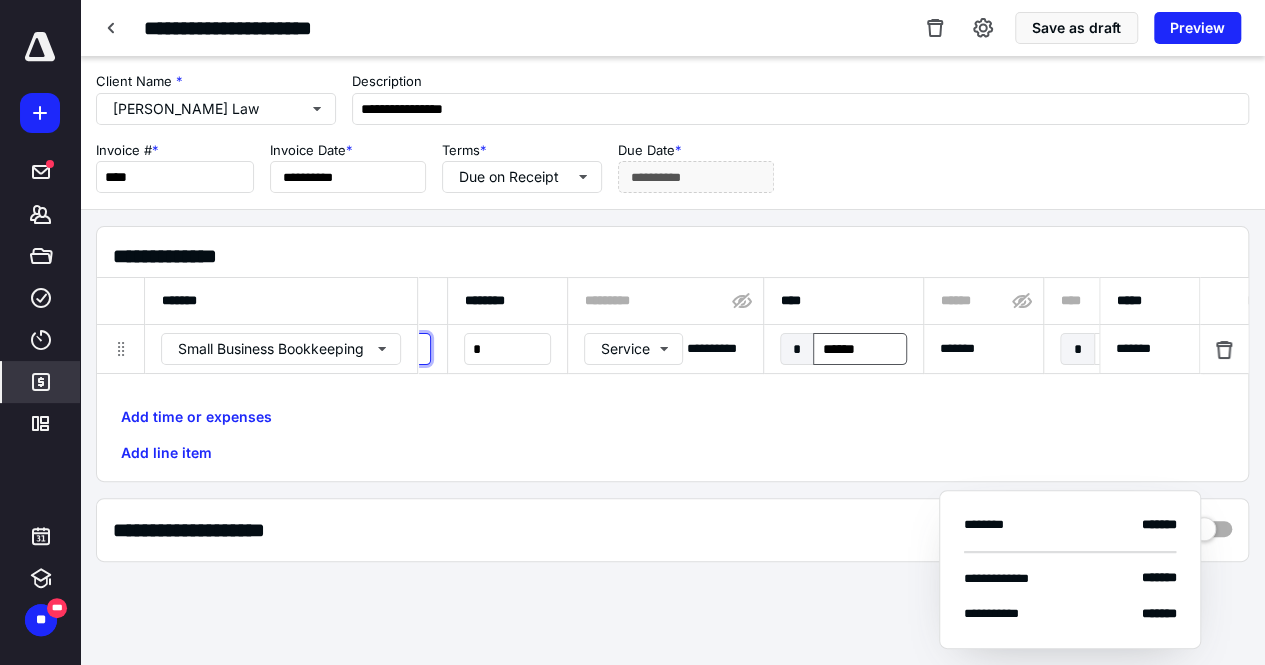 type on "**********" 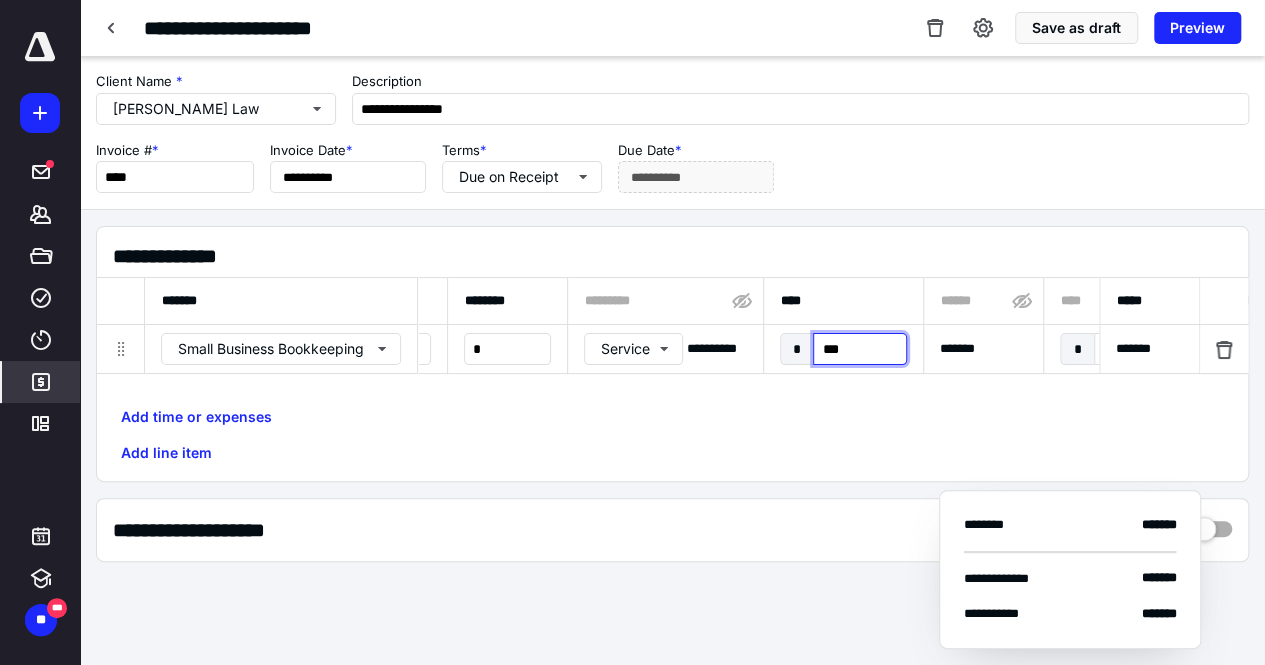 type on "****" 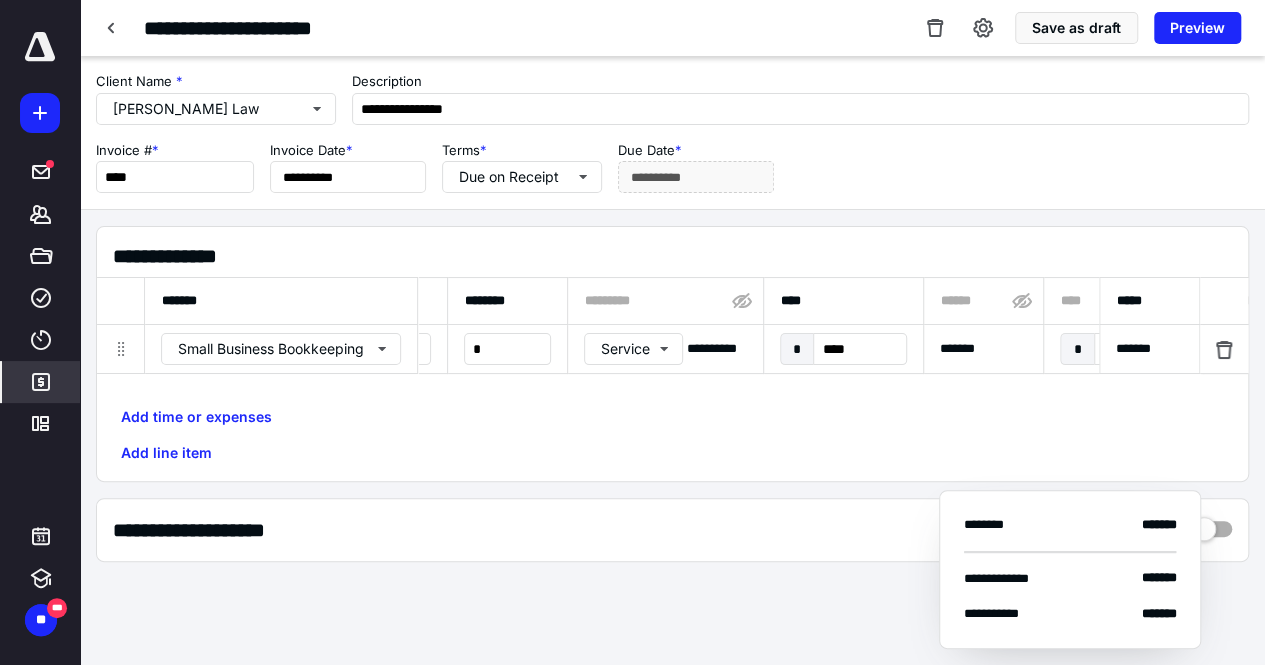 click on "Add time or expenses Add line item" at bounding box center (672, 435) 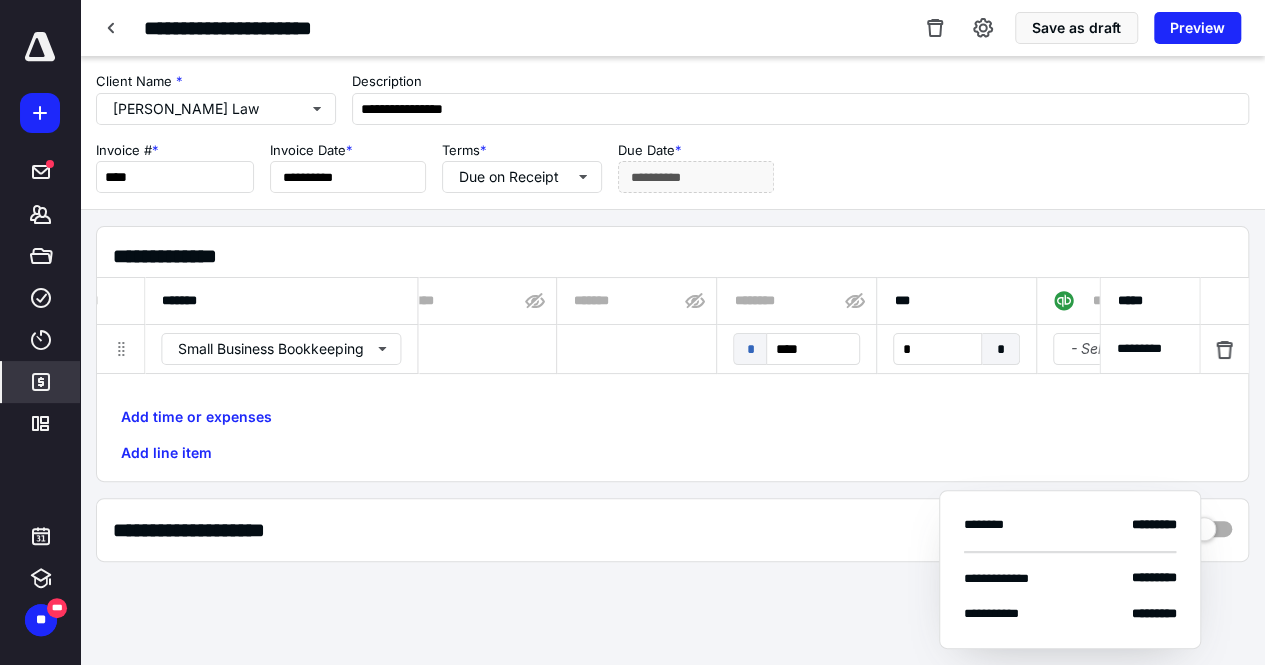 scroll, scrollTop: 0, scrollLeft: 1421, axis: horizontal 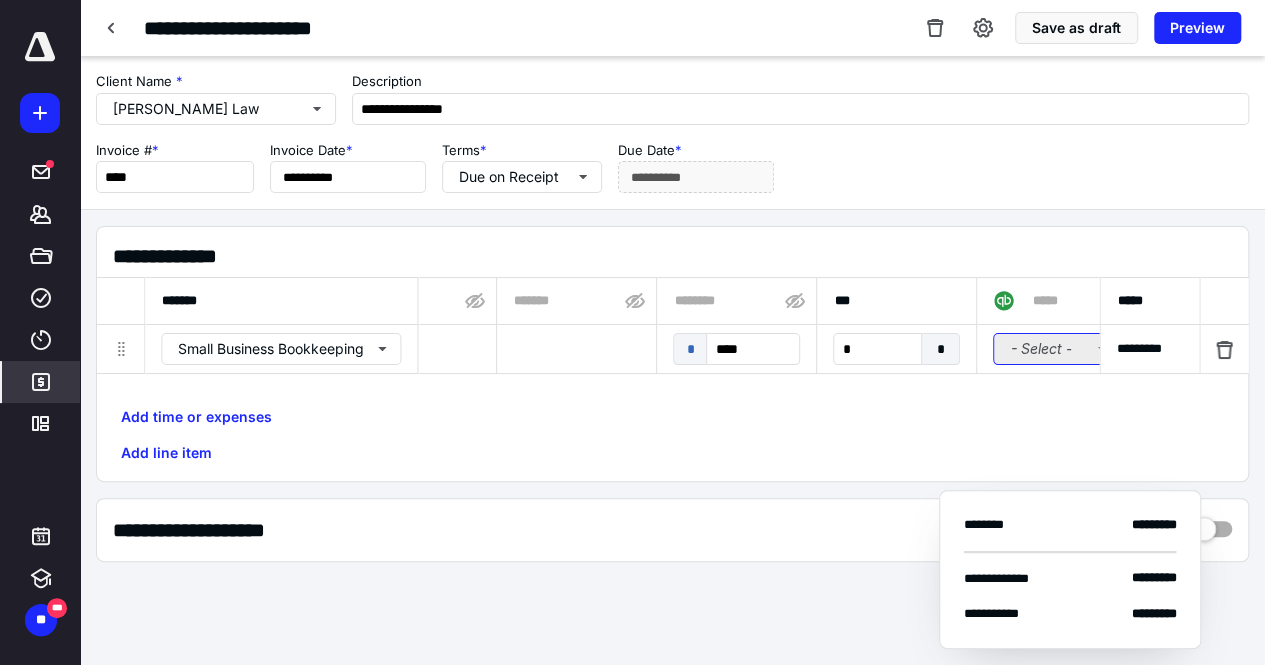 click on "- Select -" at bounding box center (1057, 349) 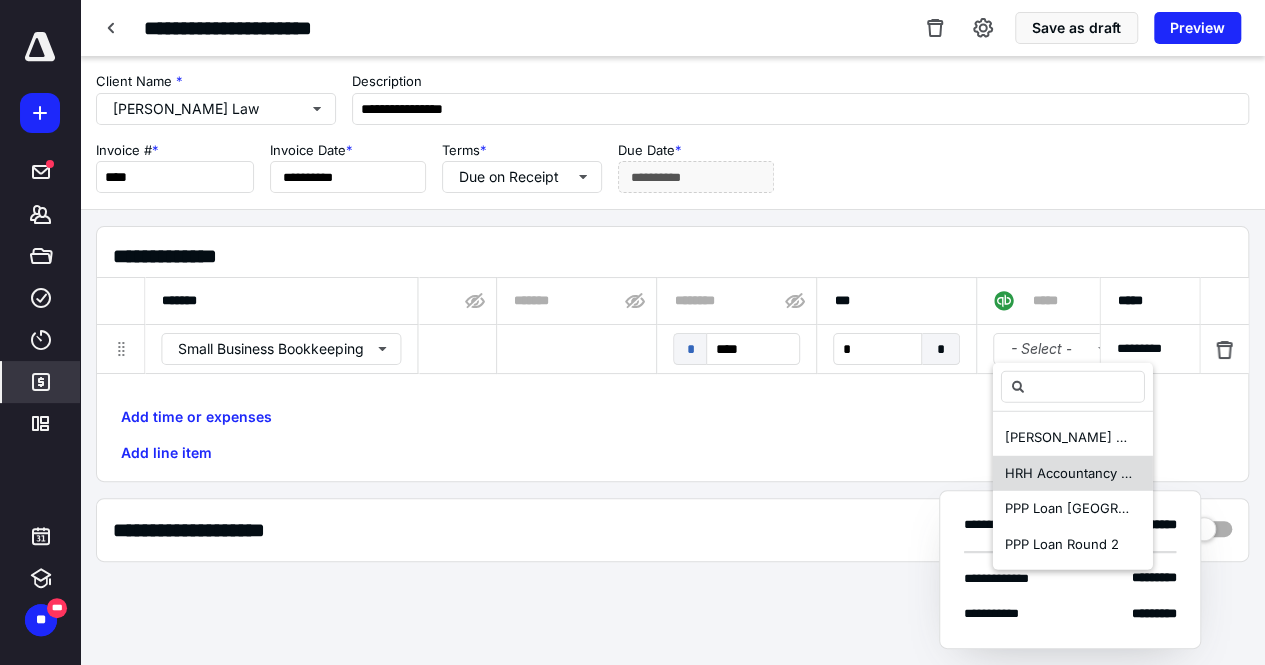 click on "HRH Accountancy Corp" at bounding box center [1078, 472] 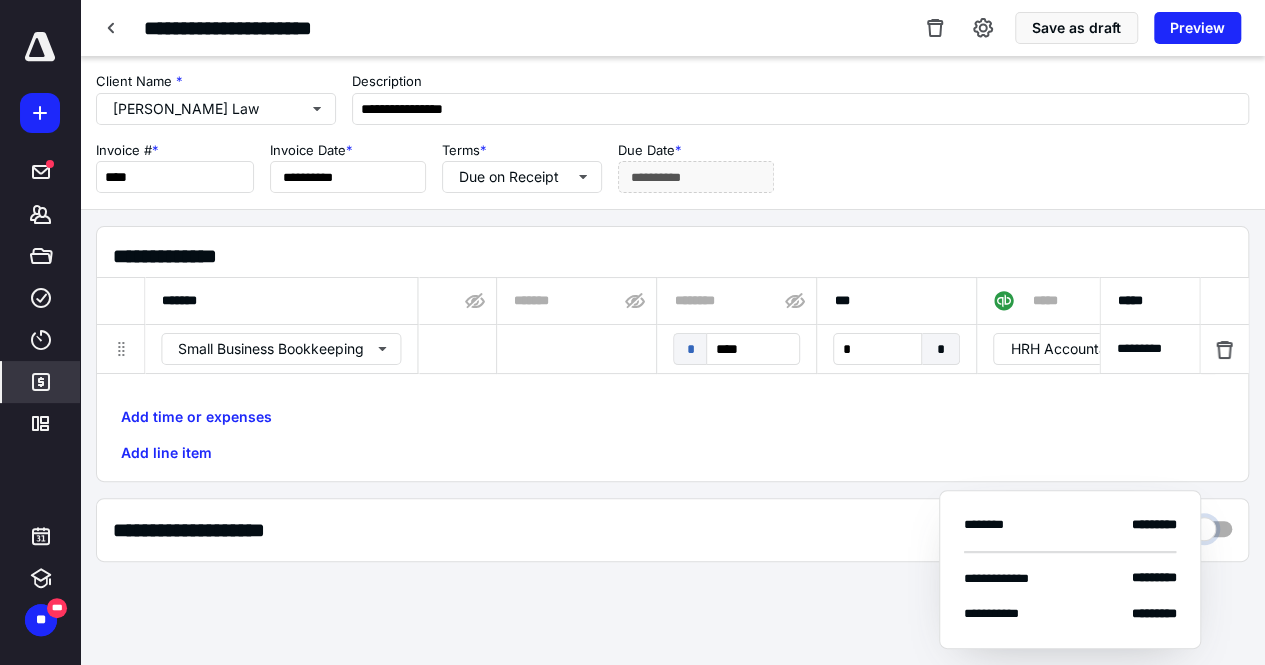 click at bounding box center (1212, 524) 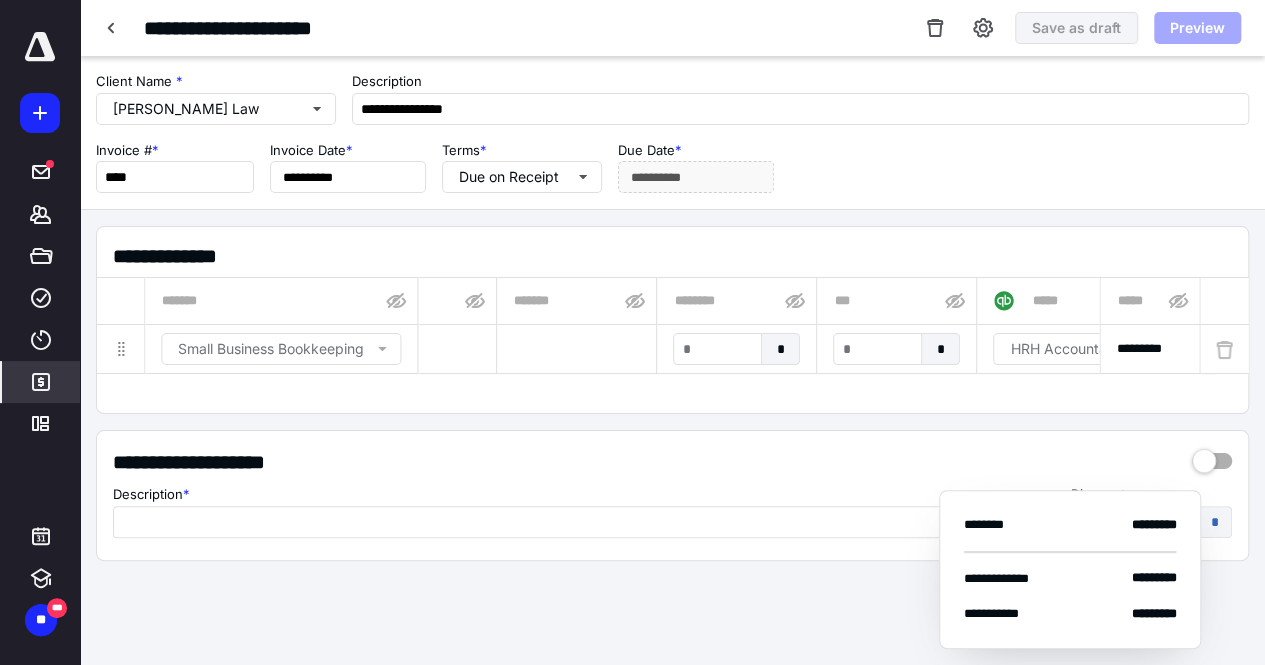 scroll, scrollTop: 124, scrollLeft: 0, axis: vertical 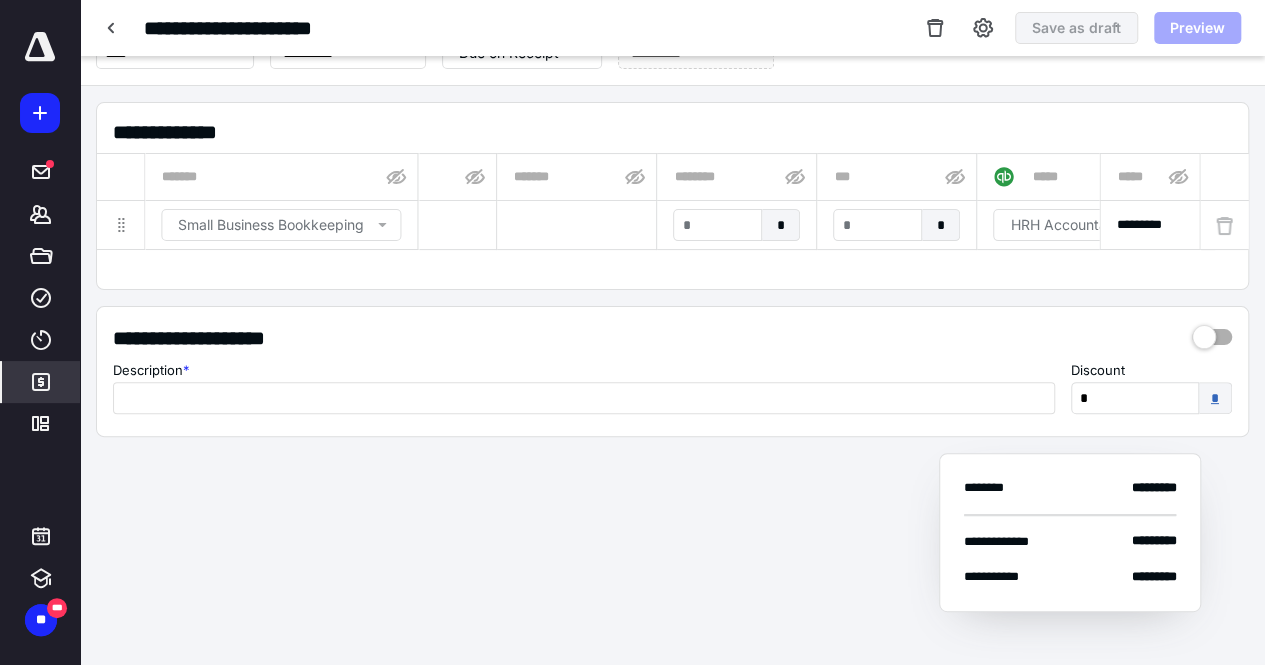 click on "*" at bounding box center (1215, 398) 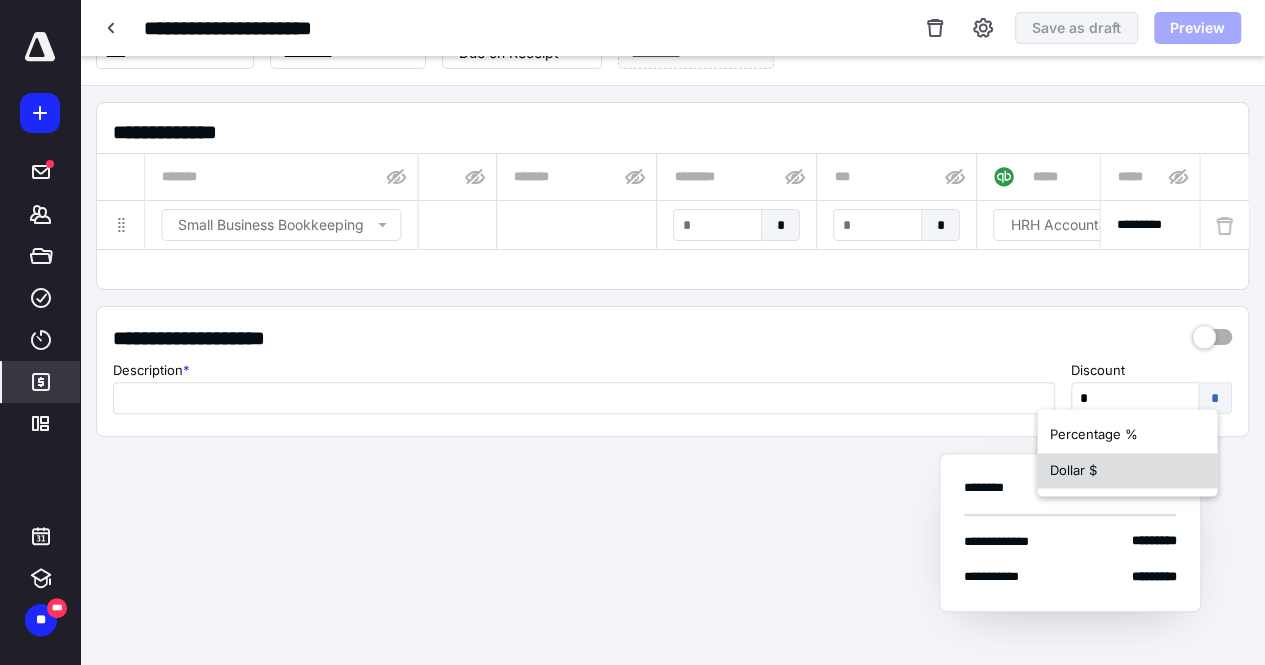 click on "Dollar $" at bounding box center (1127, 471) 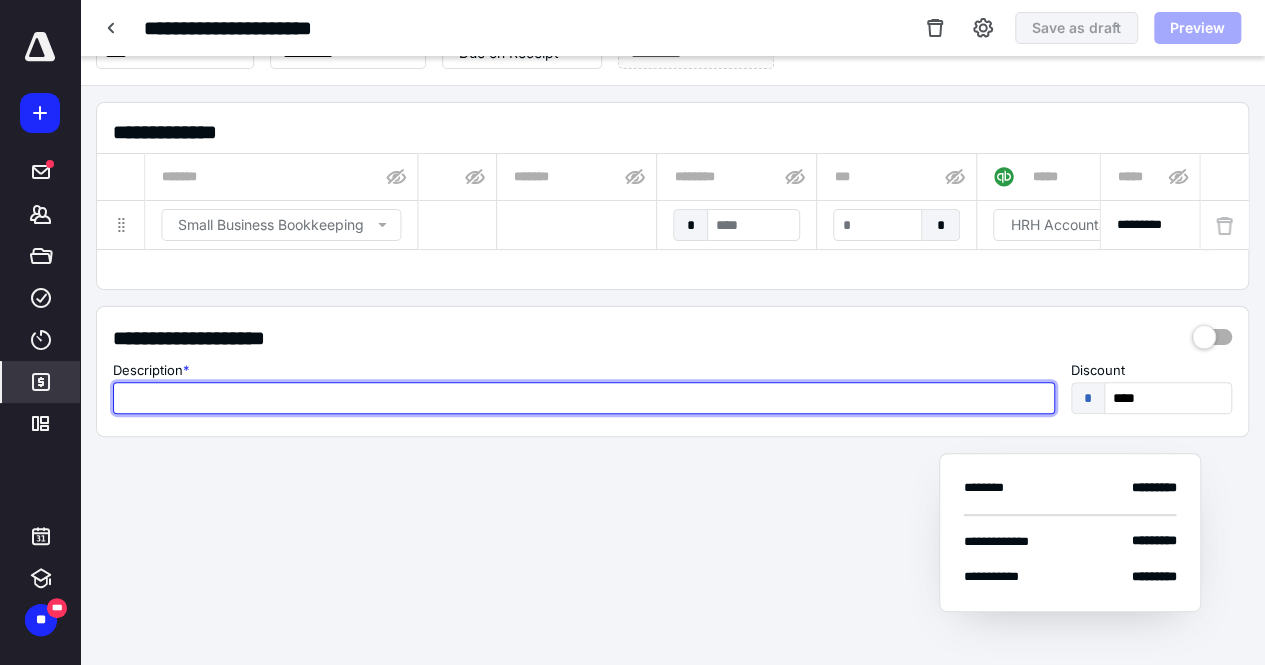 click at bounding box center (584, 398) 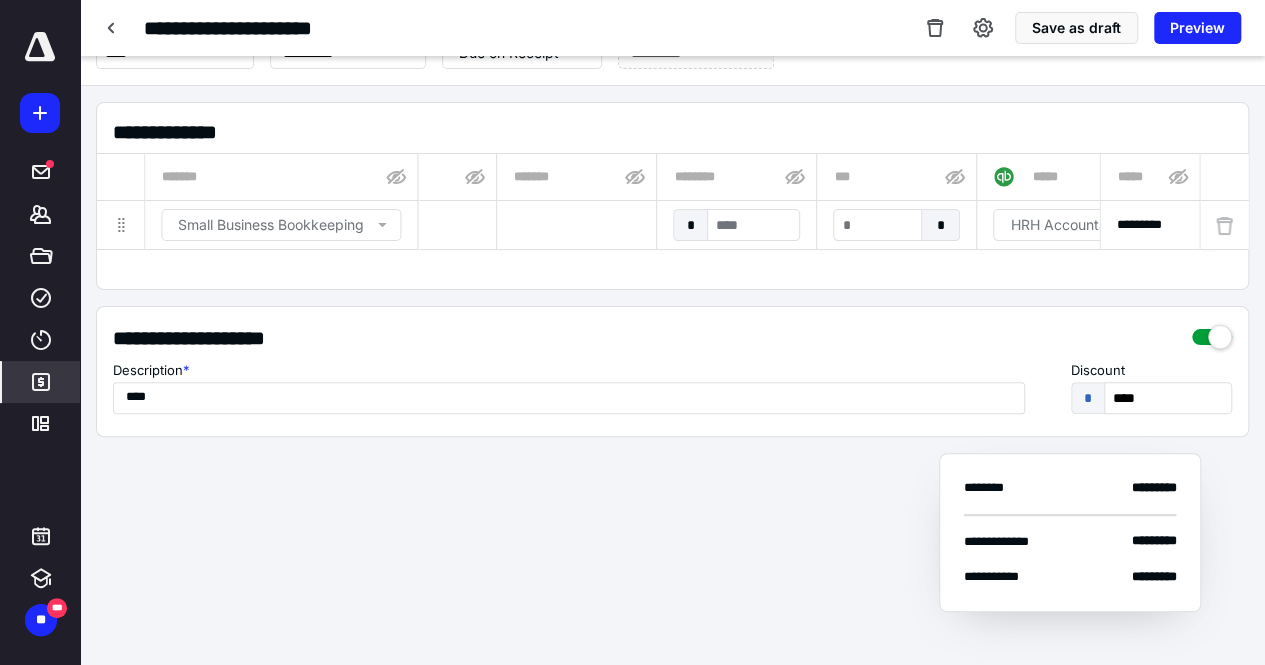 click on "**********" at bounding box center (672, 371) 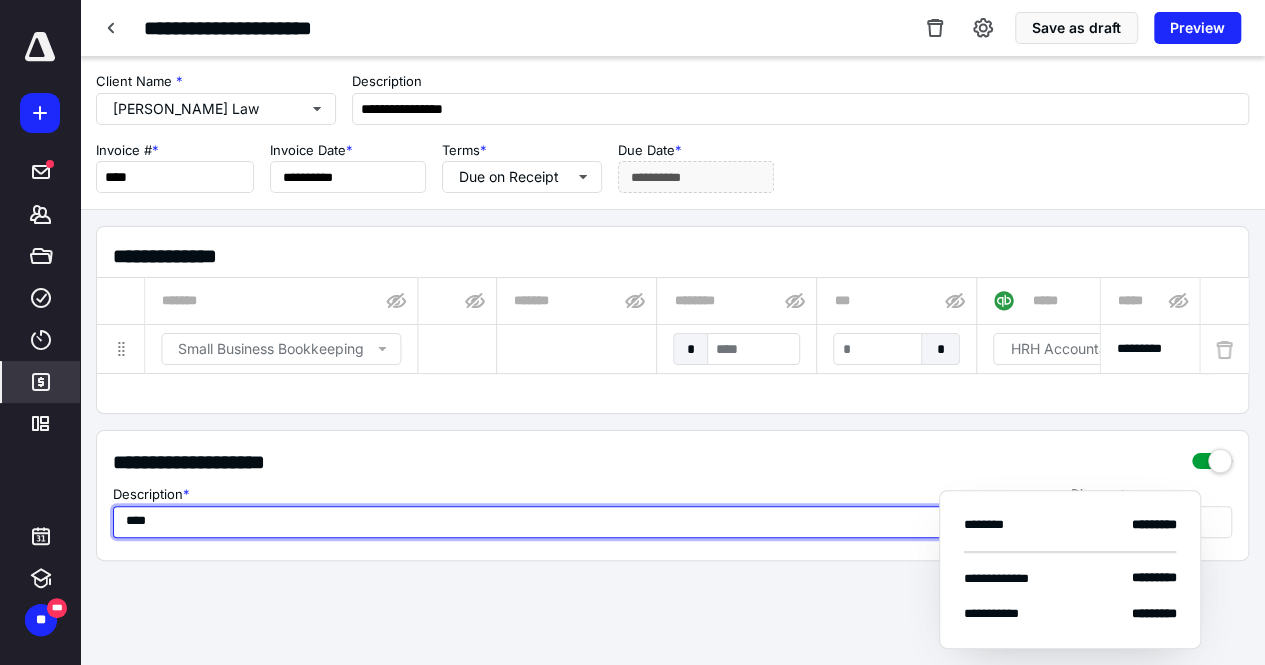 click on "****" at bounding box center (569, 522) 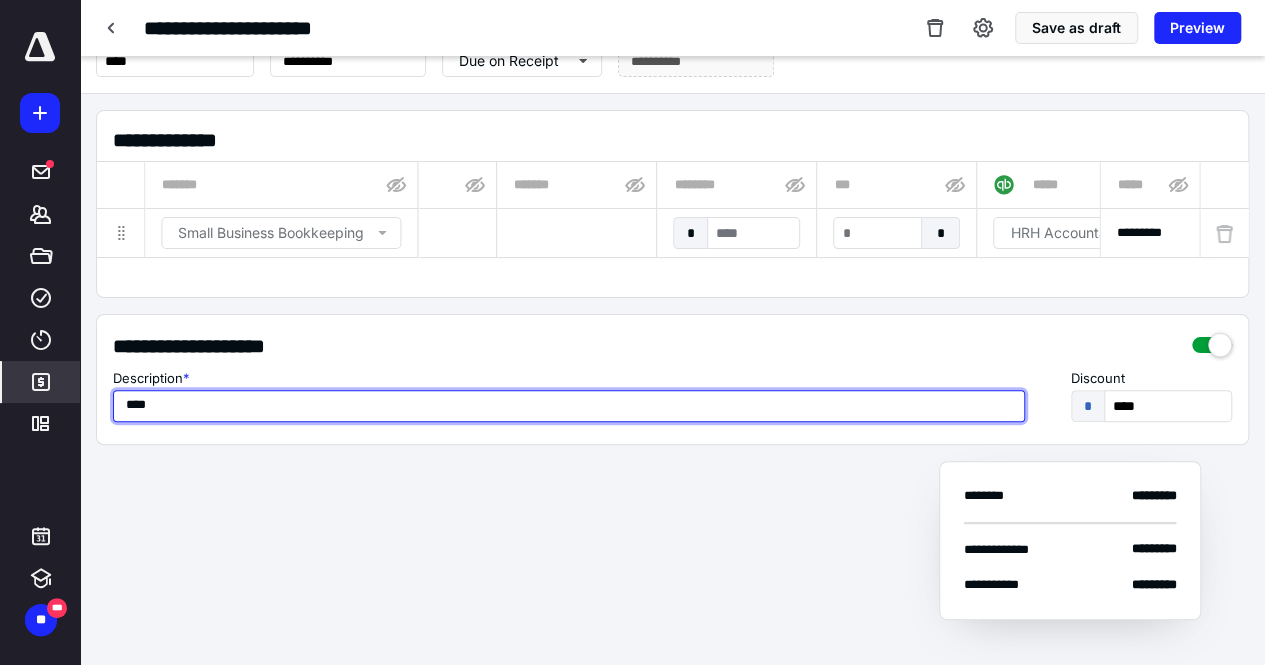 scroll, scrollTop: 119, scrollLeft: 0, axis: vertical 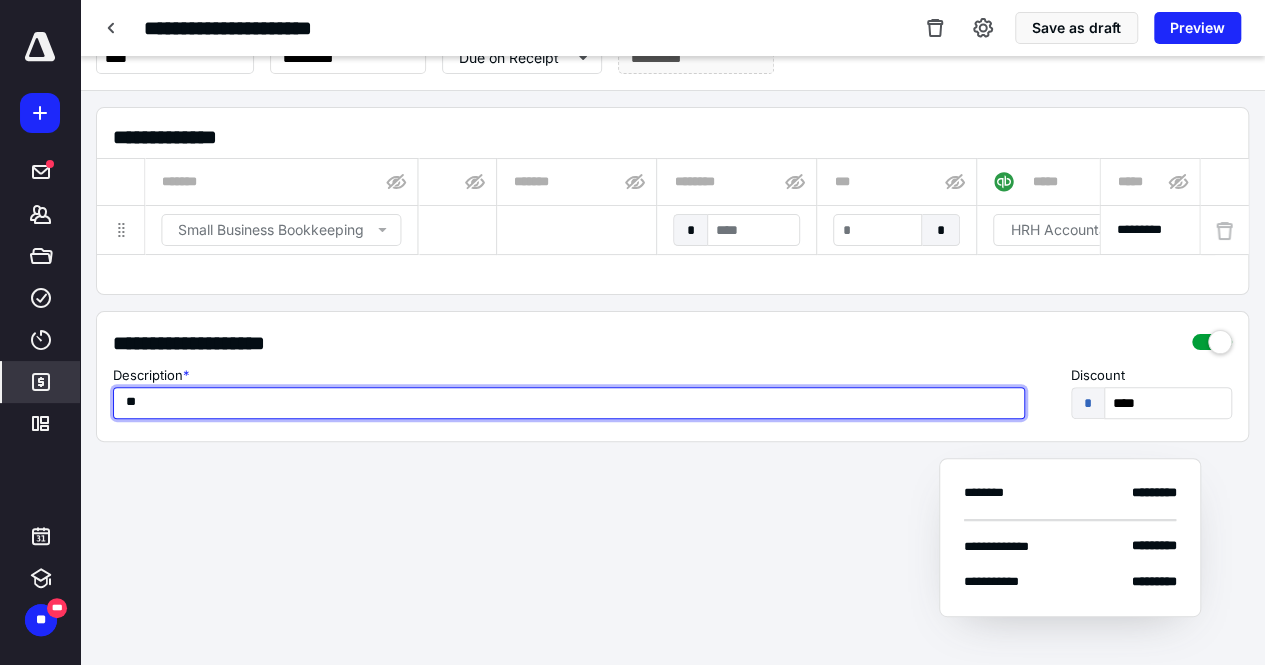 type on "*" 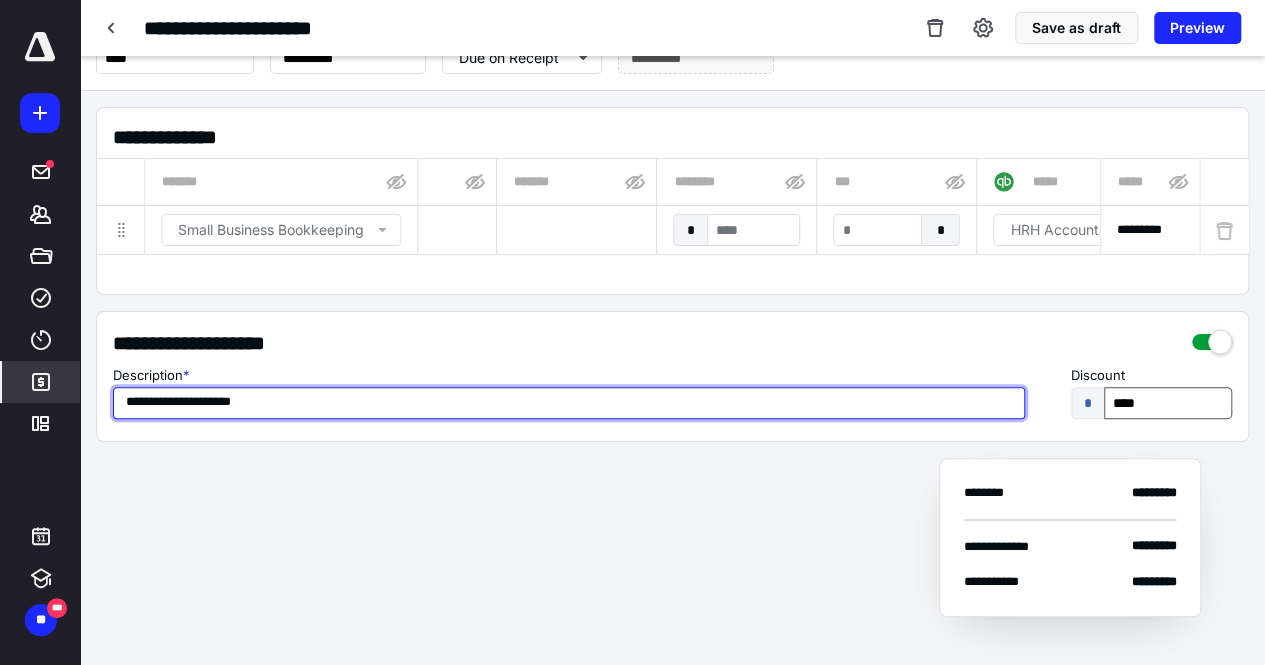 type on "**********" 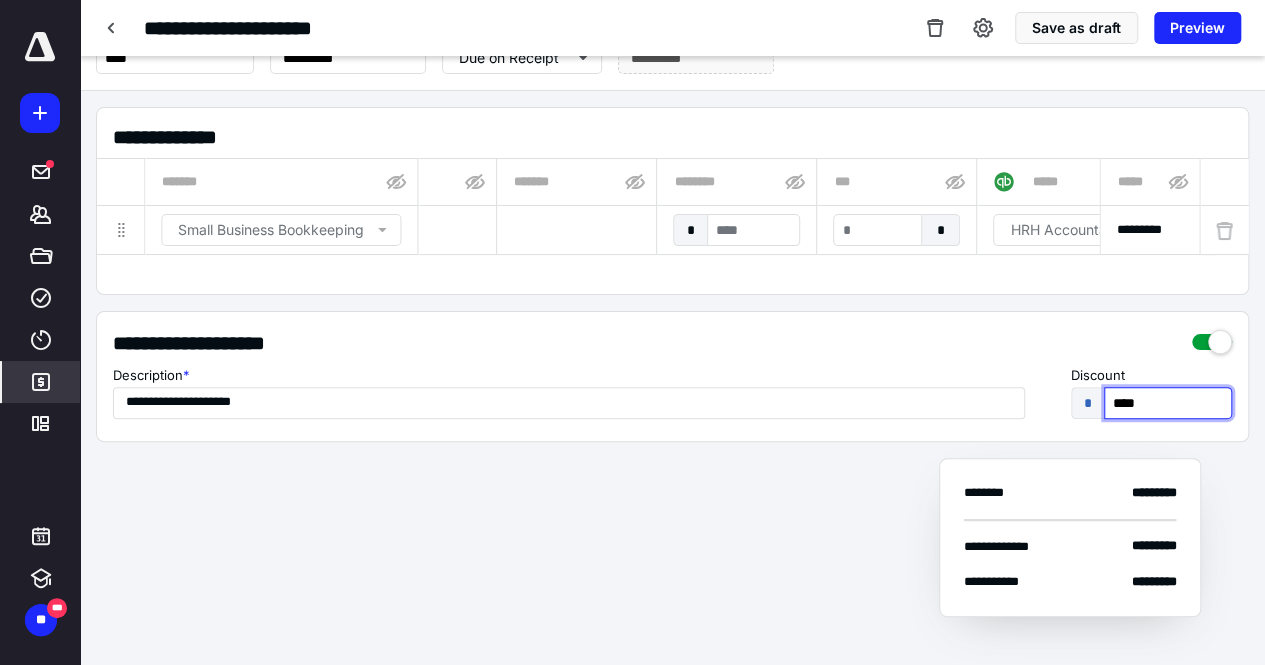 click on "****" at bounding box center (1168, 403) 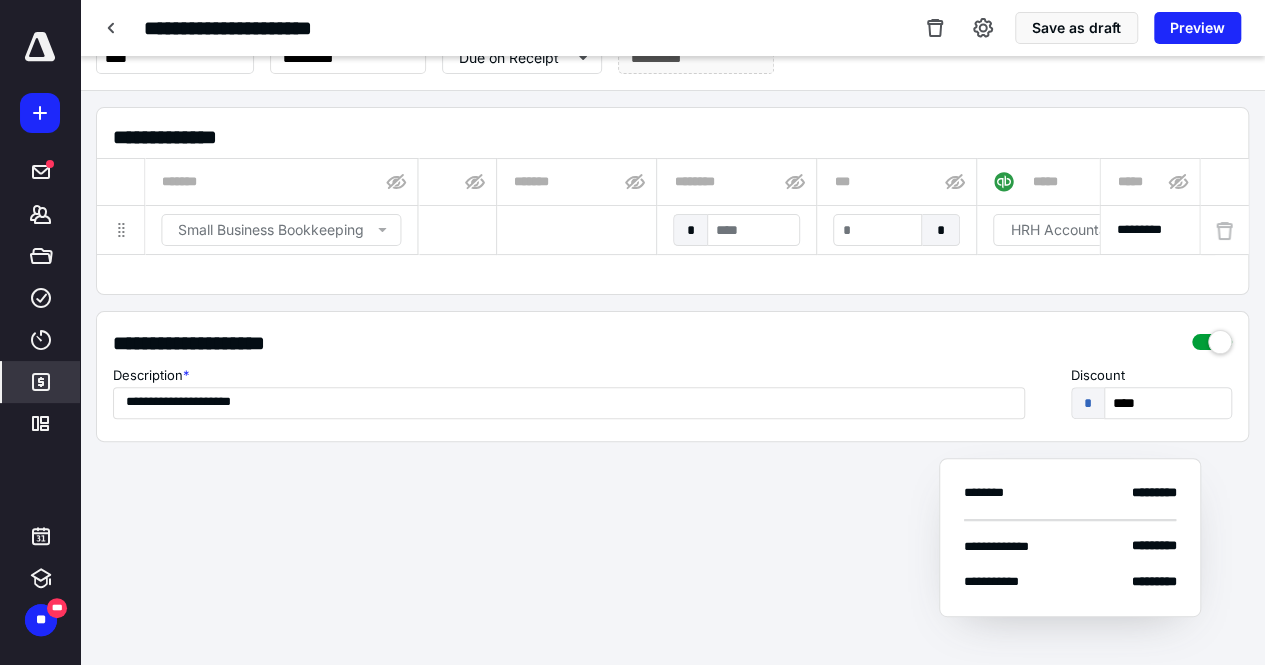 type on "********" 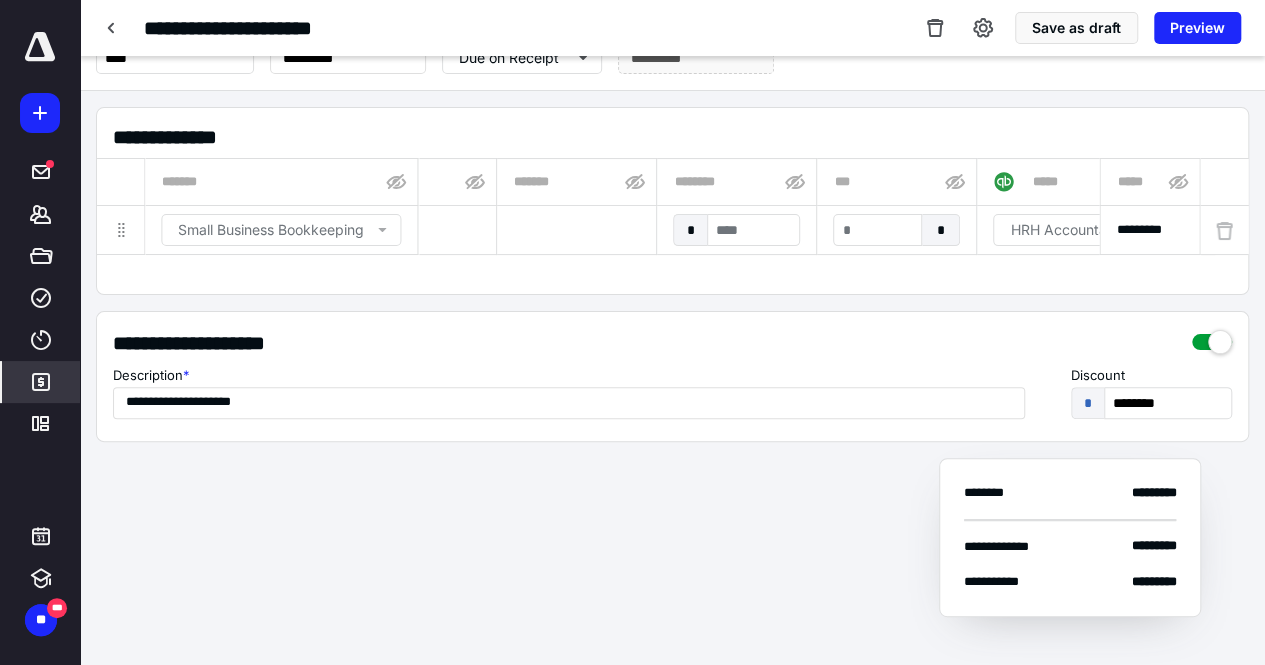click on "**********" at bounding box center (672, 277) 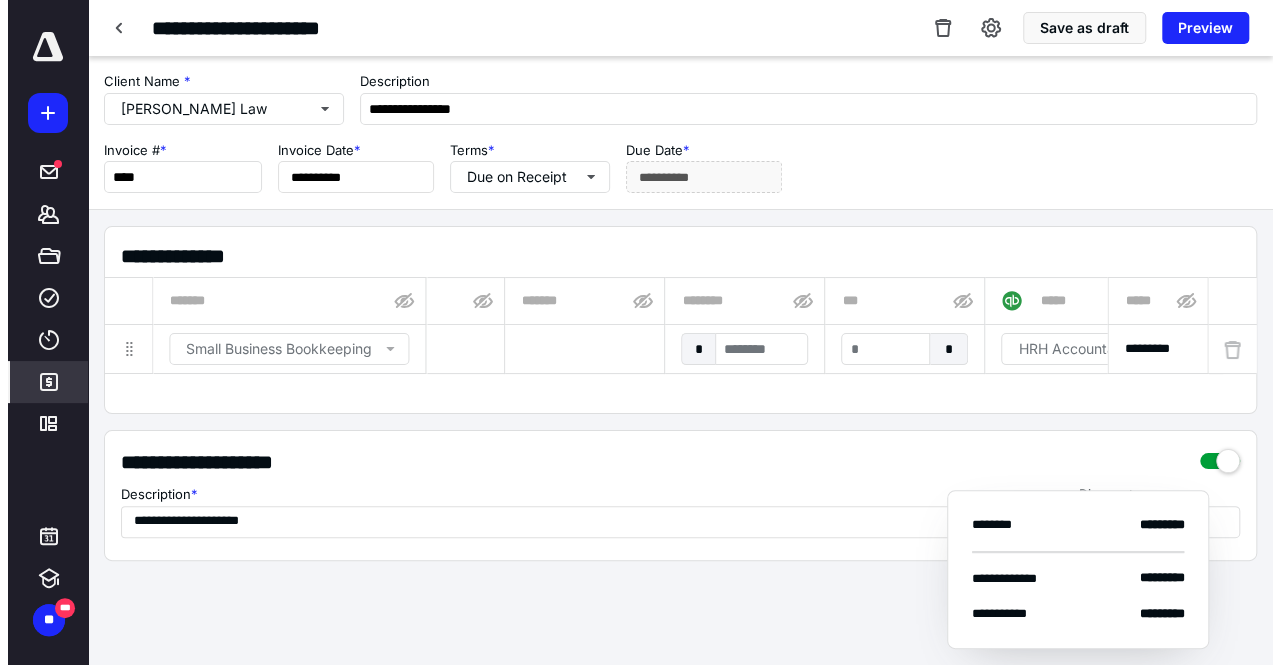 scroll, scrollTop: 1, scrollLeft: 0, axis: vertical 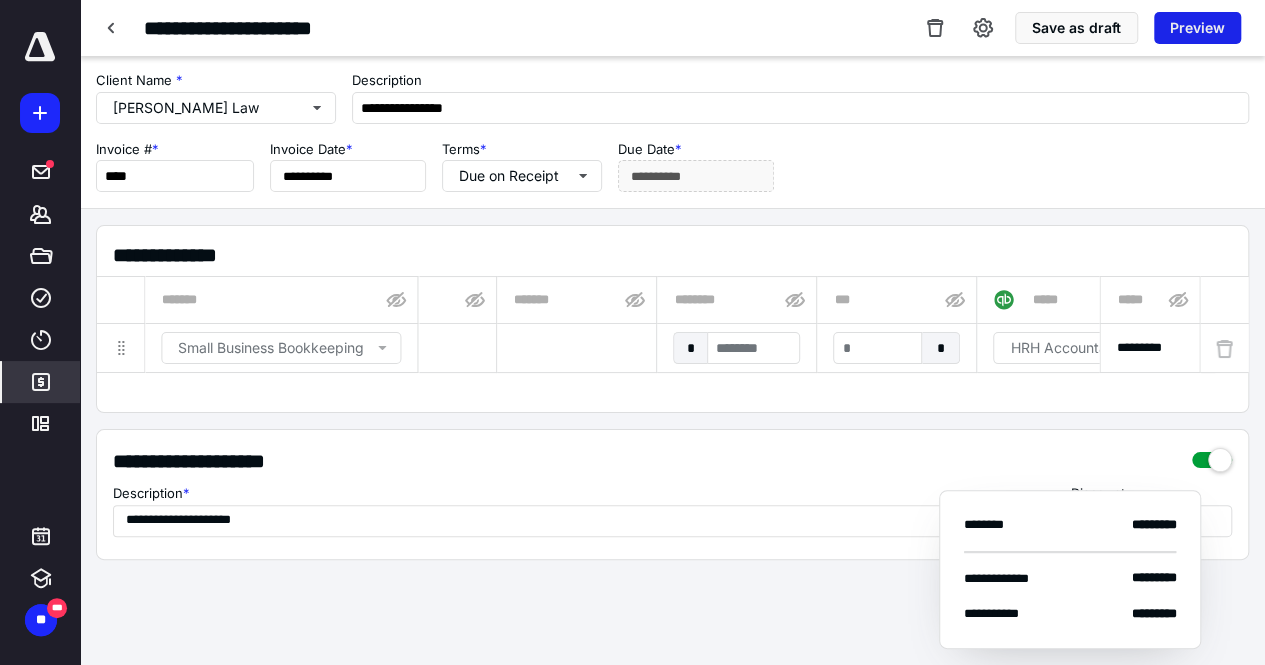 click on "Preview" at bounding box center [1197, 28] 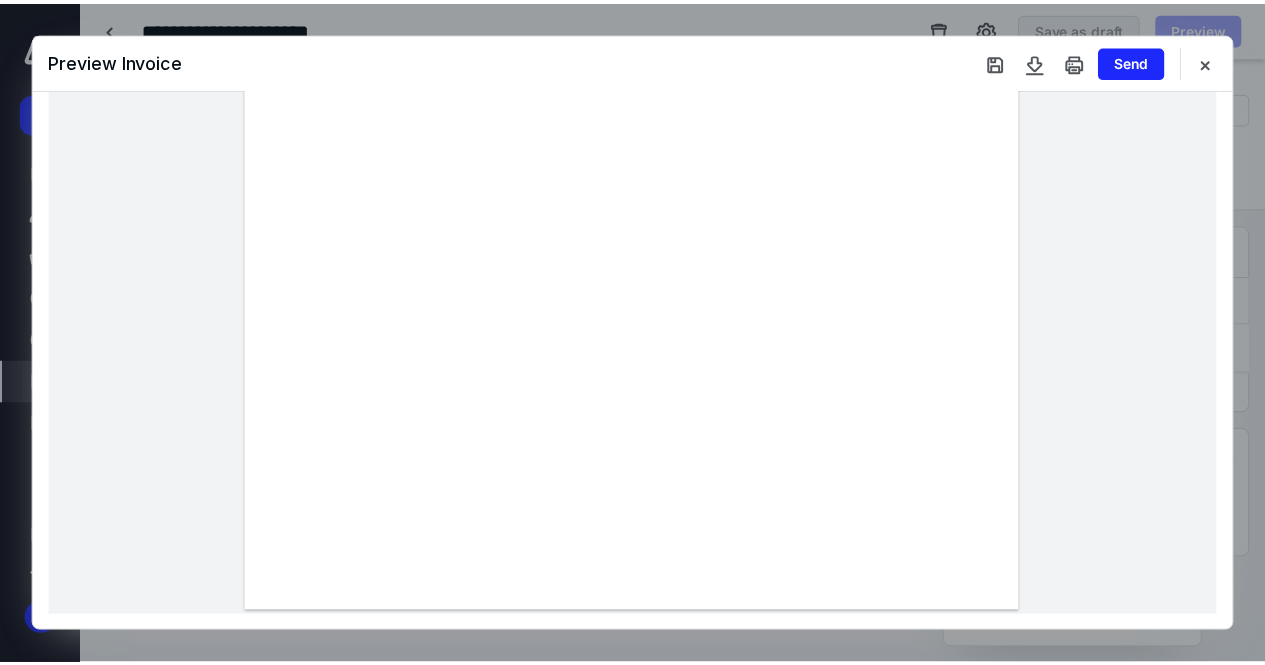 scroll, scrollTop: 0, scrollLeft: 0, axis: both 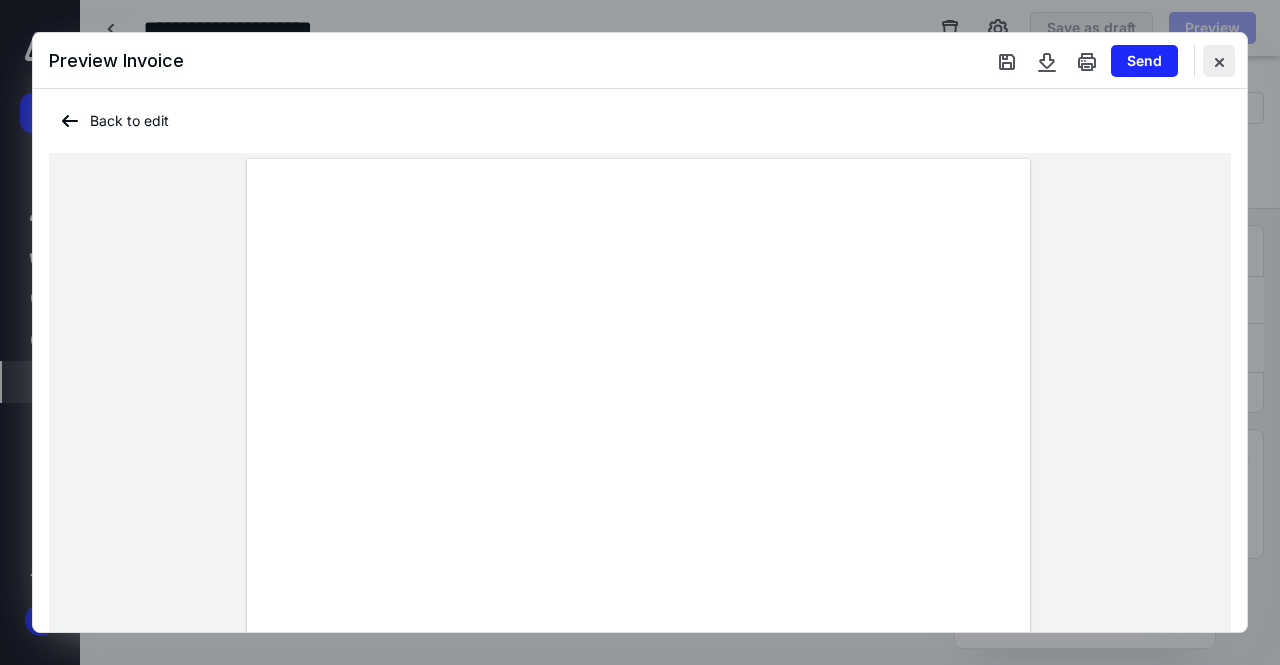 click at bounding box center [1219, 61] 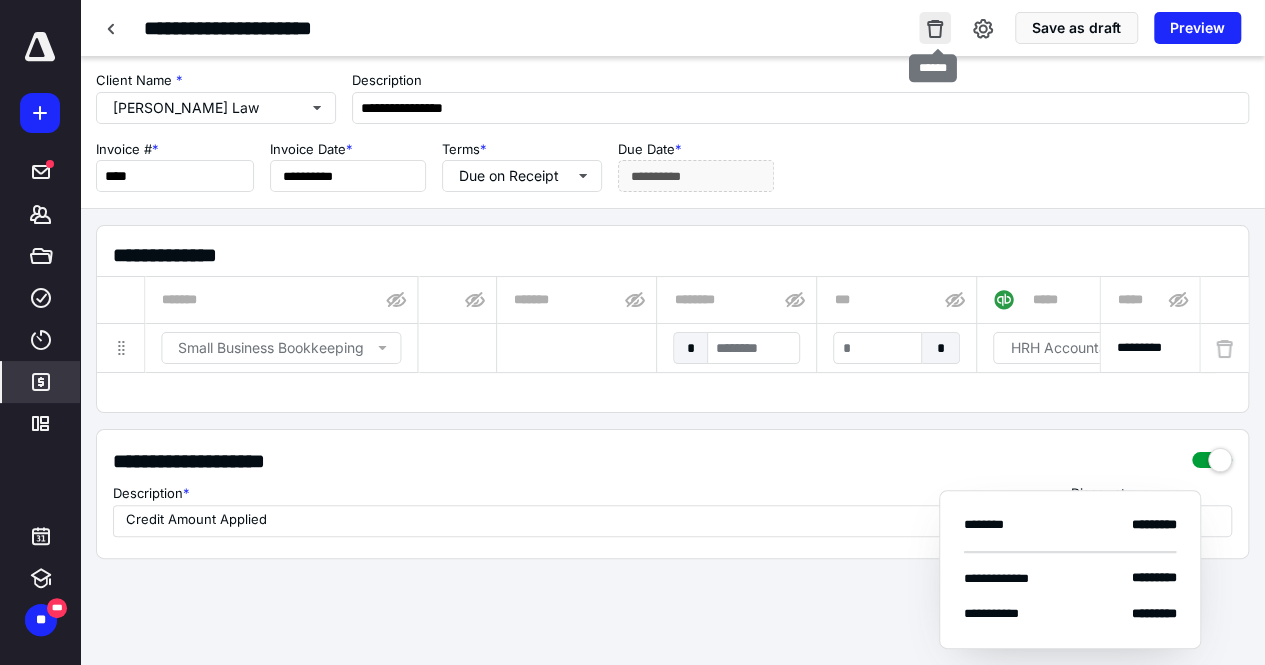 click at bounding box center (935, 28) 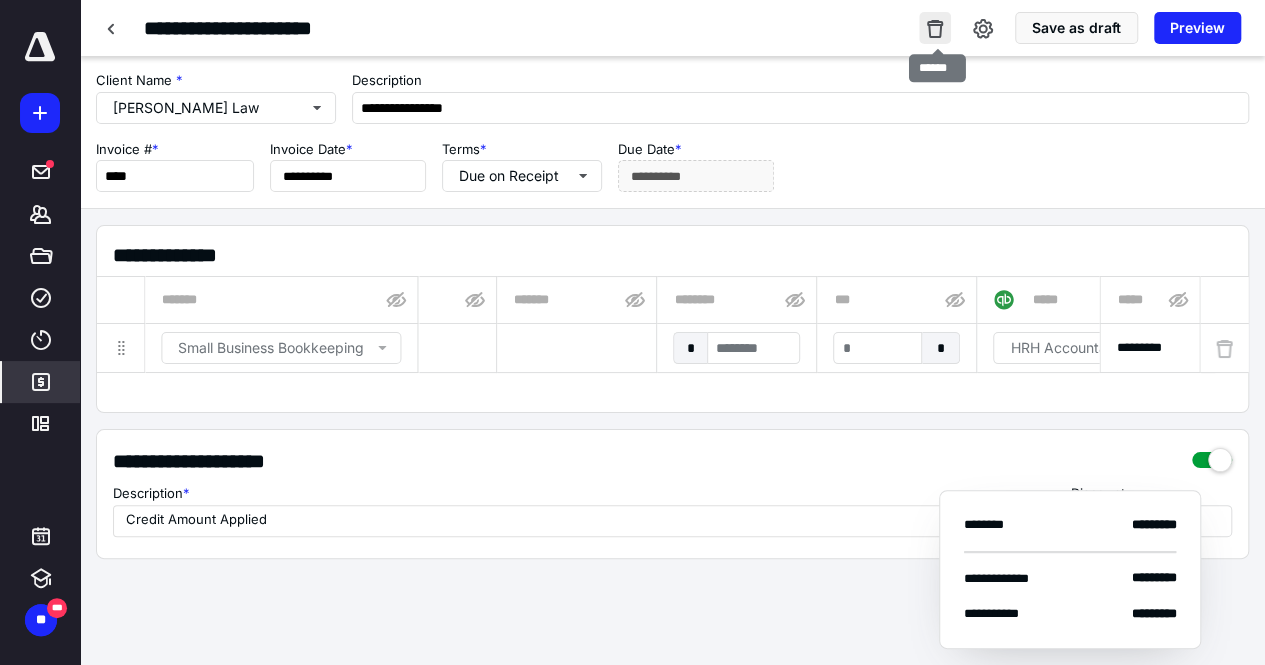scroll, scrollTop: 0, scrollLeft: 0, axis: both 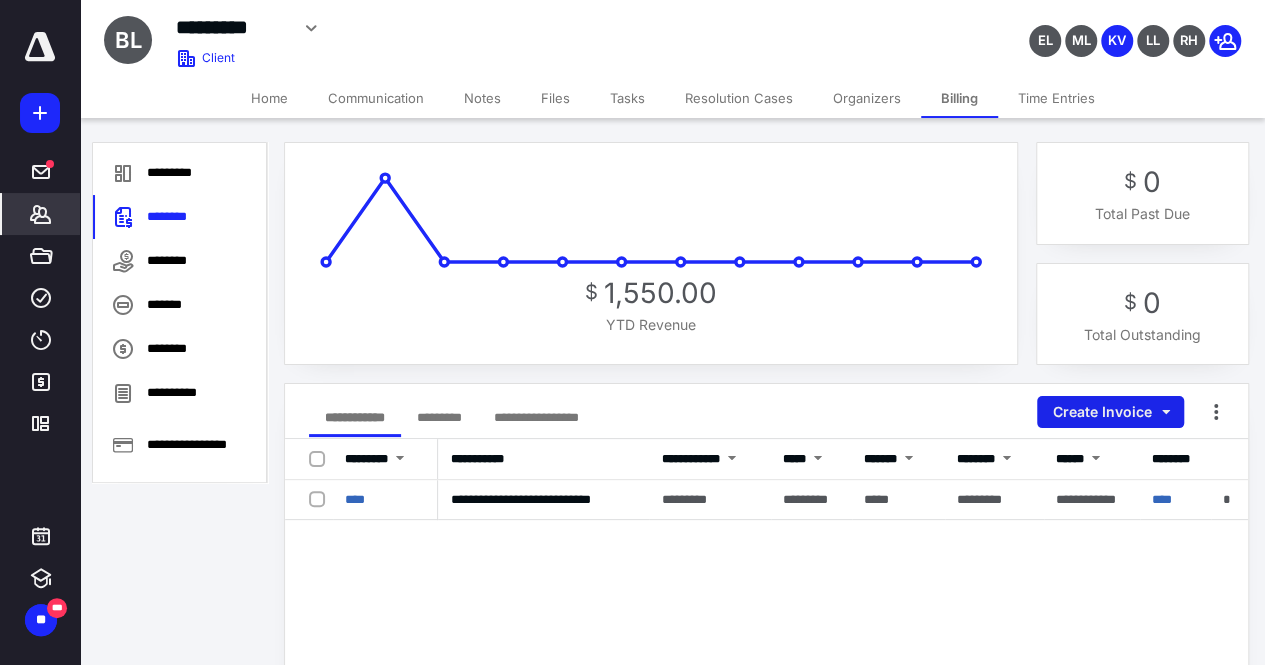 click on "Create Invoice" at bounding box center [1110, 412] 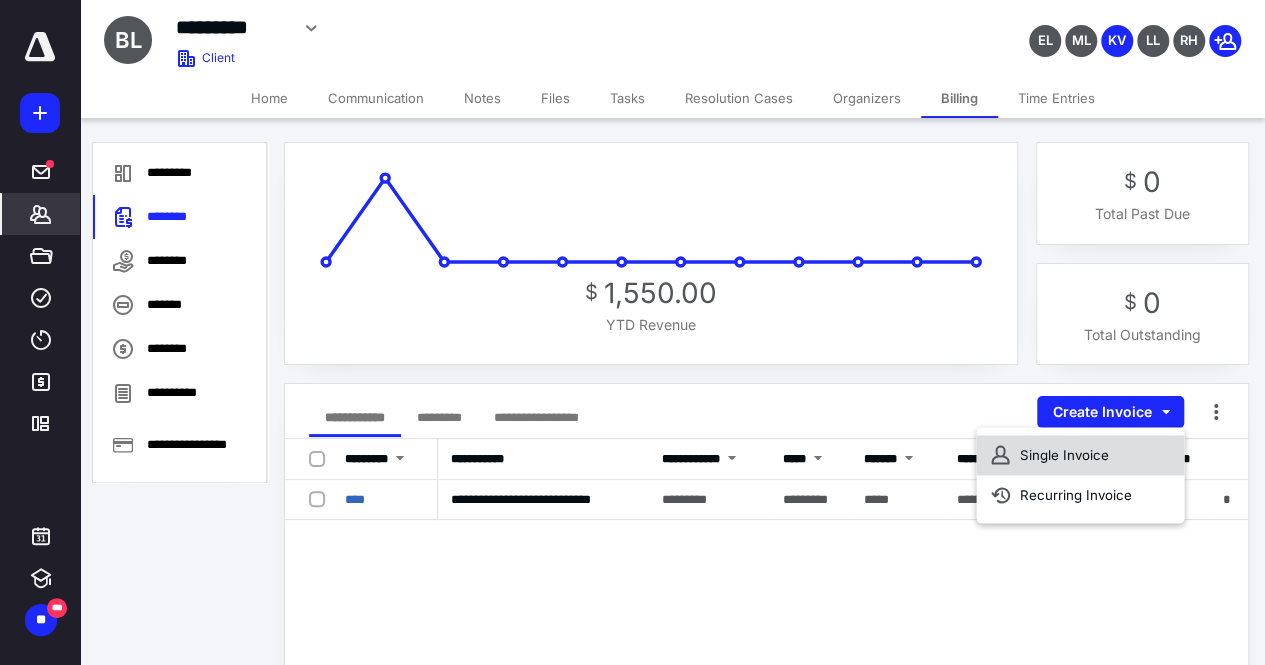 click on "Single Invoice" at bounding box center [1080, 455] 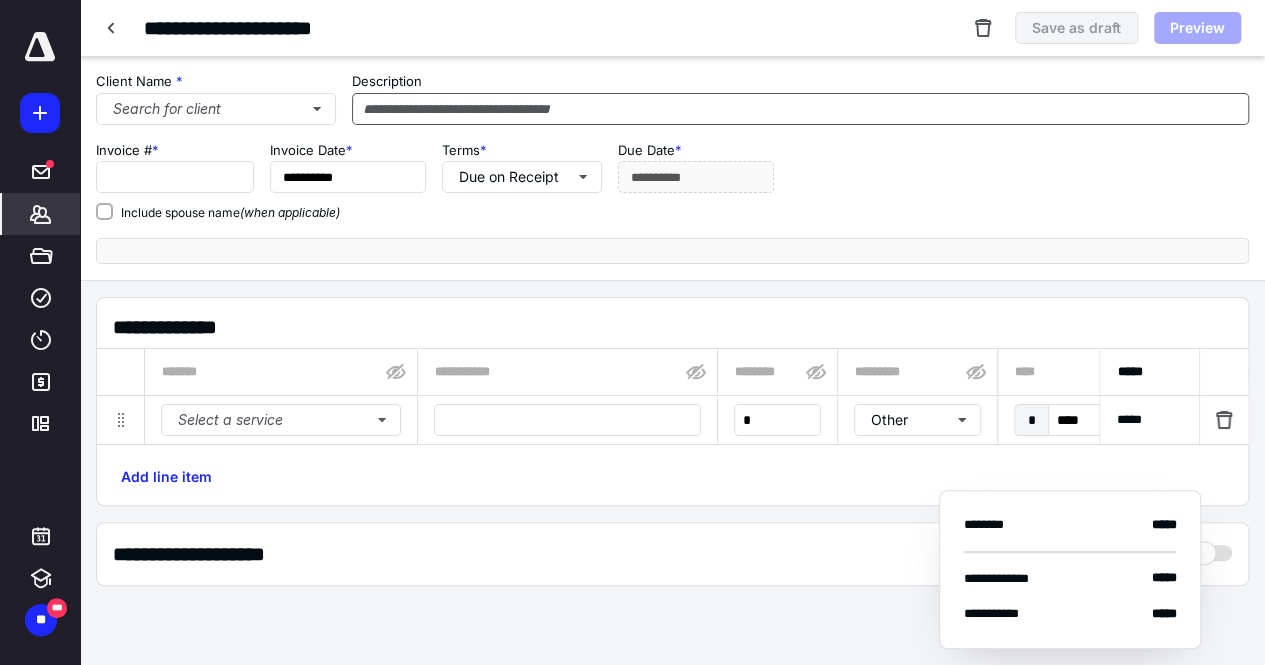 type on "****" 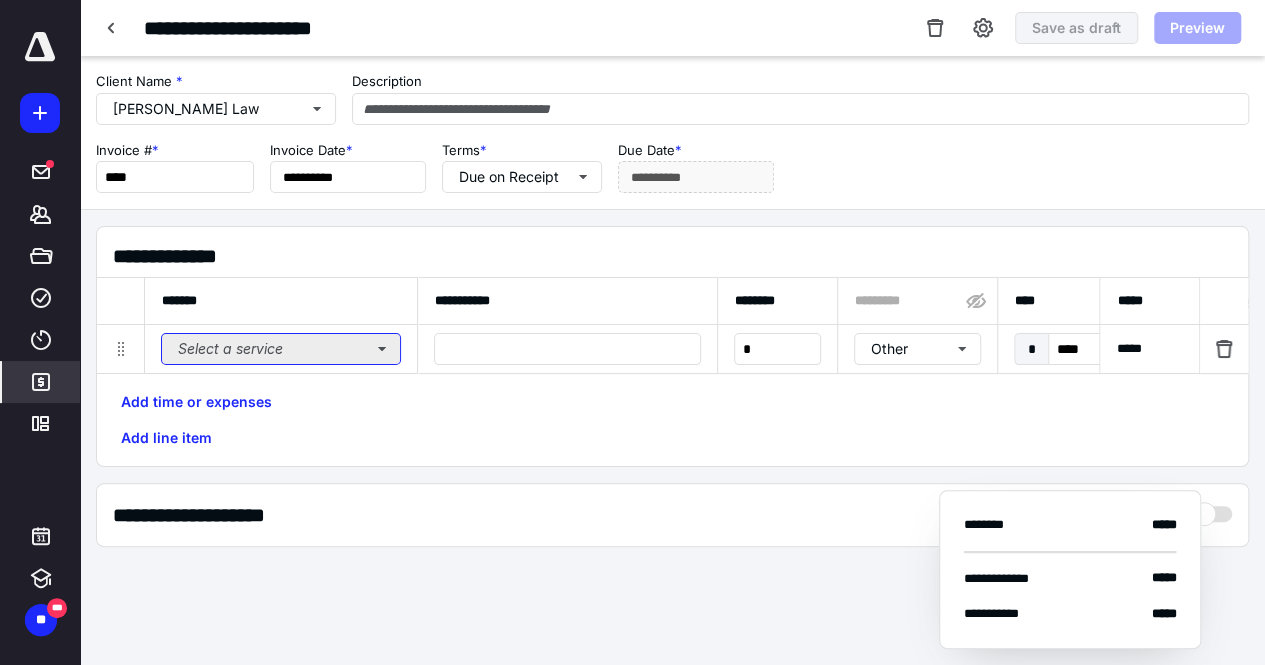 click on "Select a service" at bounding box center [281, 349] 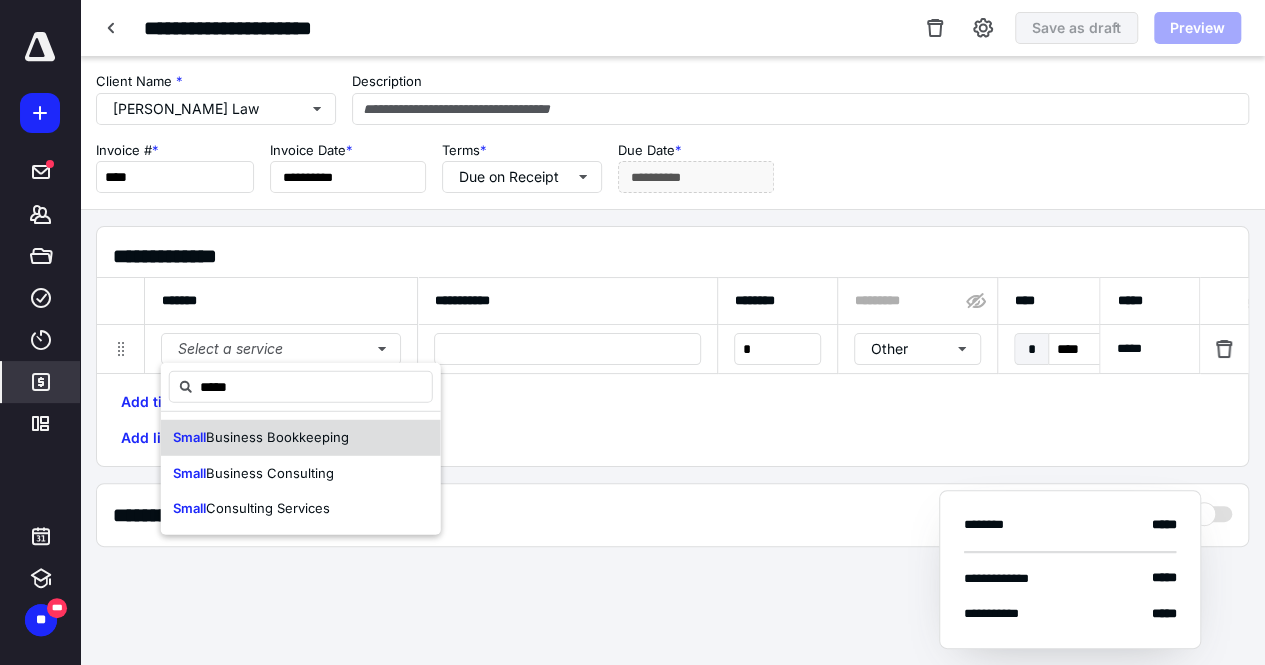 click on "Business Bookkeeping" at bounding box center (277, 437) 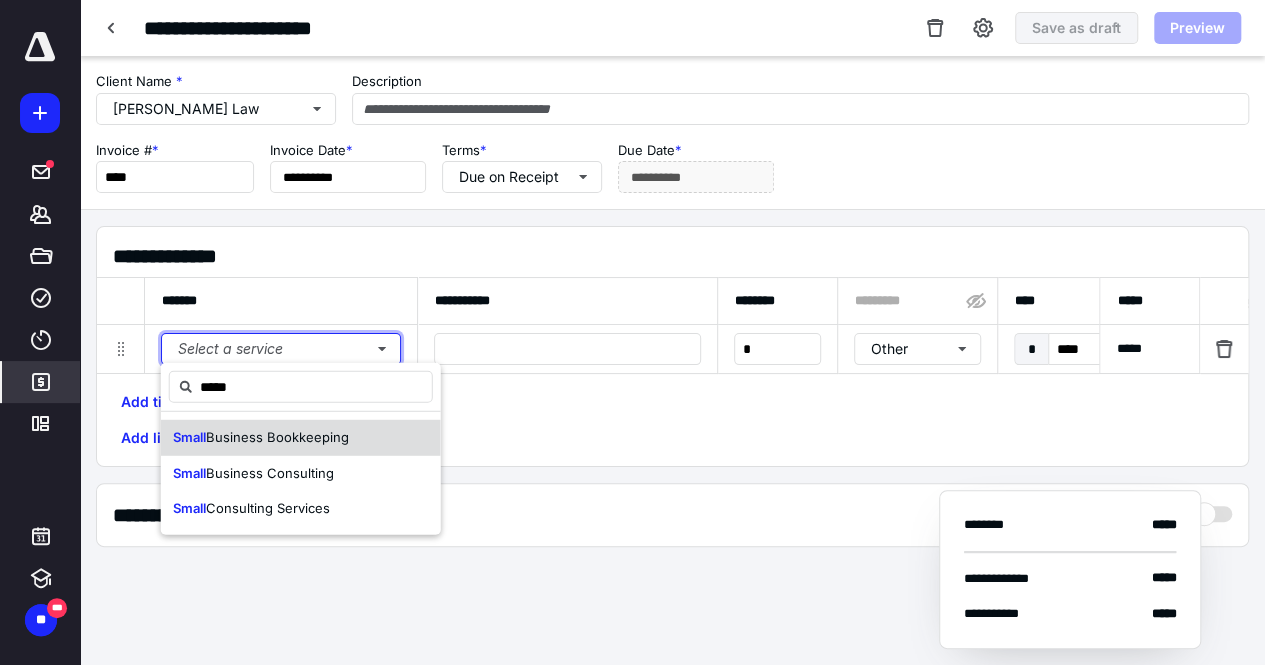 type 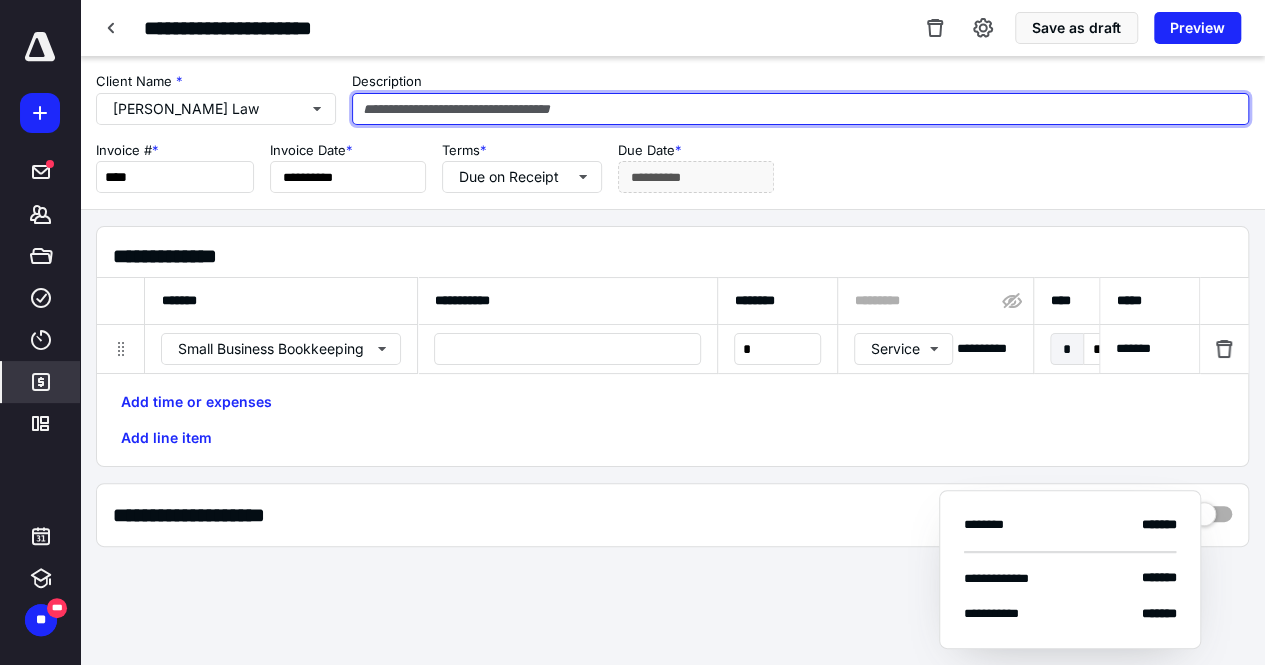 click at bounding box center (800, 109) 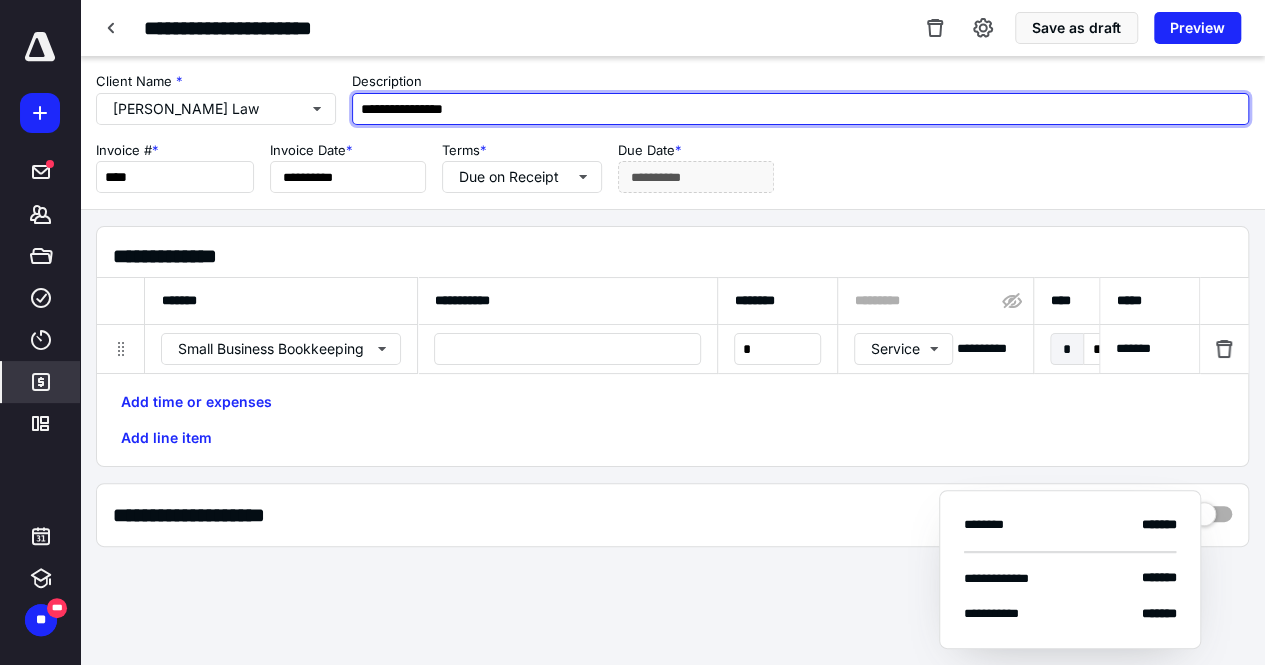 type on "**********" 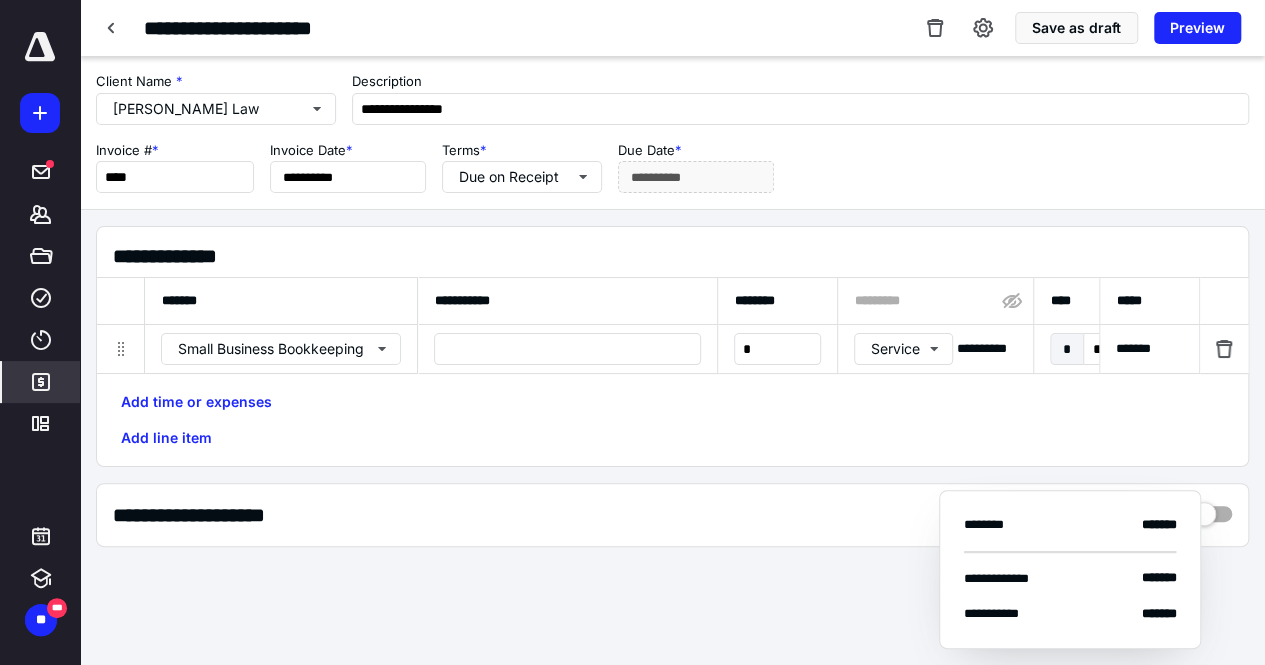 click at bounding box center [567, 349] 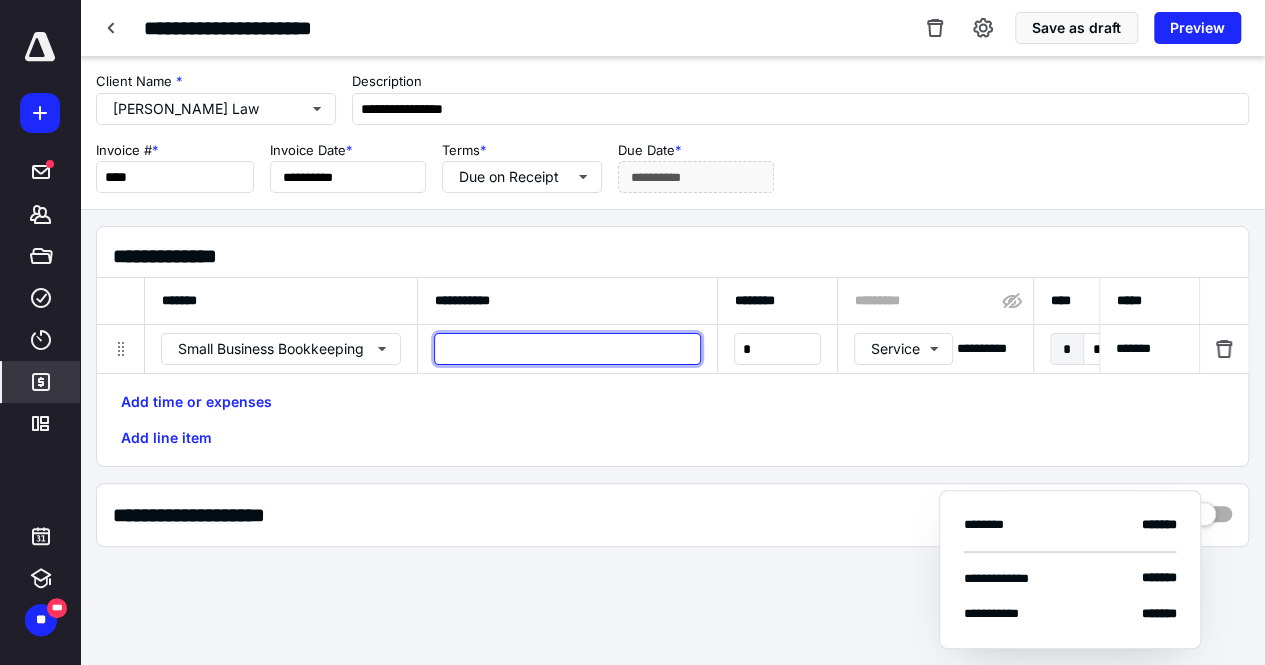 click at bounding box center (567, 349) 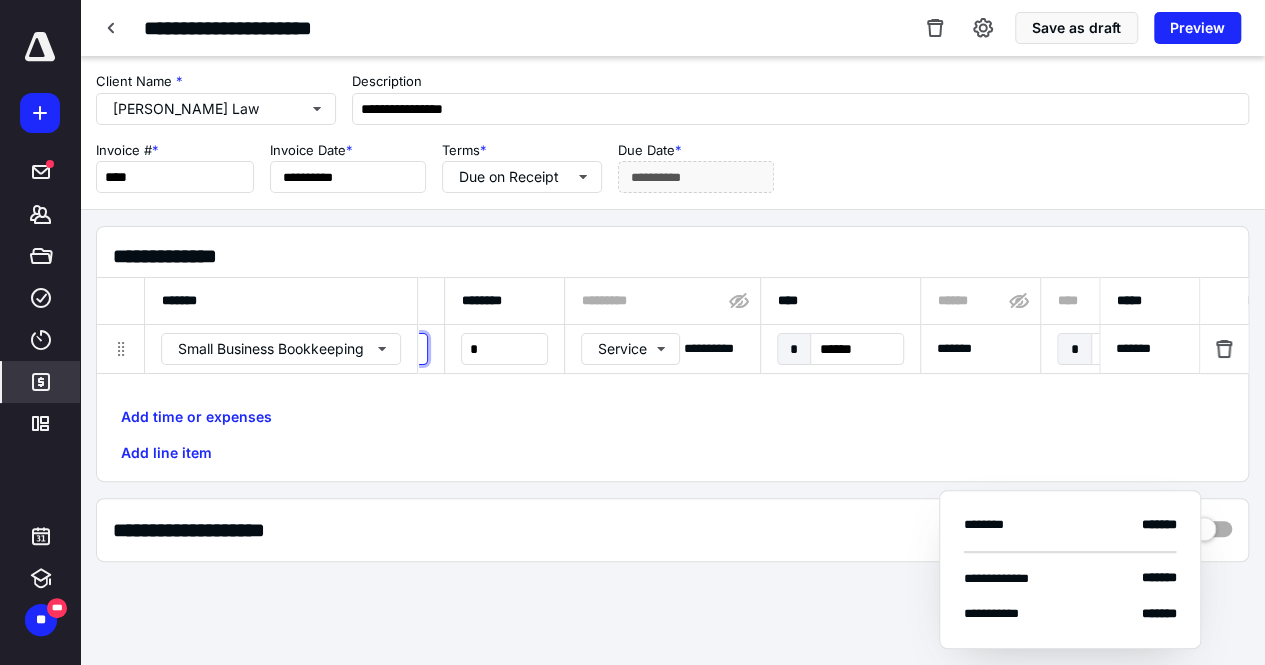 scroll, scrollTop: 0, scrollLeft: 332, axis: horizontal 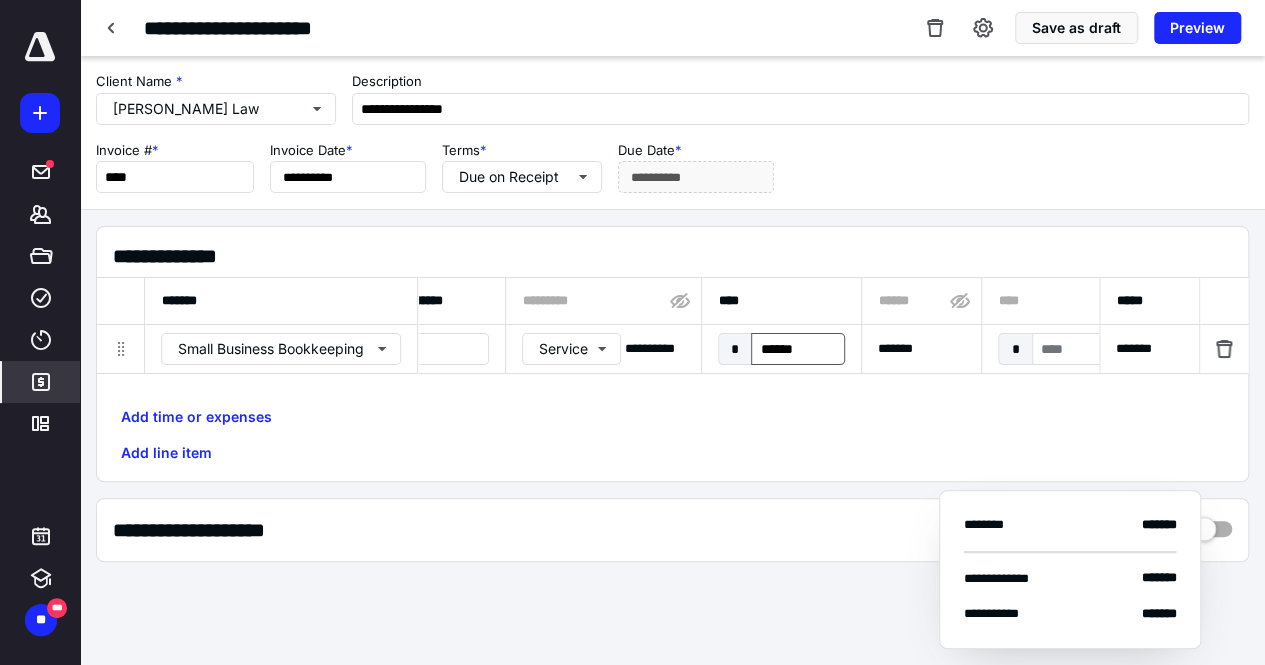 type on "**********" 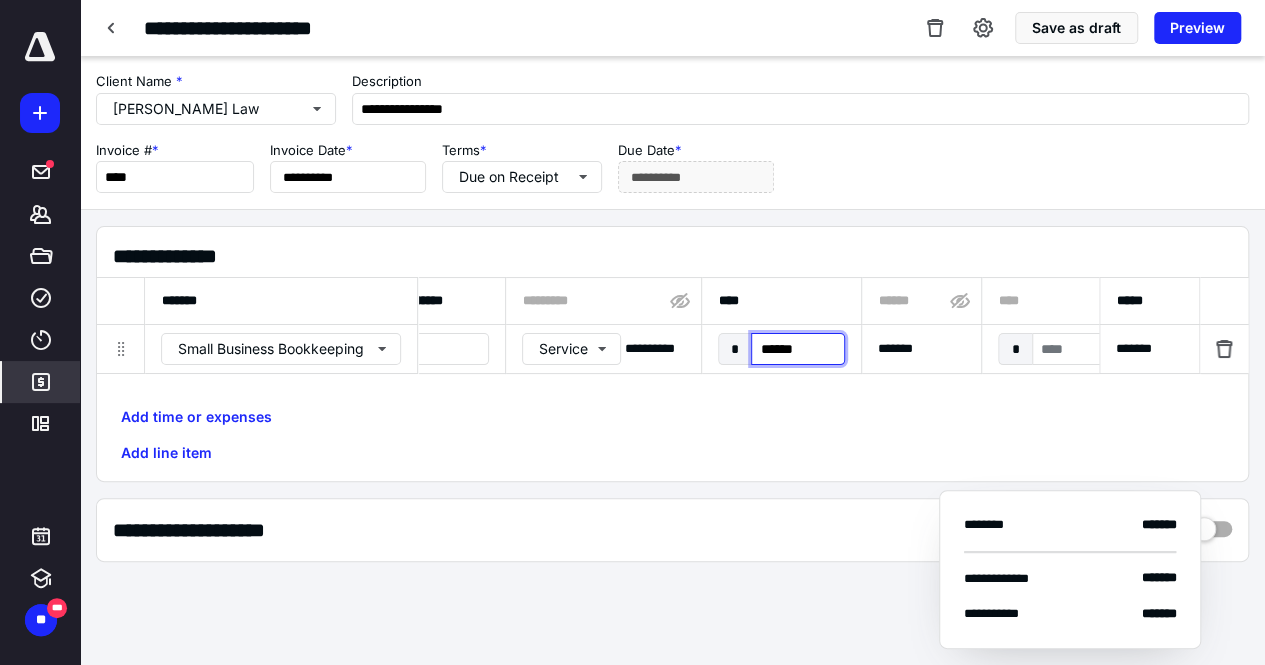 click on "******" at bounding box center (797, 349) 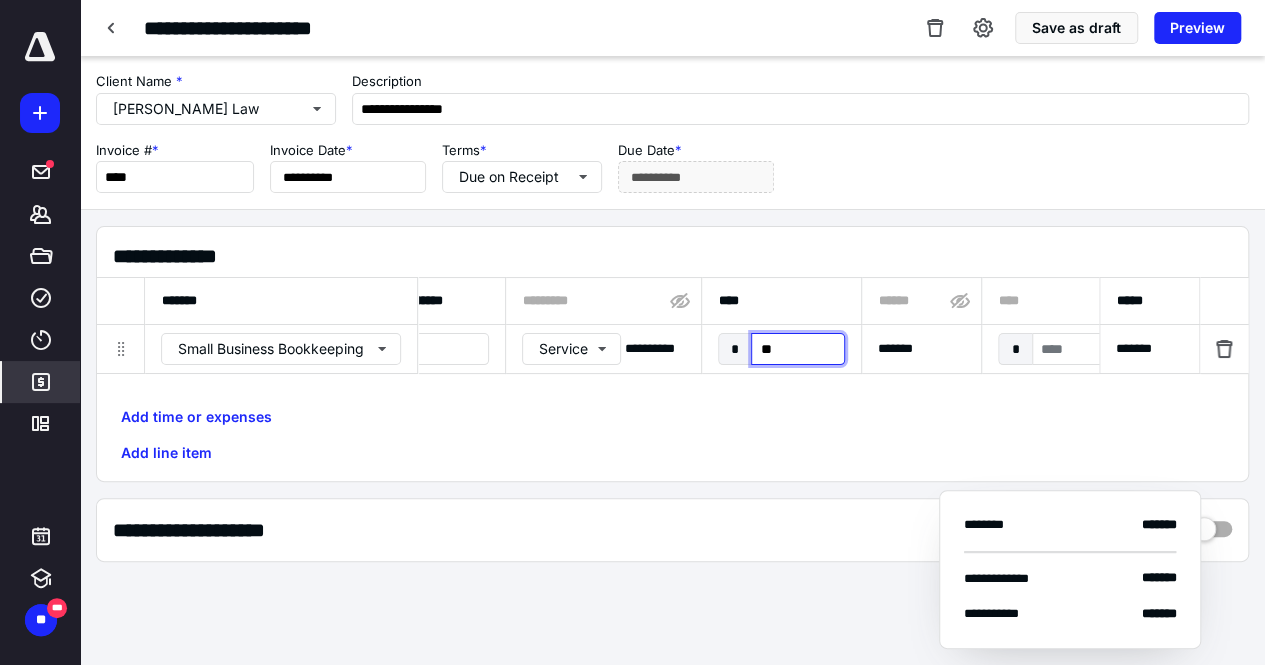 type on "*" 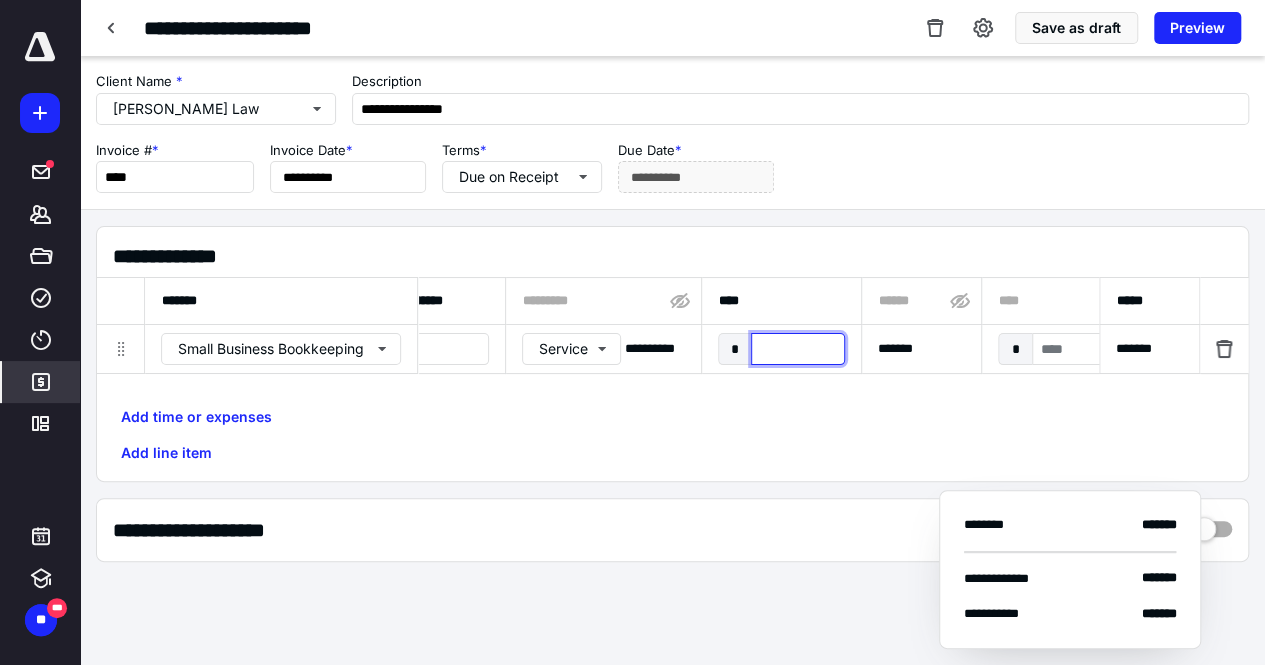 type on "*" 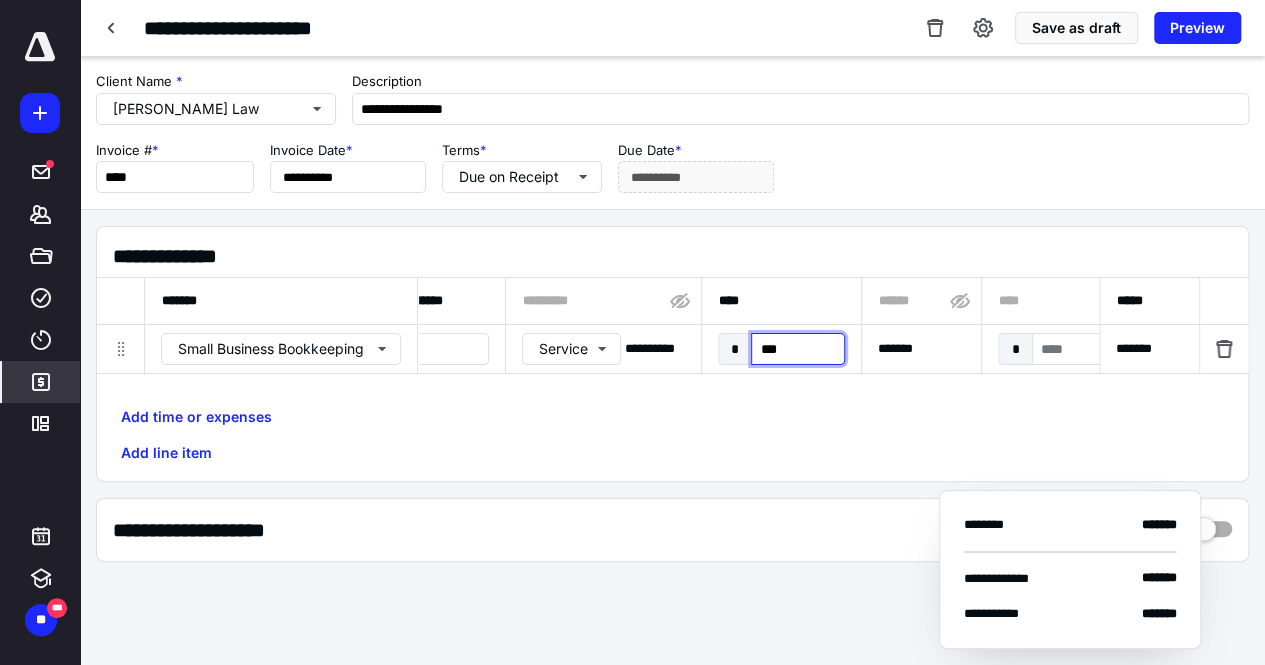 type on "****" 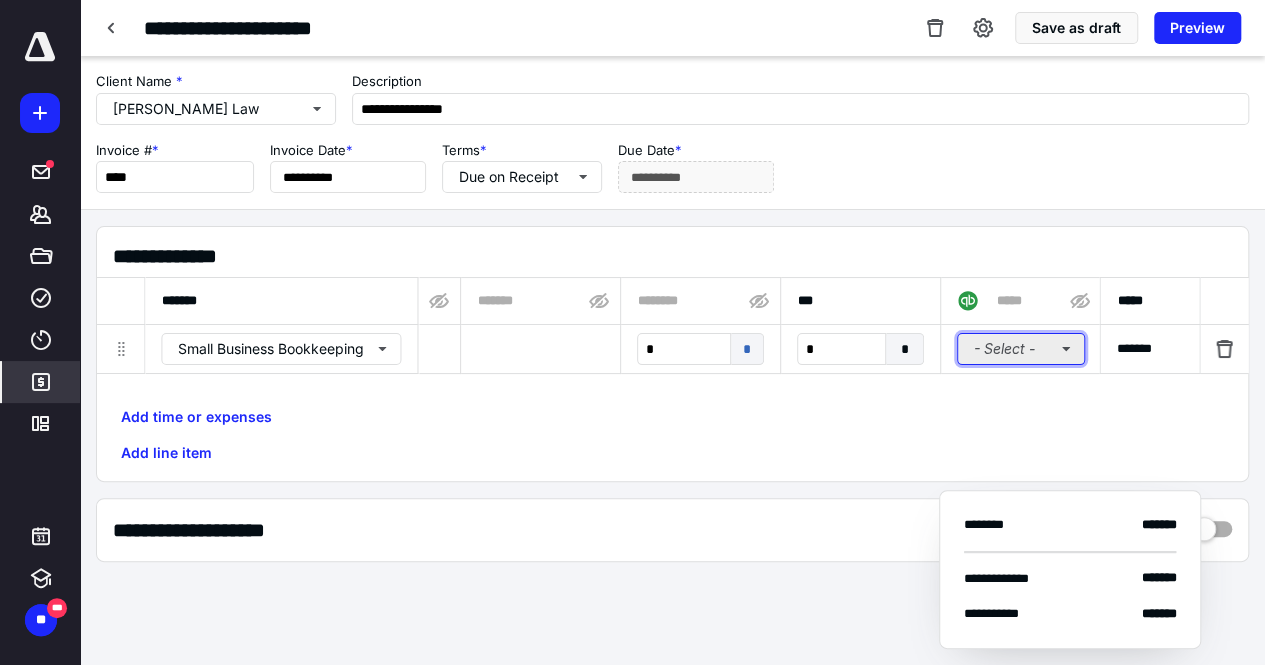 click on "- Select -" at bounding box center [1021, 349] 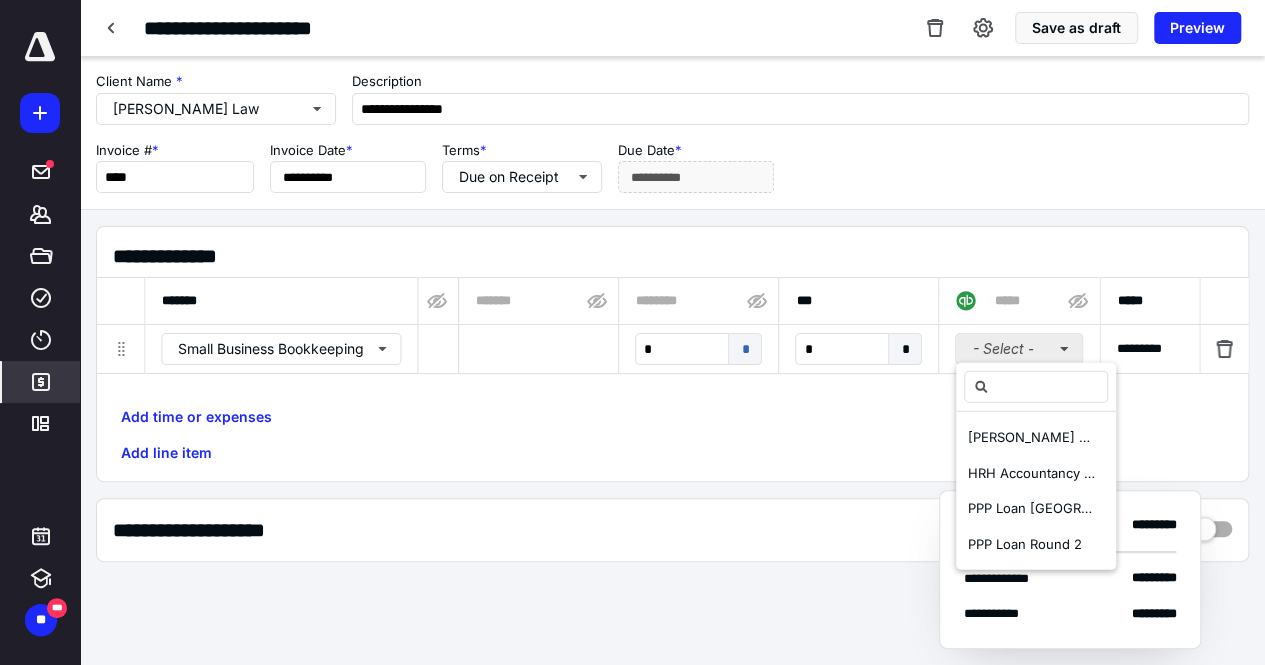 scroll, scrollTop: 0, scrollLeft: 1458, axis: horizontal 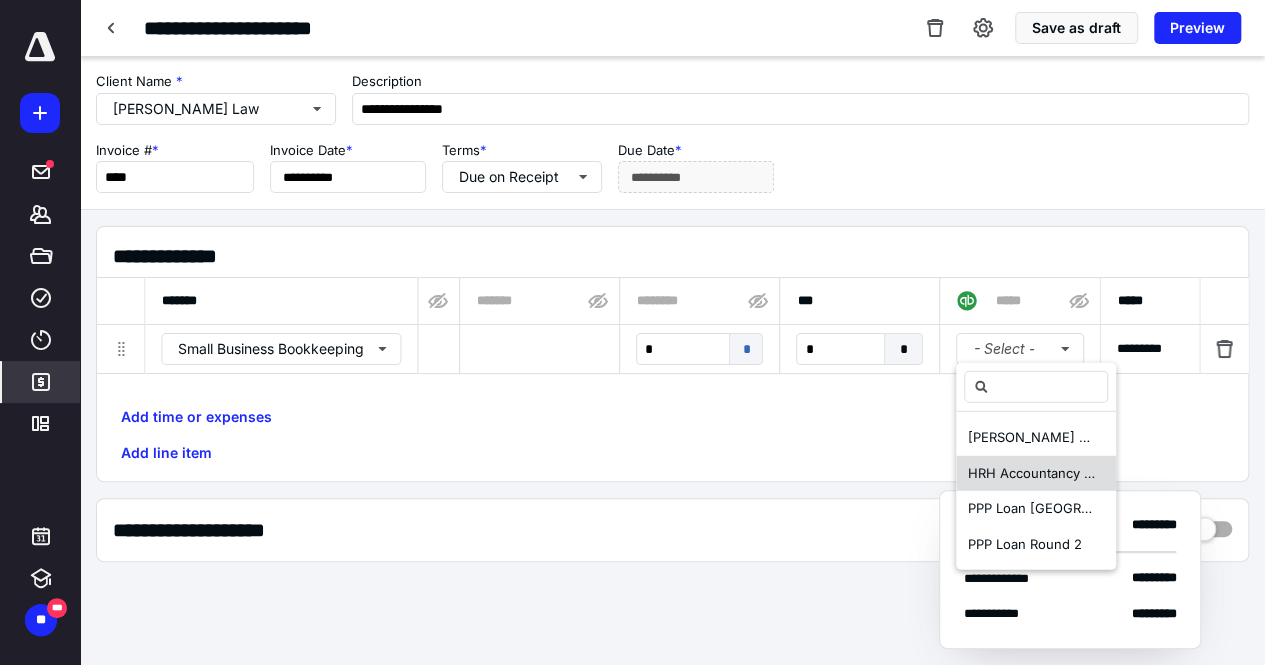 click on "HRH Accountancy Corp" at bounding box center (1036, 473) 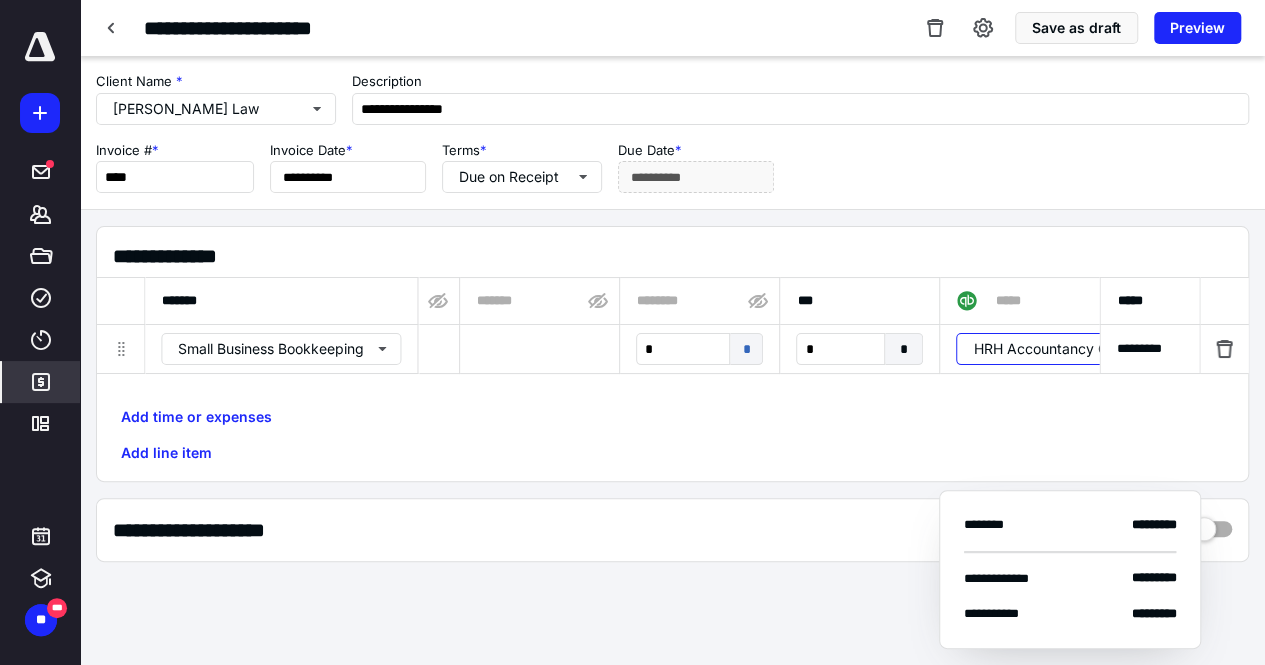 scroll, scrollTop: 146, scrollLeft: 0, axis: vertical 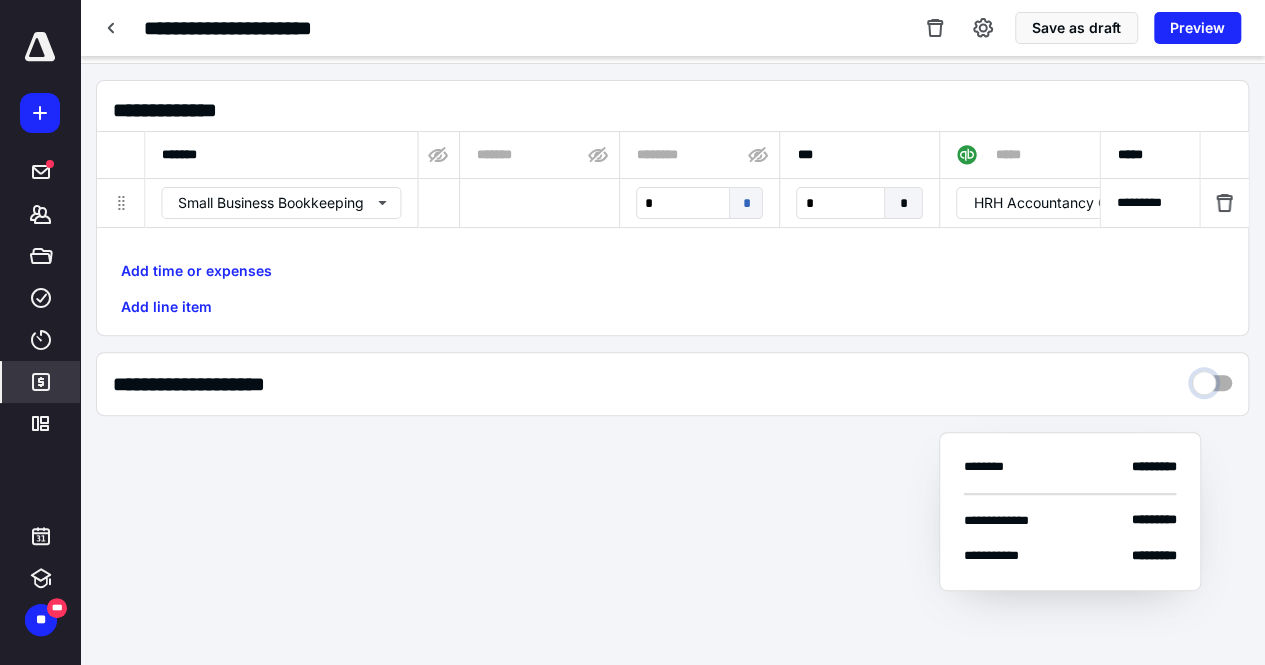 click at bounding box center [1212, 378] 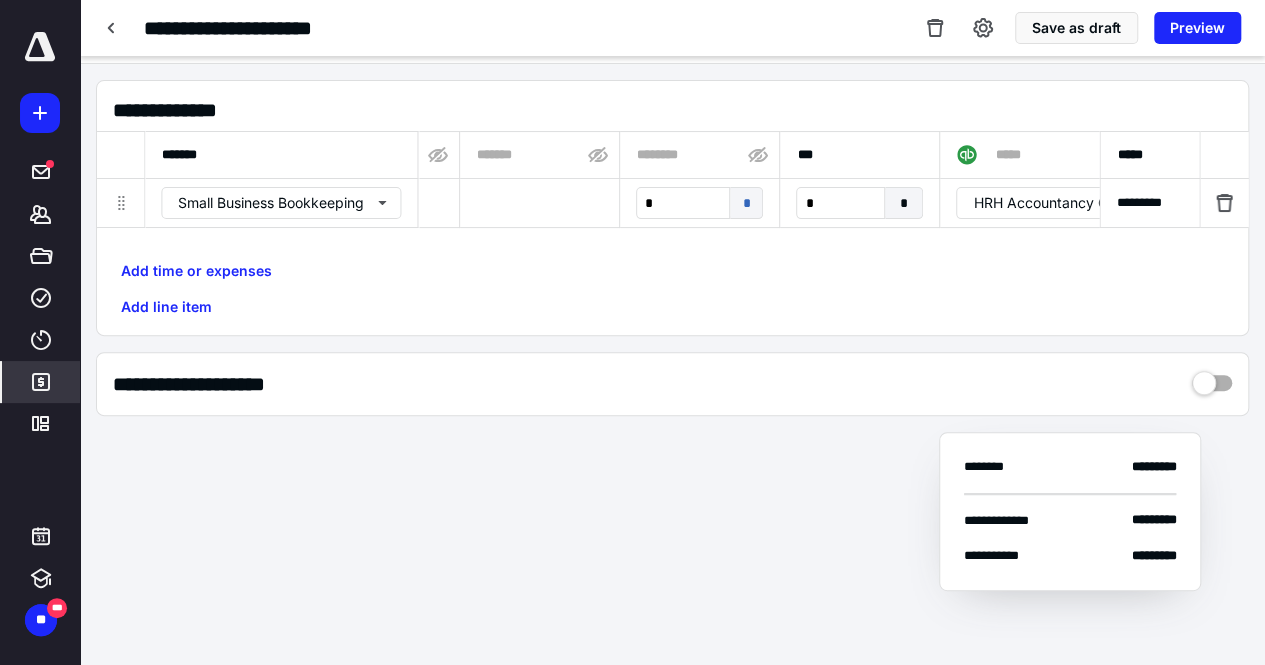 scroll, scrollTop: 143, scrollLeft: 0, axis: vertical 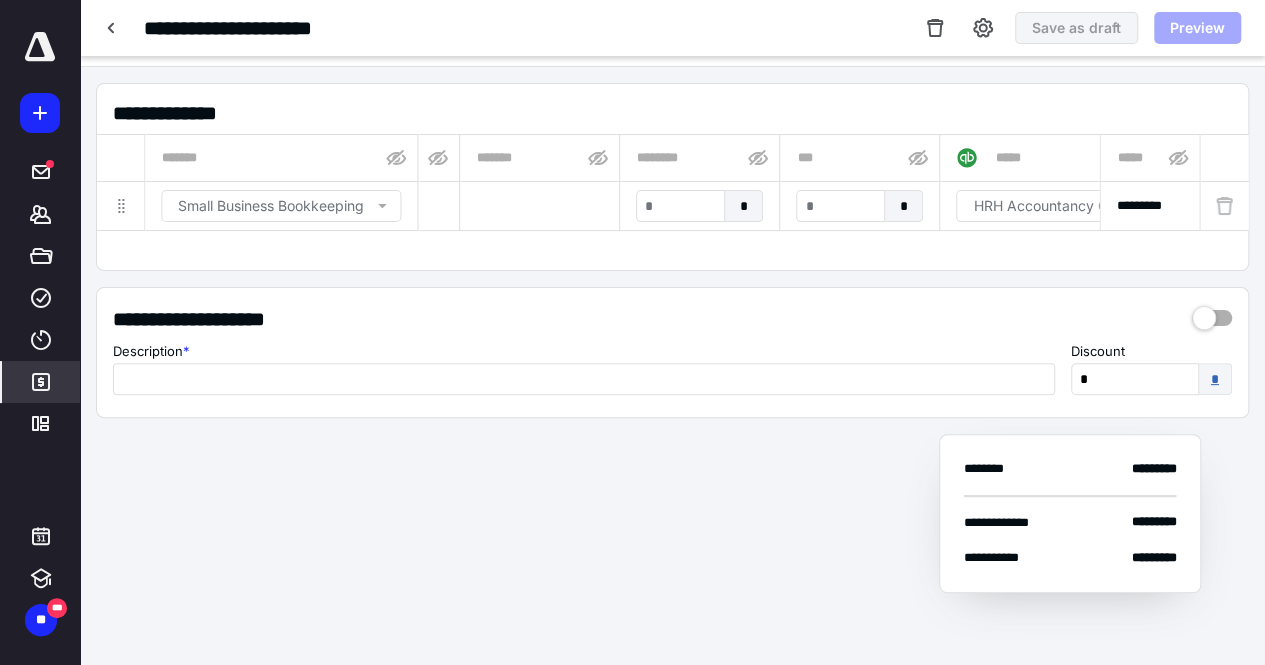 click on "*" at bounding box center (1215, 379) 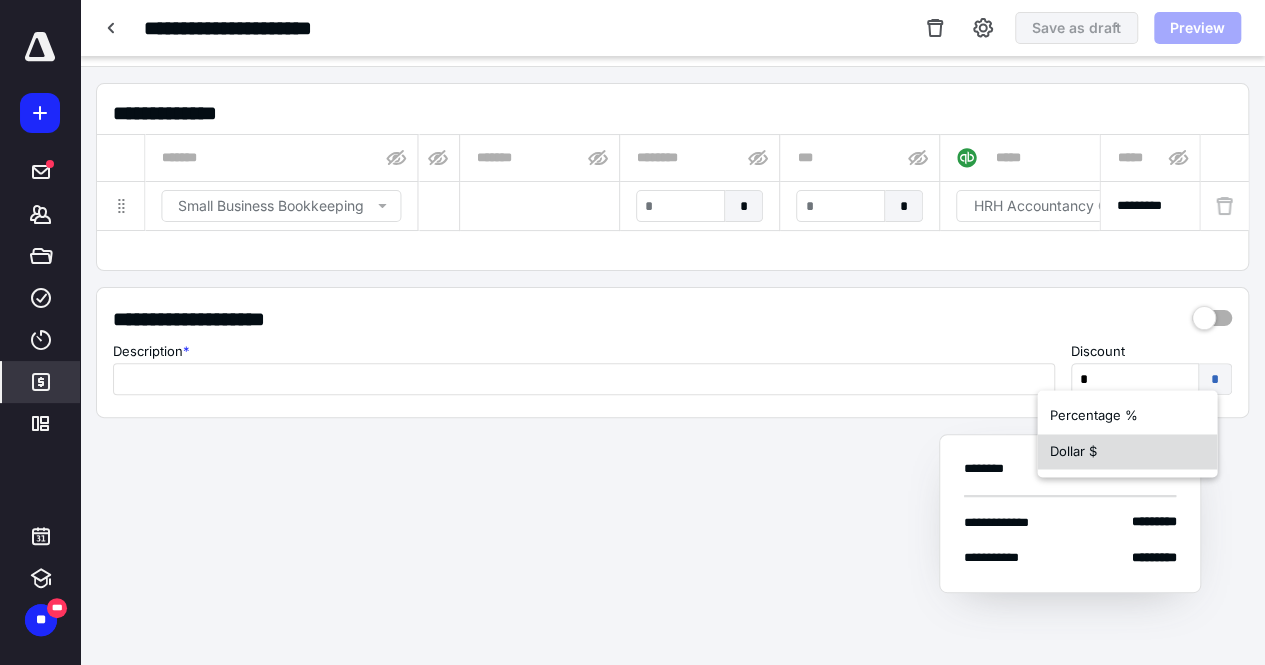 click on "Dollar $" at bounding box center [1127, 452] 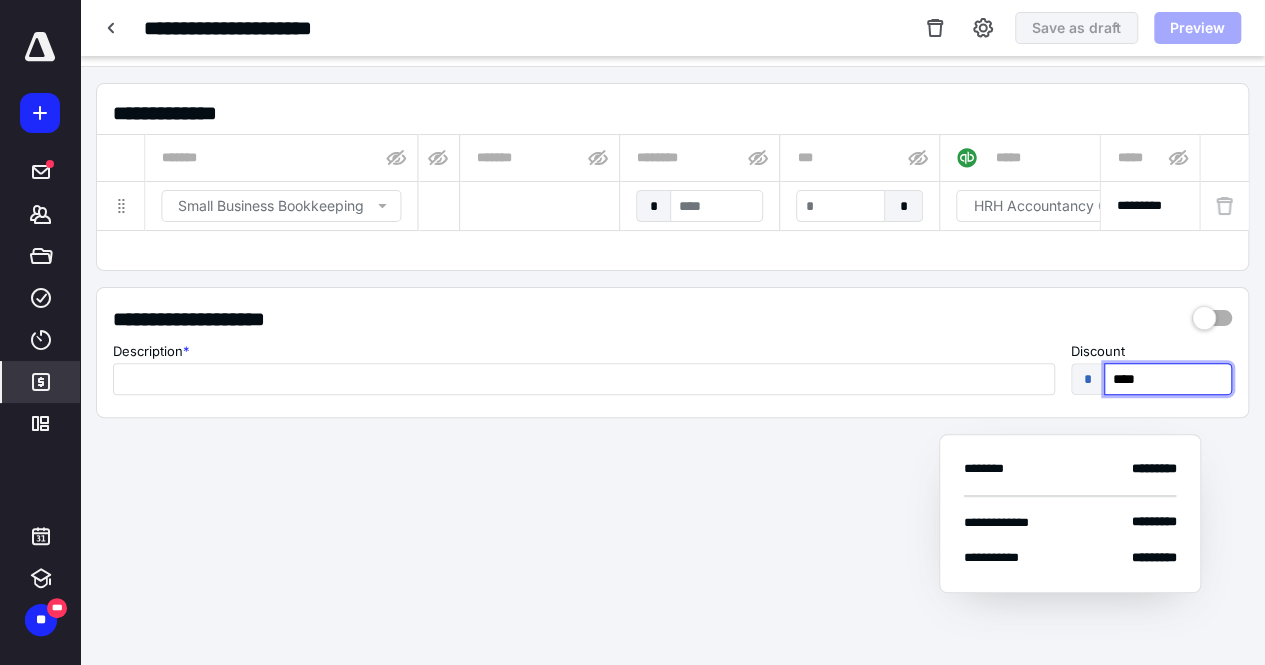 drag, startPoint x: 1098, startPoint y: 364, endPoint x: 1160, endPoint y: 360, distance: 62.1289 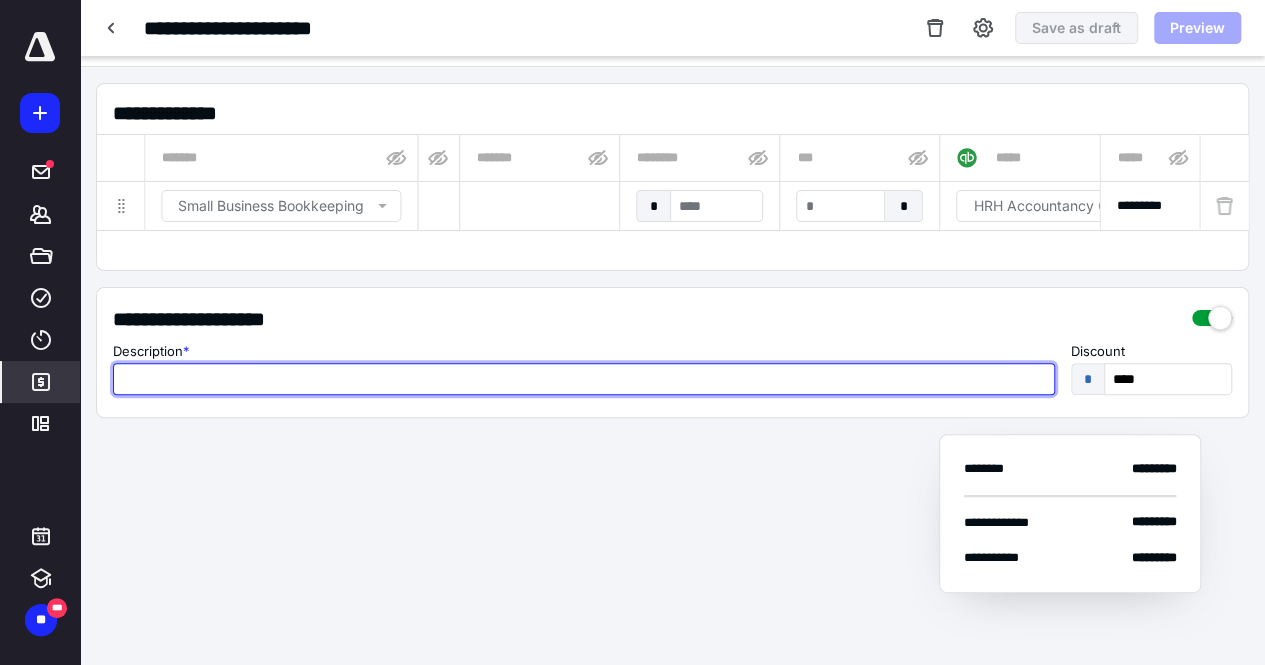 type on "********" 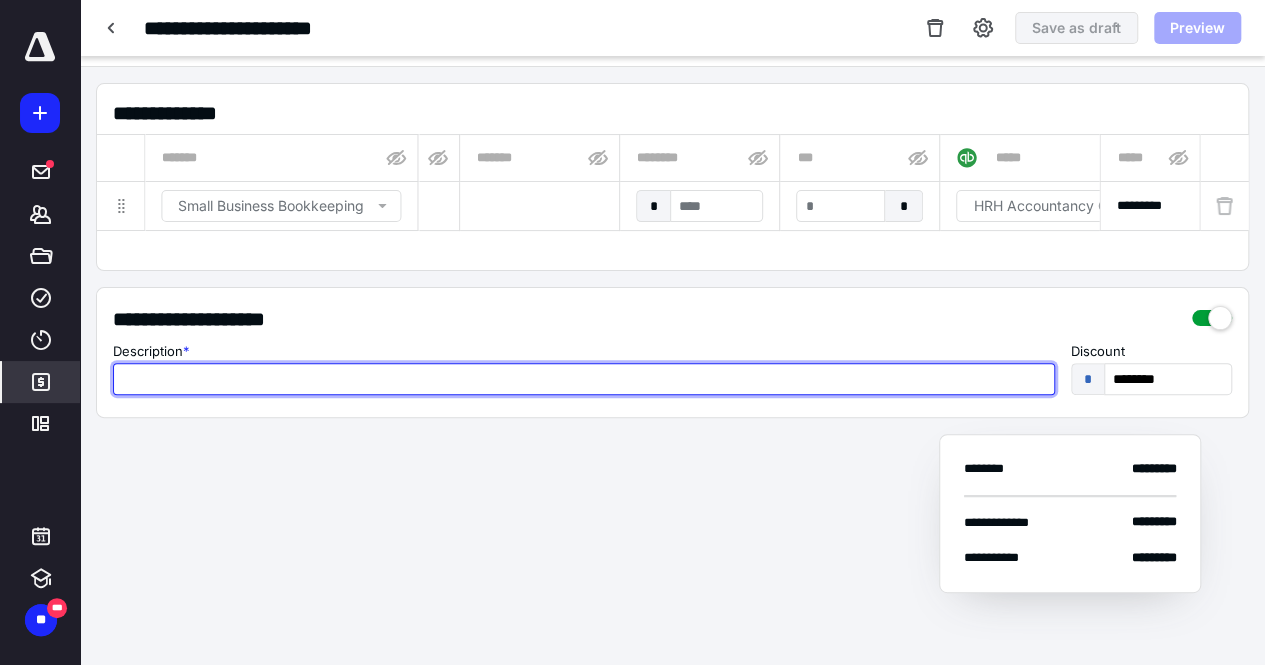 click at bounding box center [584, 379] 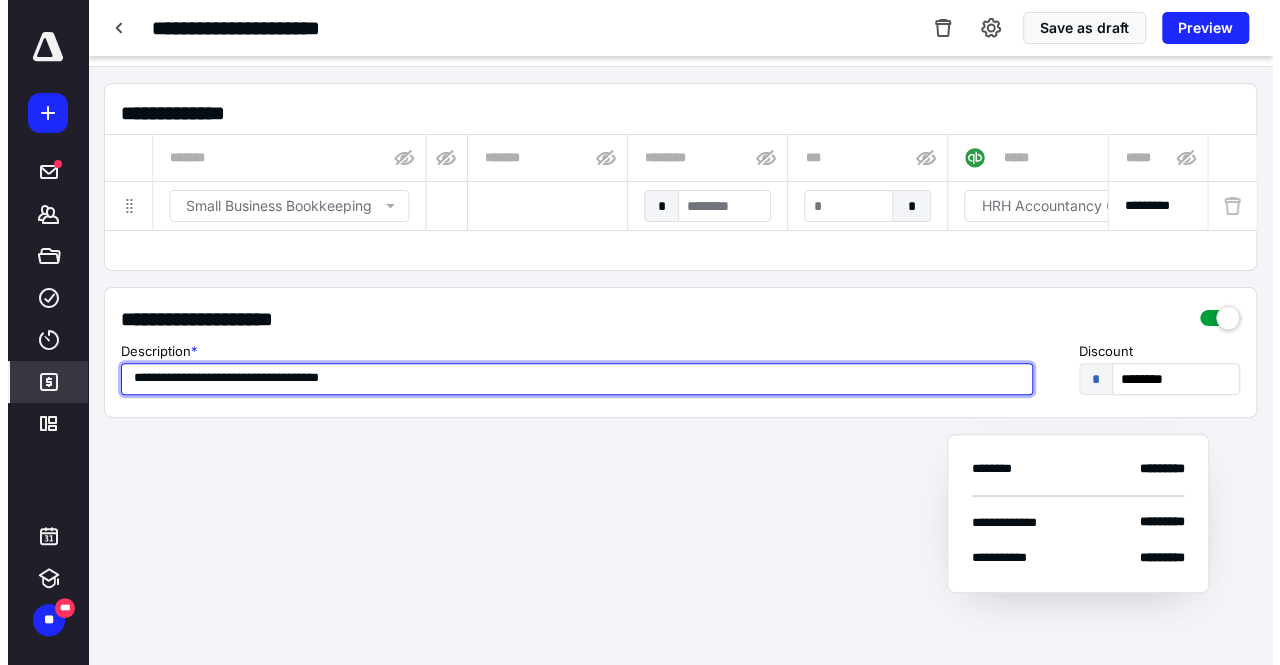 scroll, scrollTop: 0, scrollLeft: 0, axis: both 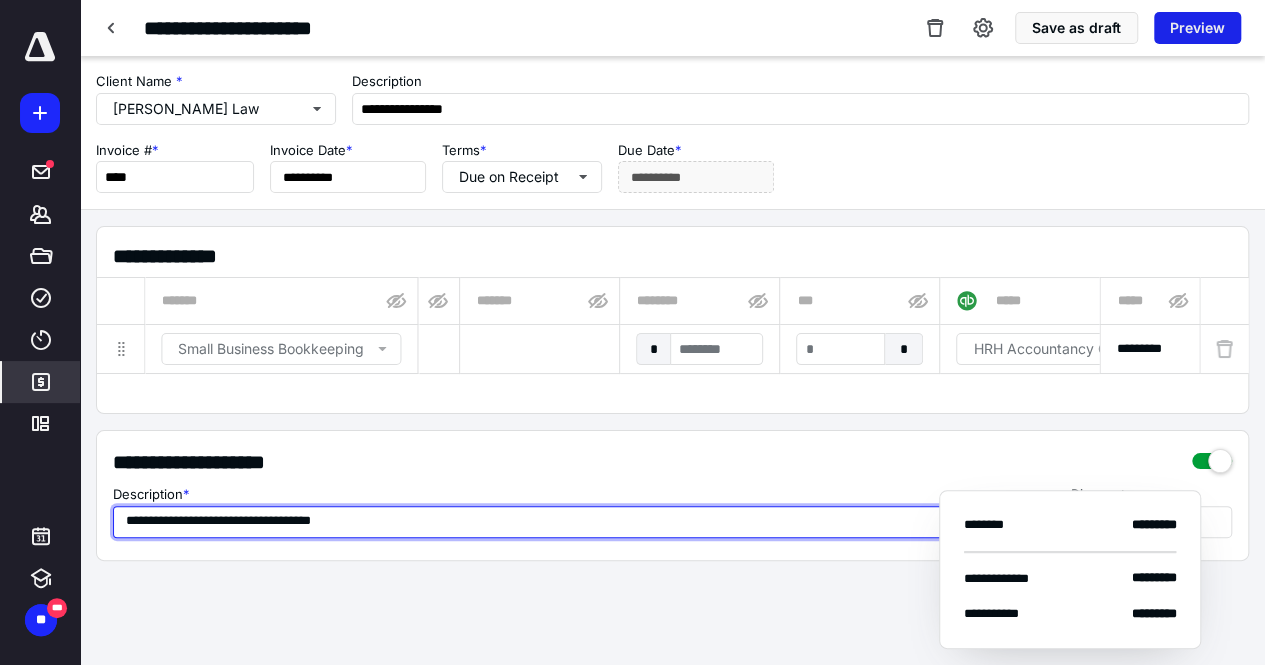type on "**********" 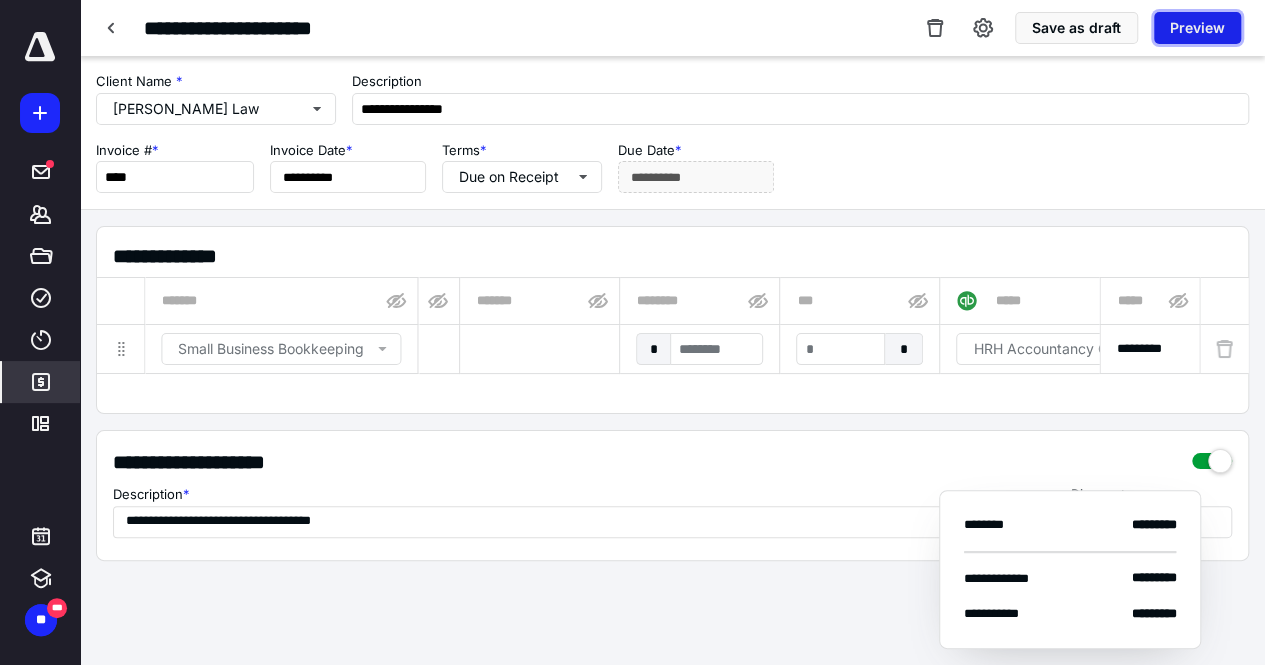 click on "Preview" at bounding box center (1197, 28) 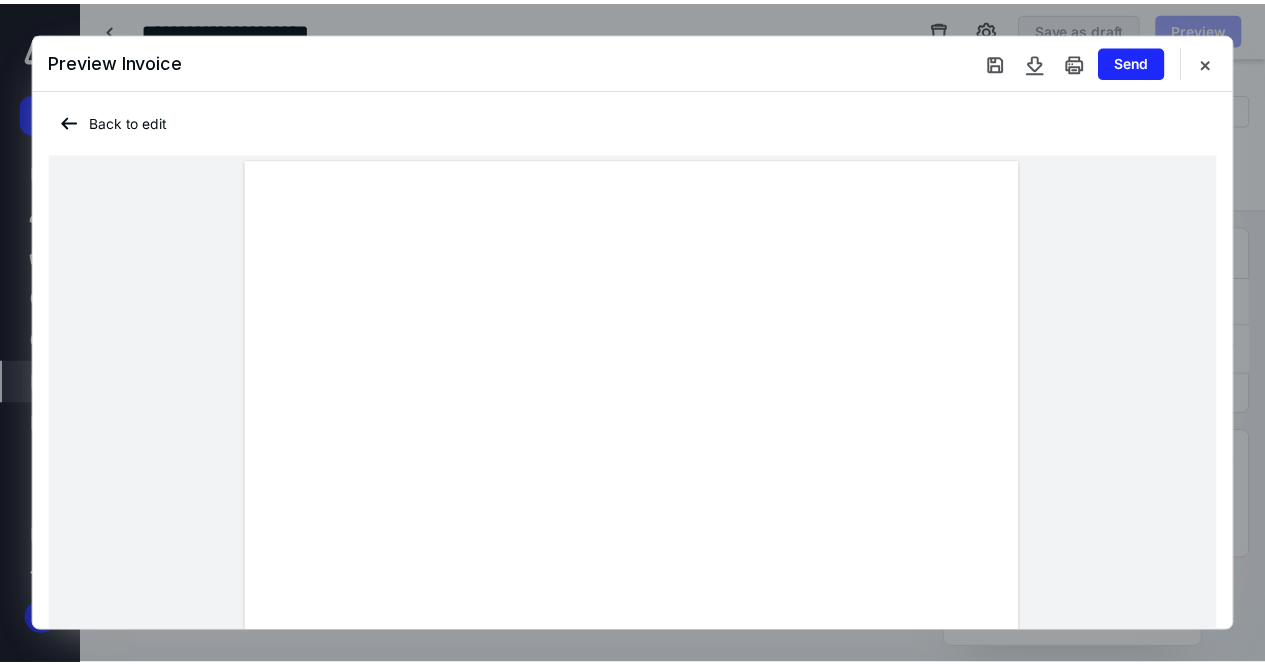 scroll, scrollTop: 560, scrollLeft: 0, axis: vertical 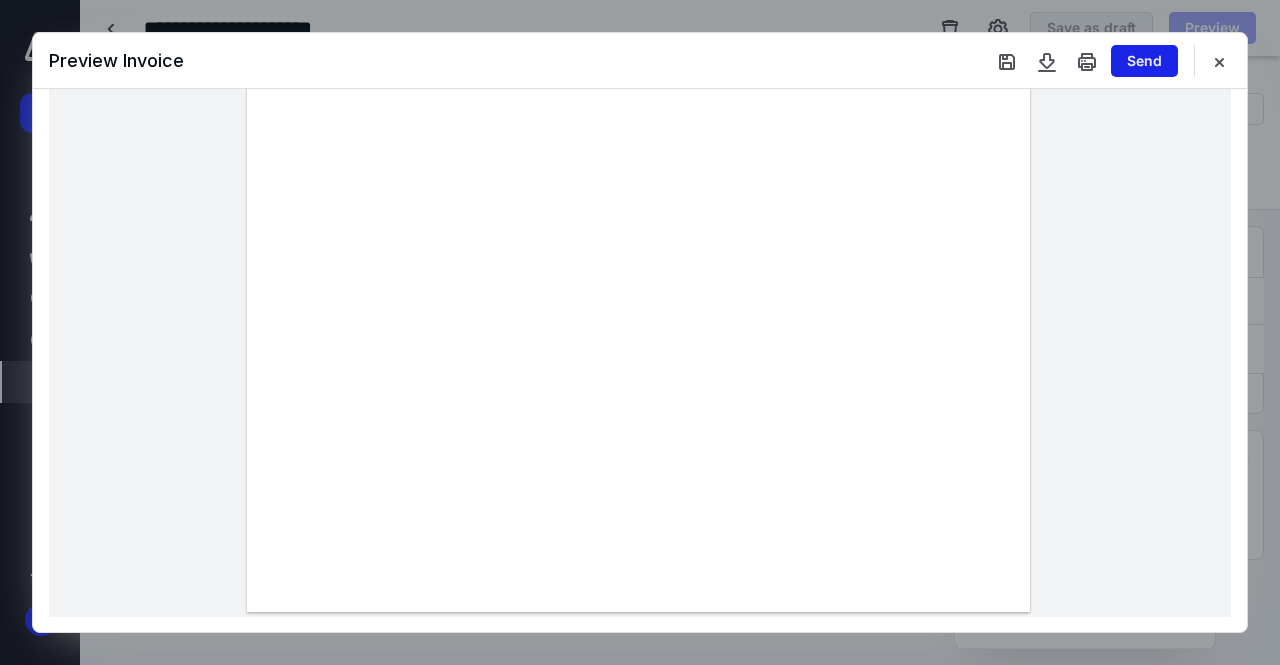 click on "Send" at bounding box center (1144, 61) 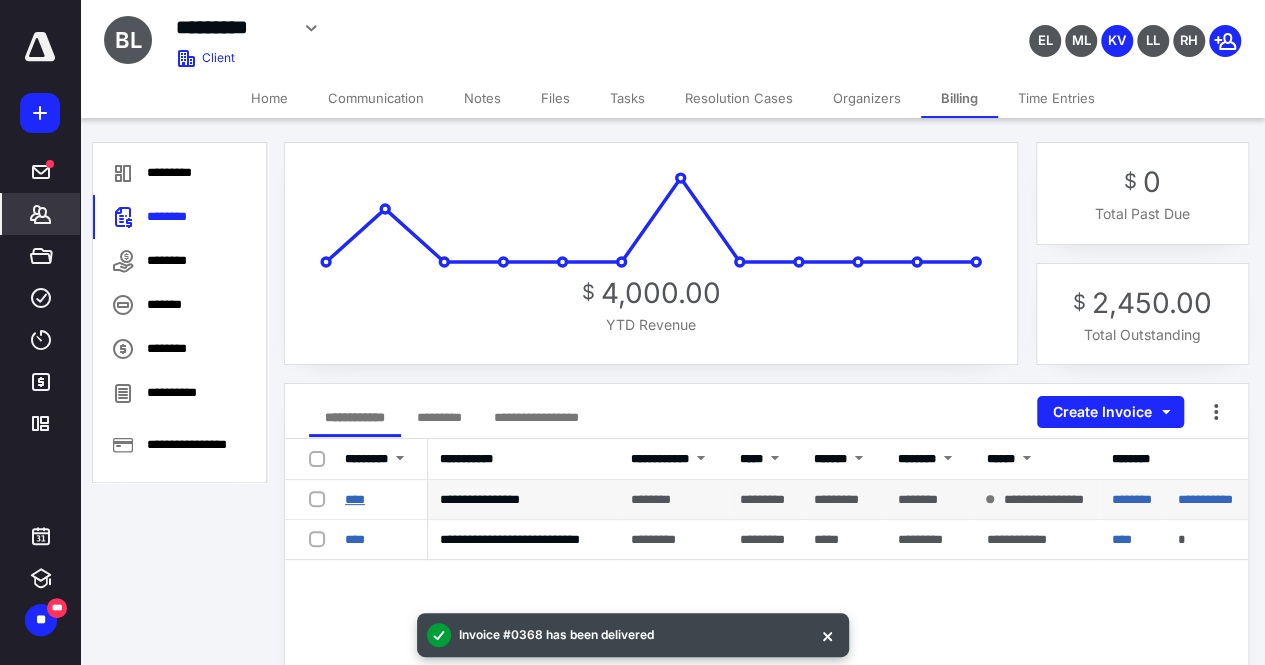 click on "****" at bounding box center [355, 499] 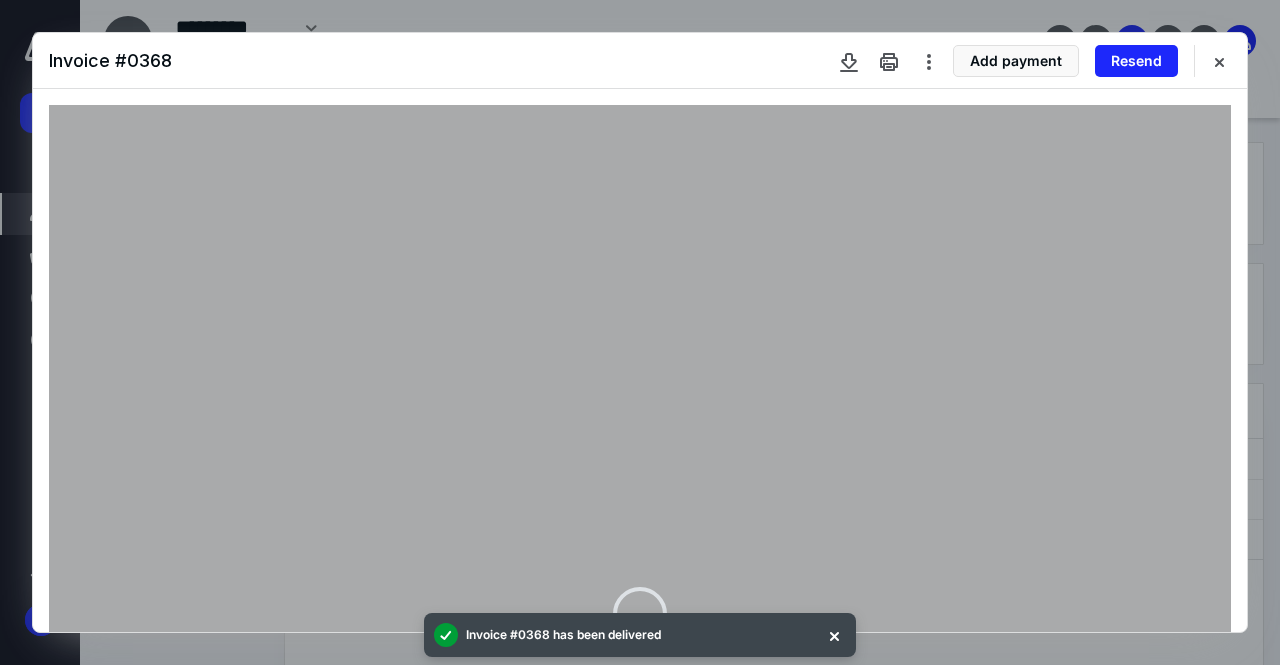 click on "Add payment Resend" at bounding box center [1005, 61] 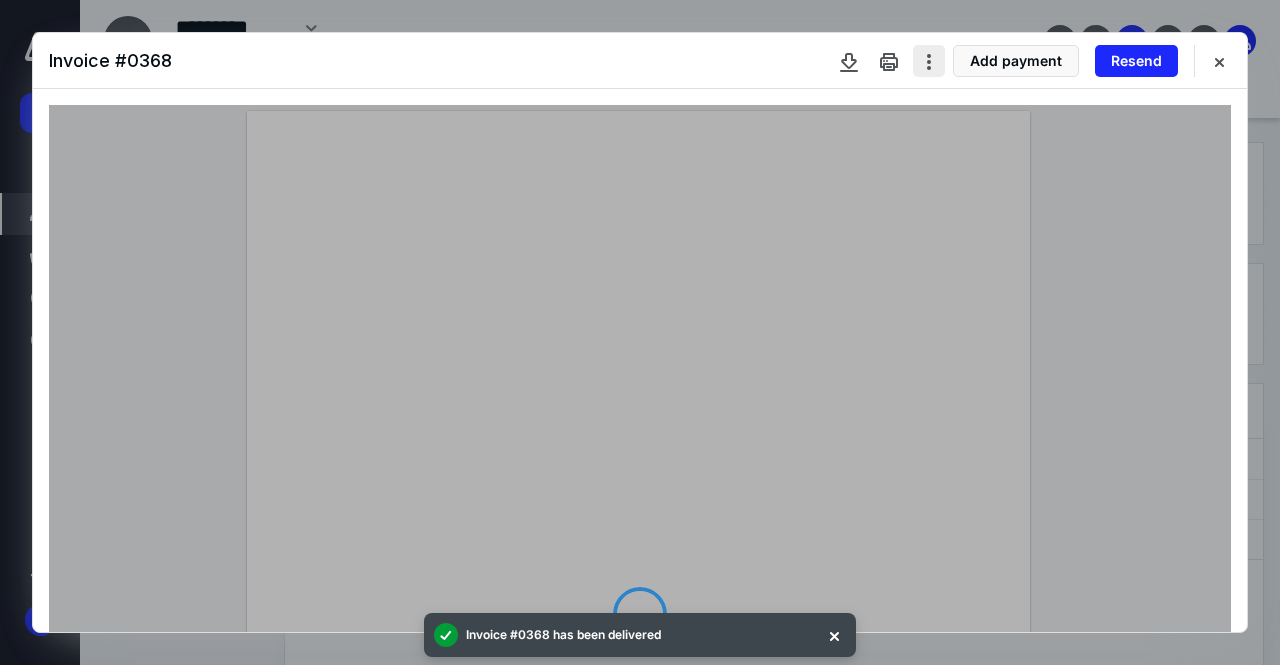 click at bounding box center (929, 61) 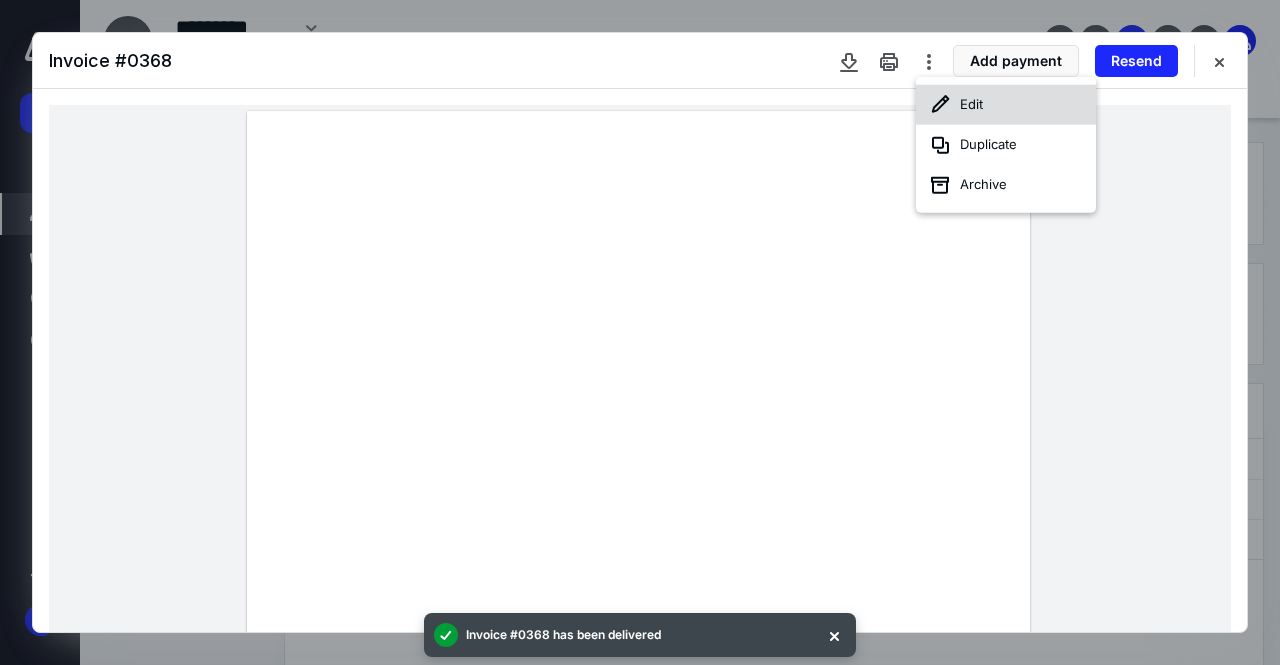 click 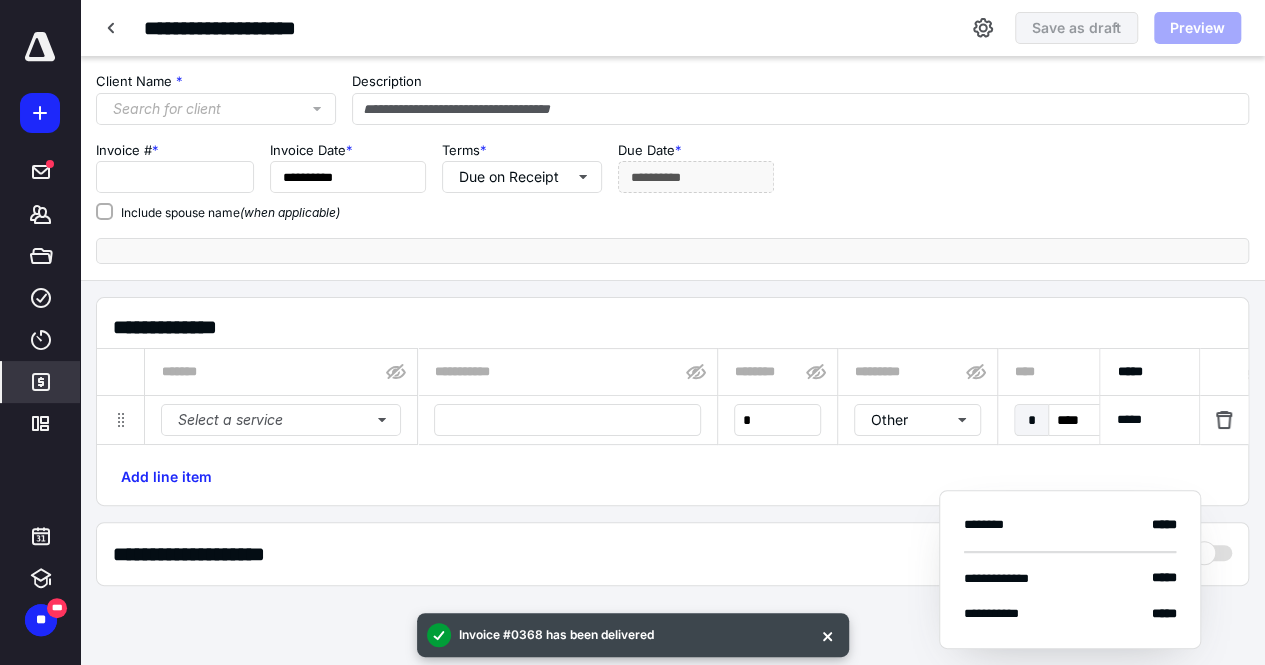 type on "**********" 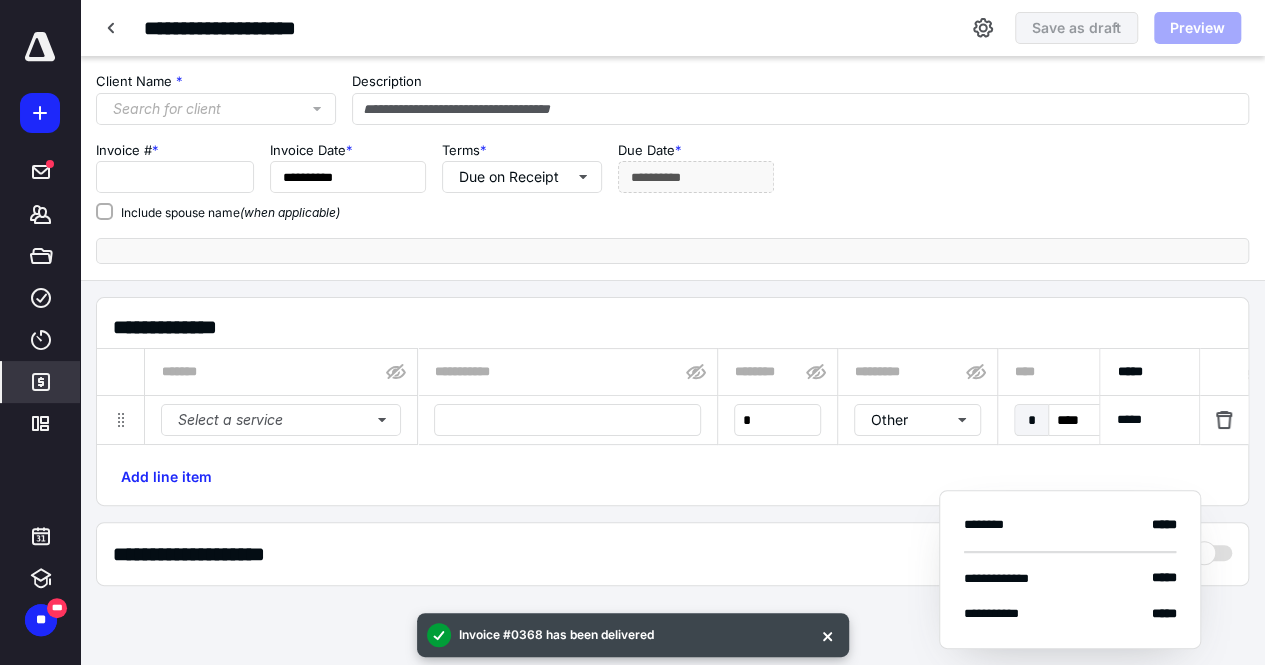 type on "****" 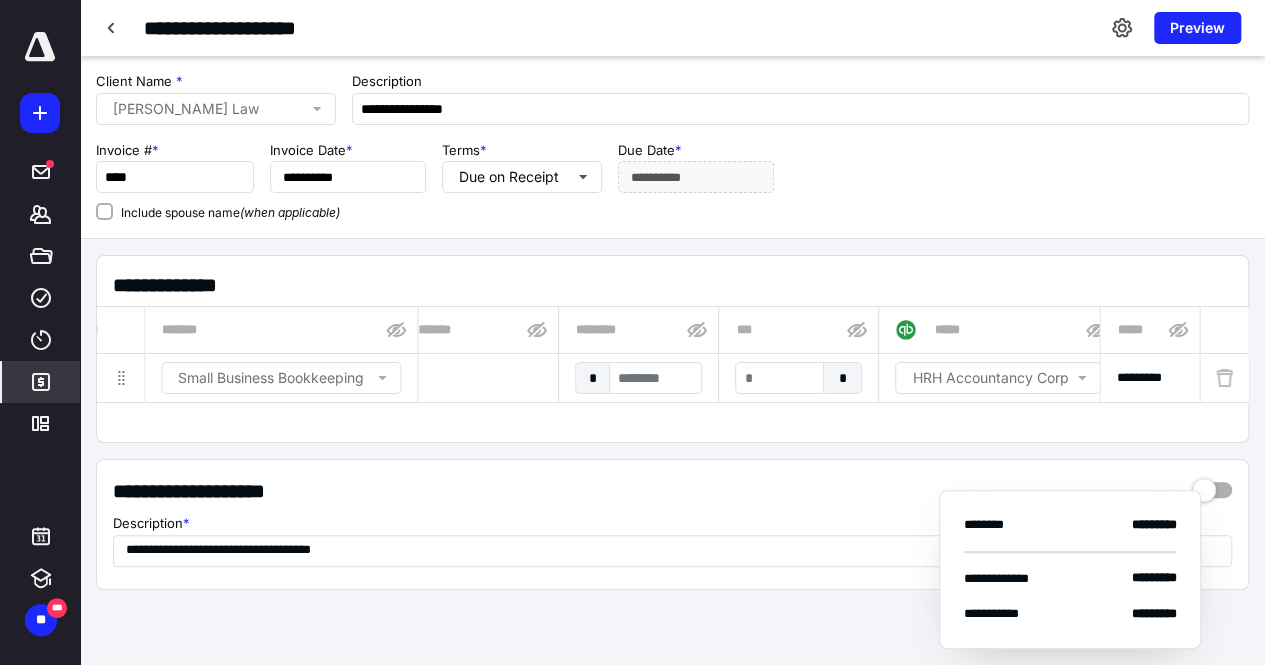 scroll, scrollTop: 0, scrollLeft: 1536, axis: horizontal 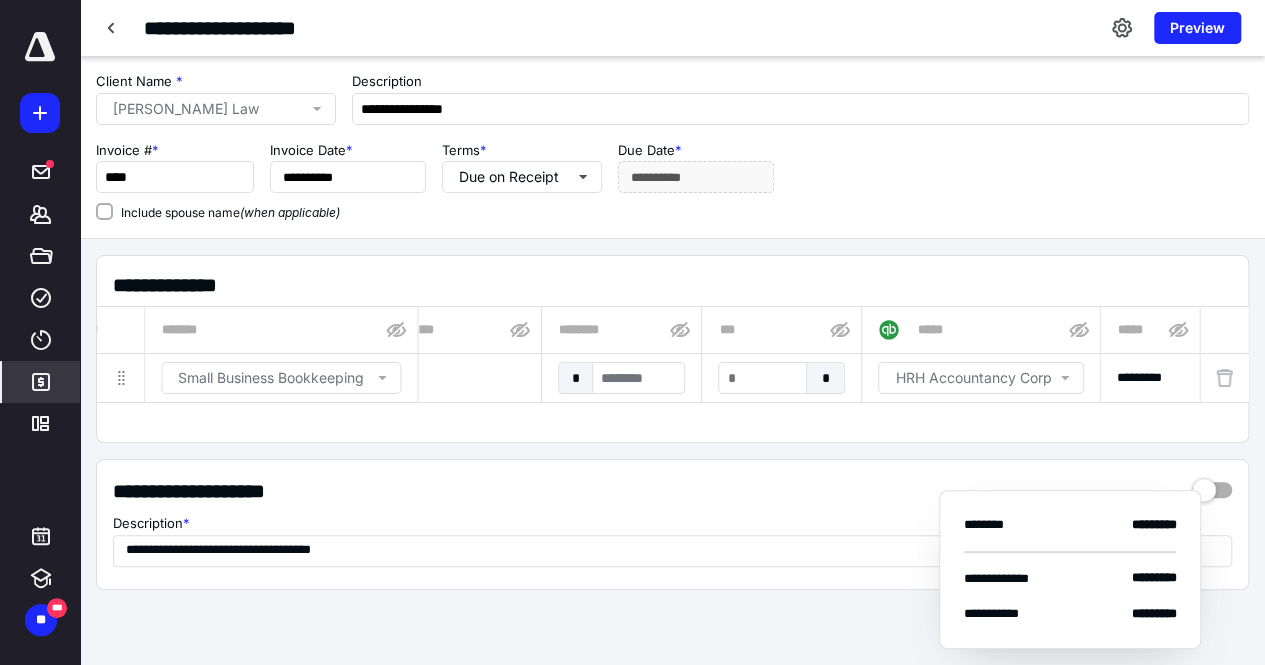 click 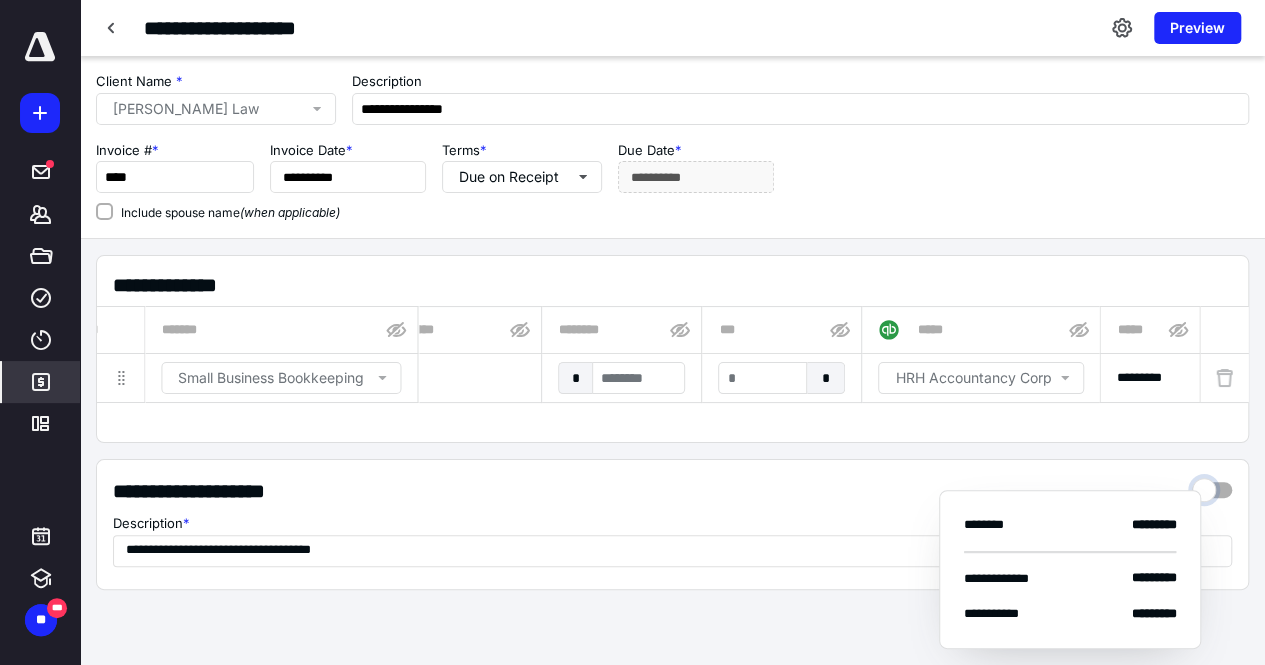 click at bounding box center [1212, 485] 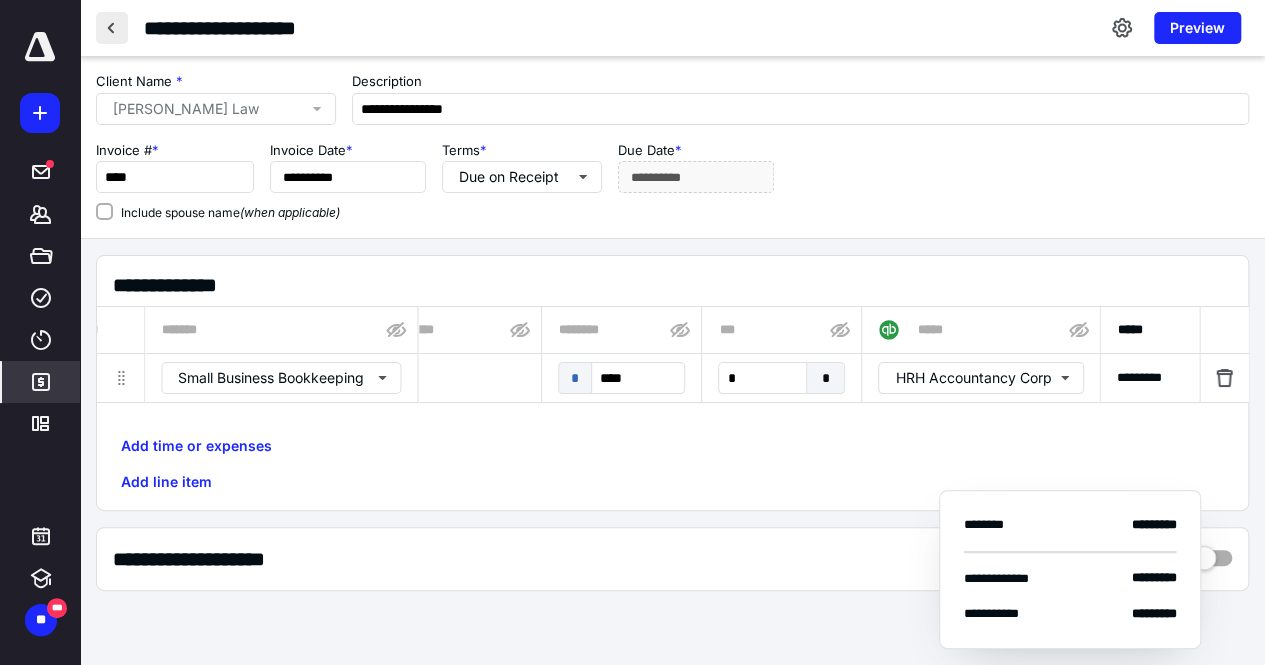 click at bounding box center (112, 28) 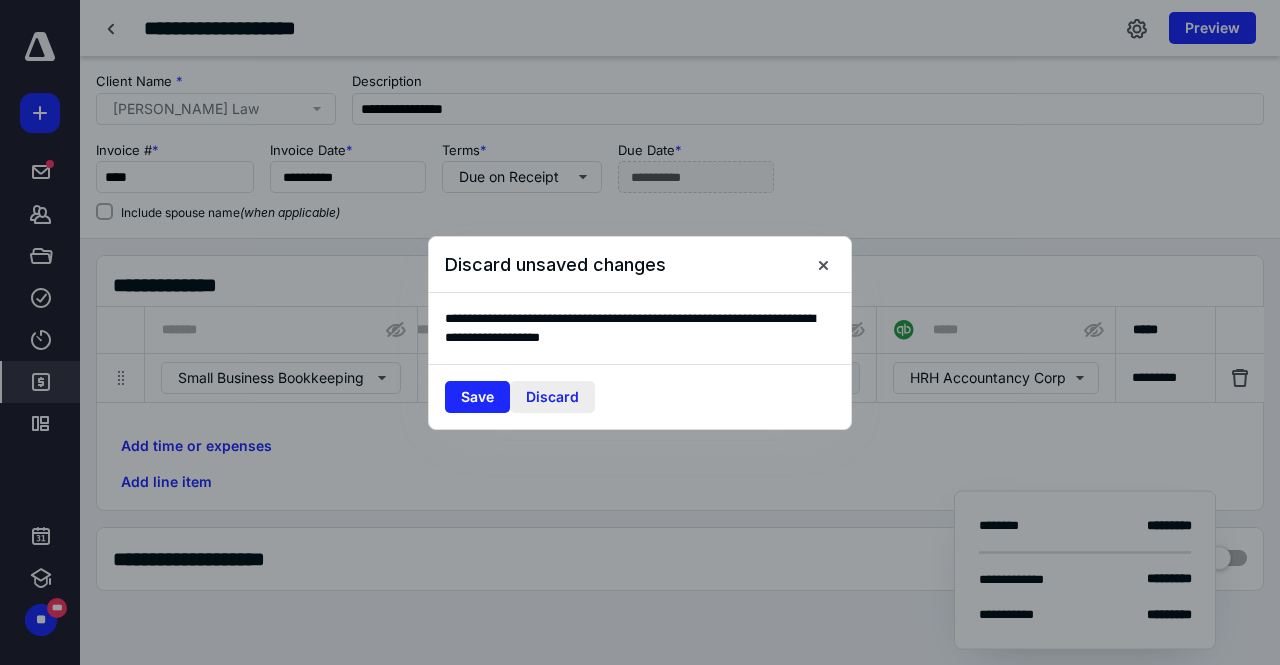 click on "Discard" at bounding box center (552, 397) 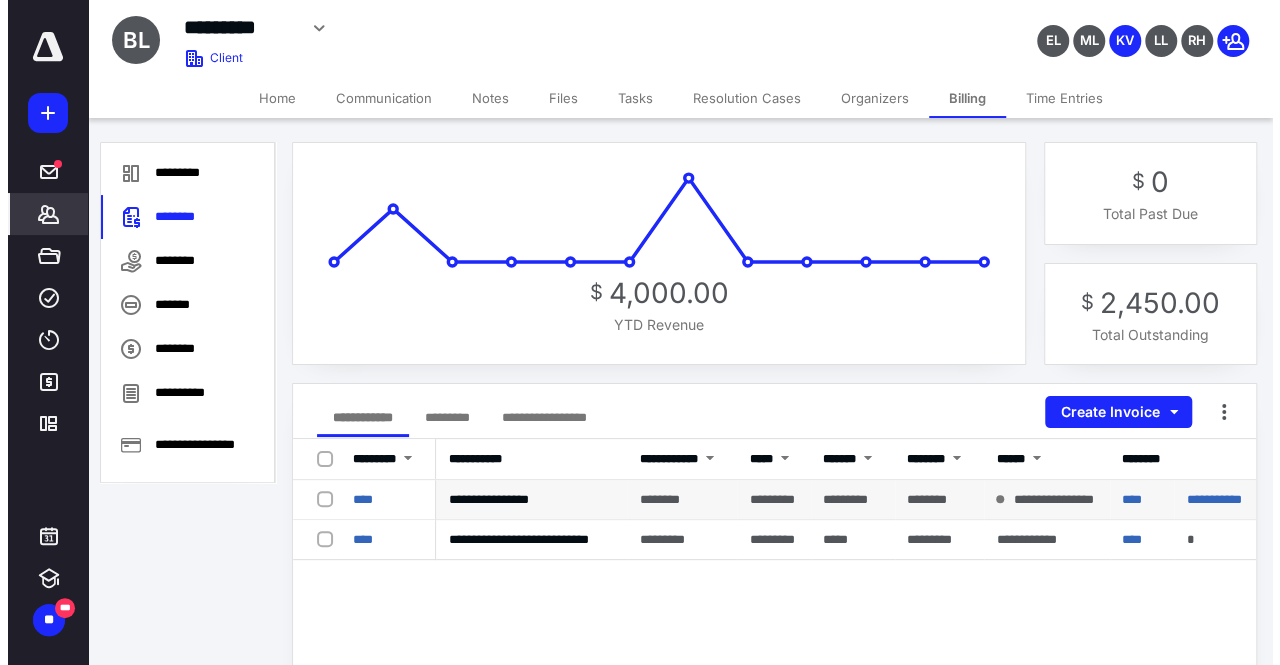 scroll, scrollTop: 0, scrollLeft: 0, axis: both 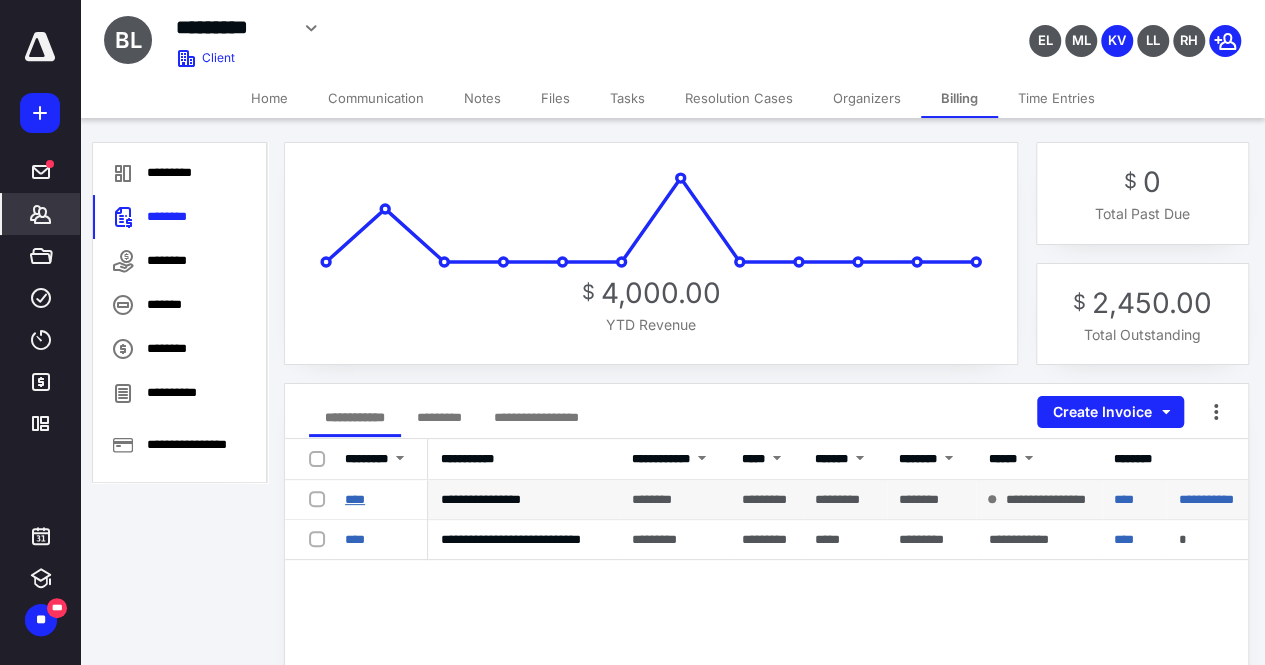 click on "****" at bounding box center [355, 499] 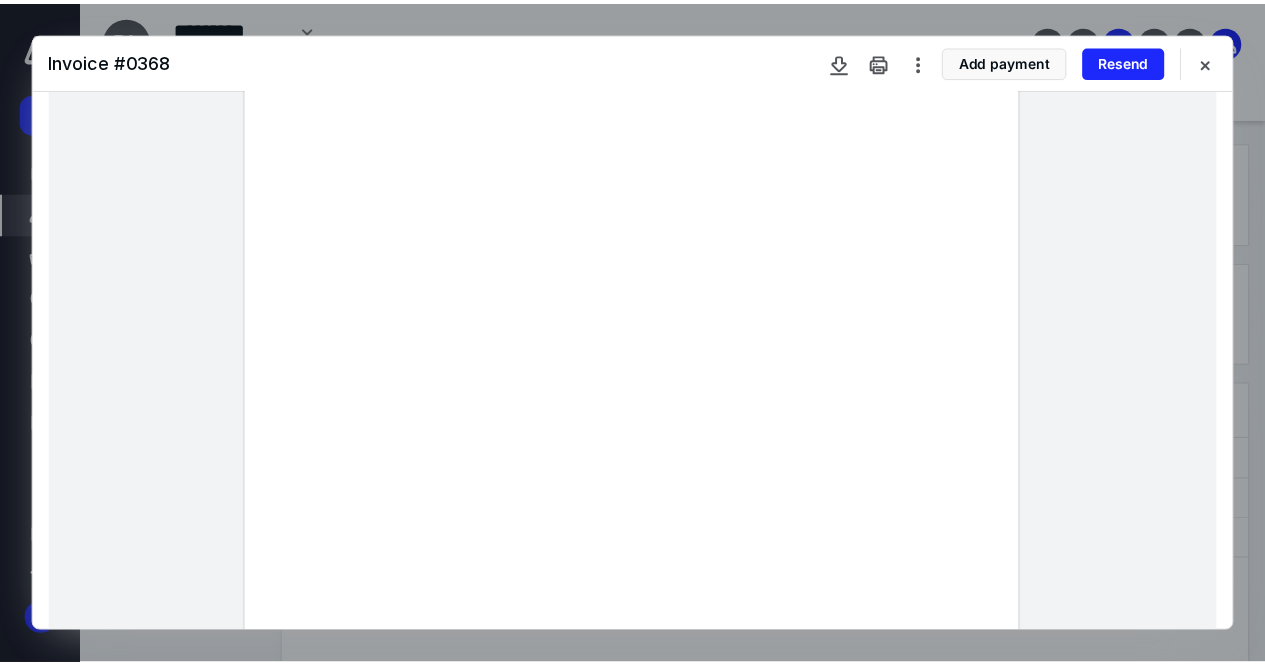 scroll, scrollTop: 248, scrollLeft: 0, axis: vertical 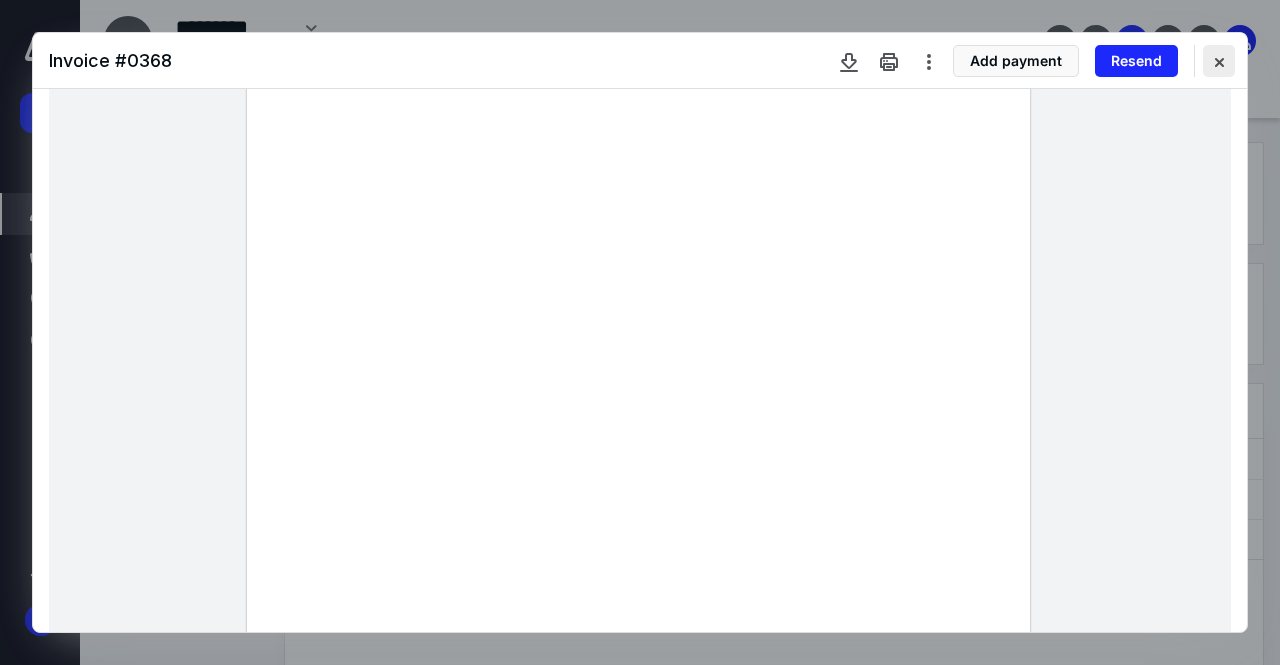 click at bounding box center (1219, 61) 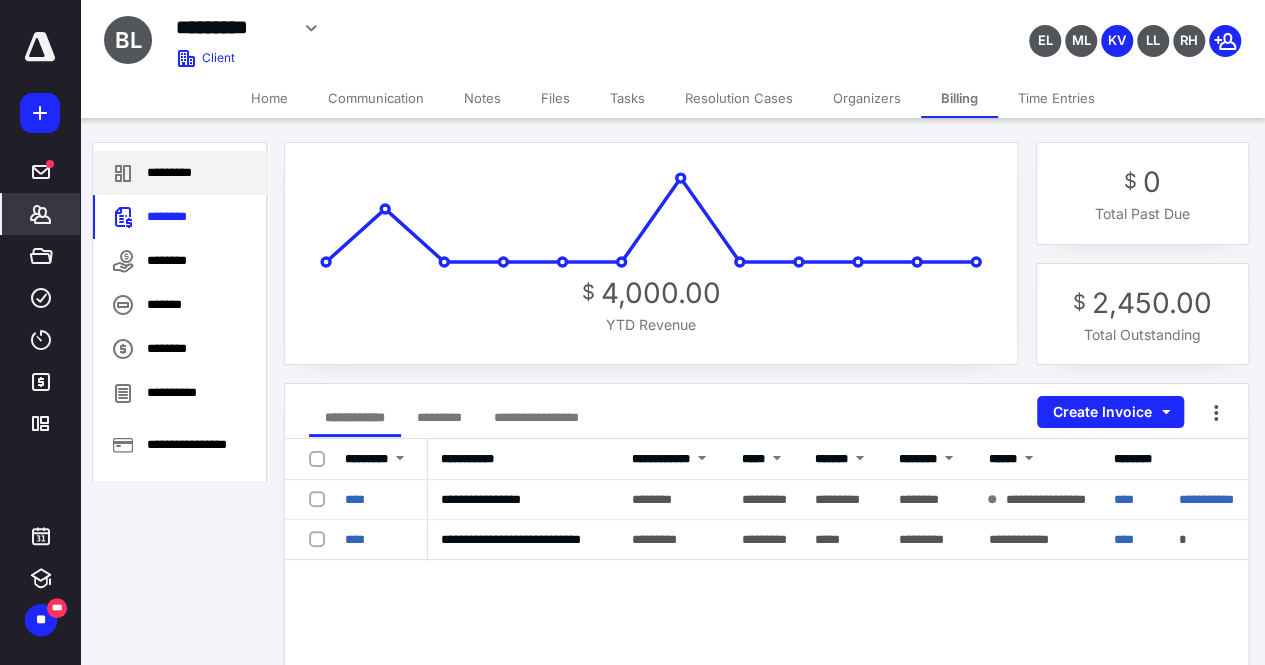 click on "*********" at bounding box center (180, 173) 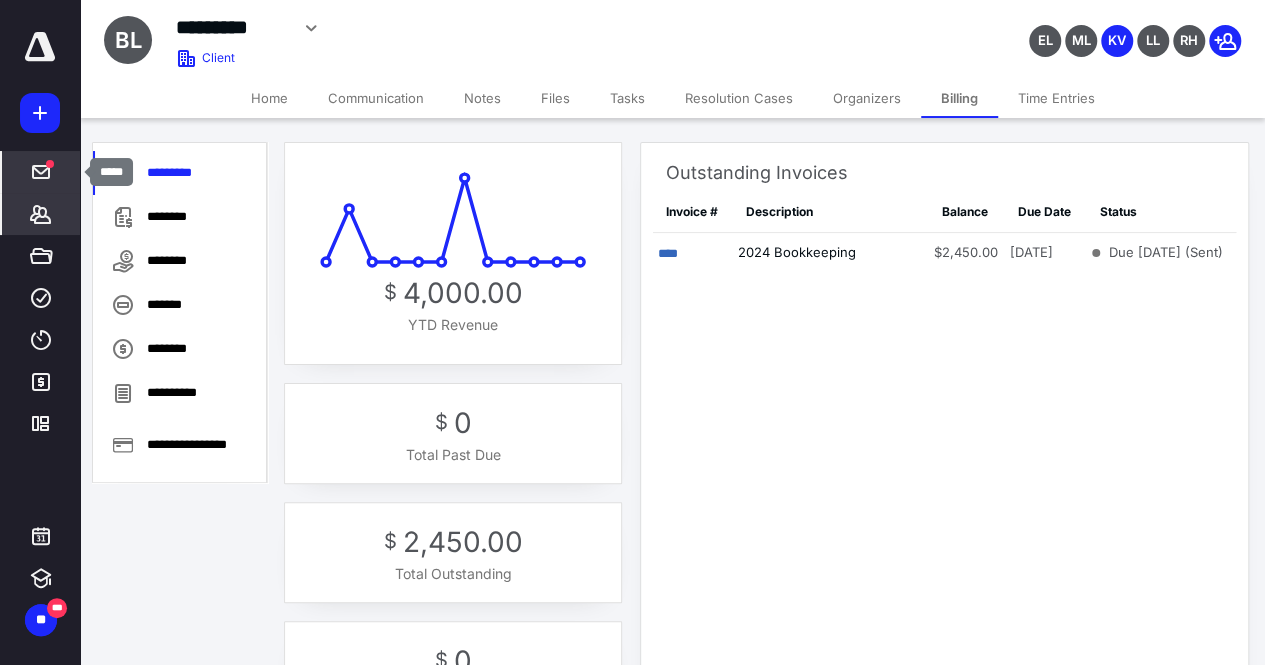 click at bounding box center [41, 172] 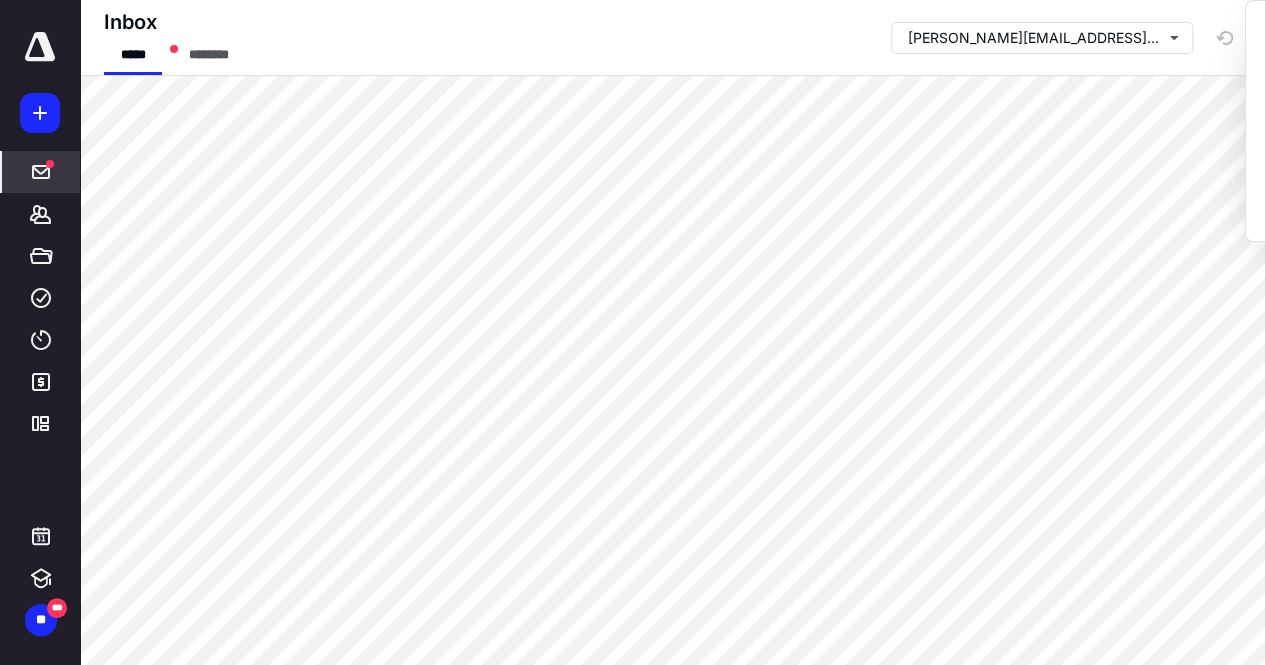 click on "Go to Account Settings" at bounding box center (1025, 201) 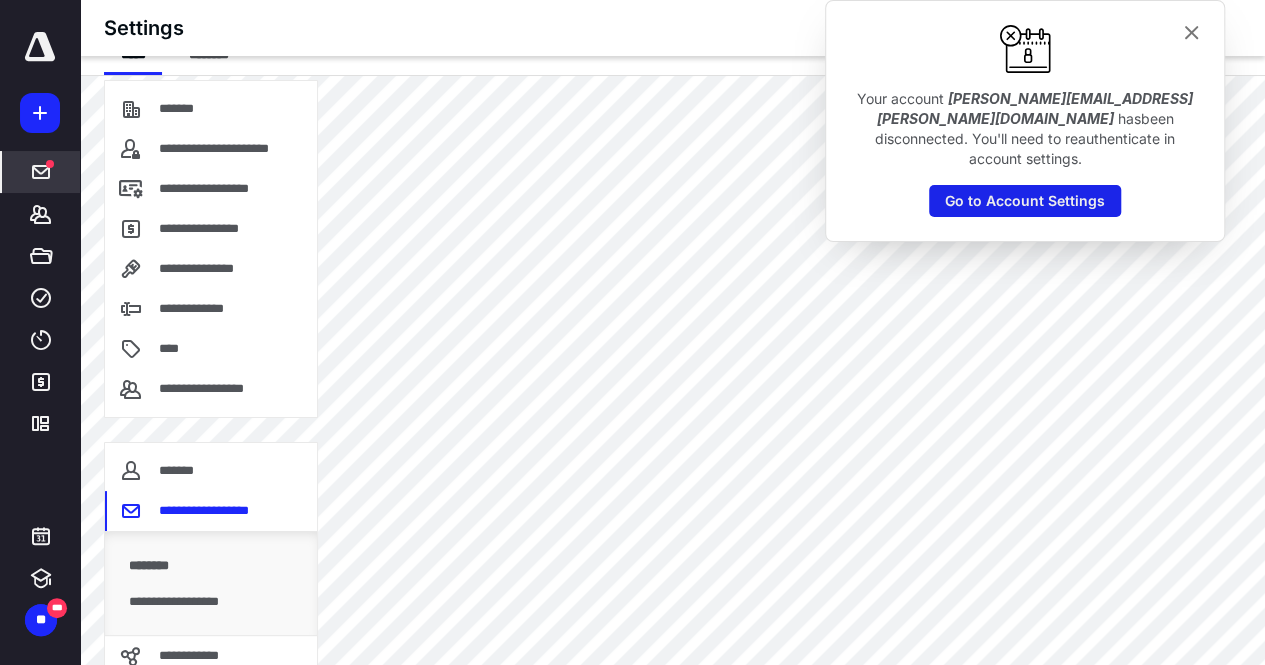 click on "Go to Account Settings" at bounding box center (1025, 201) 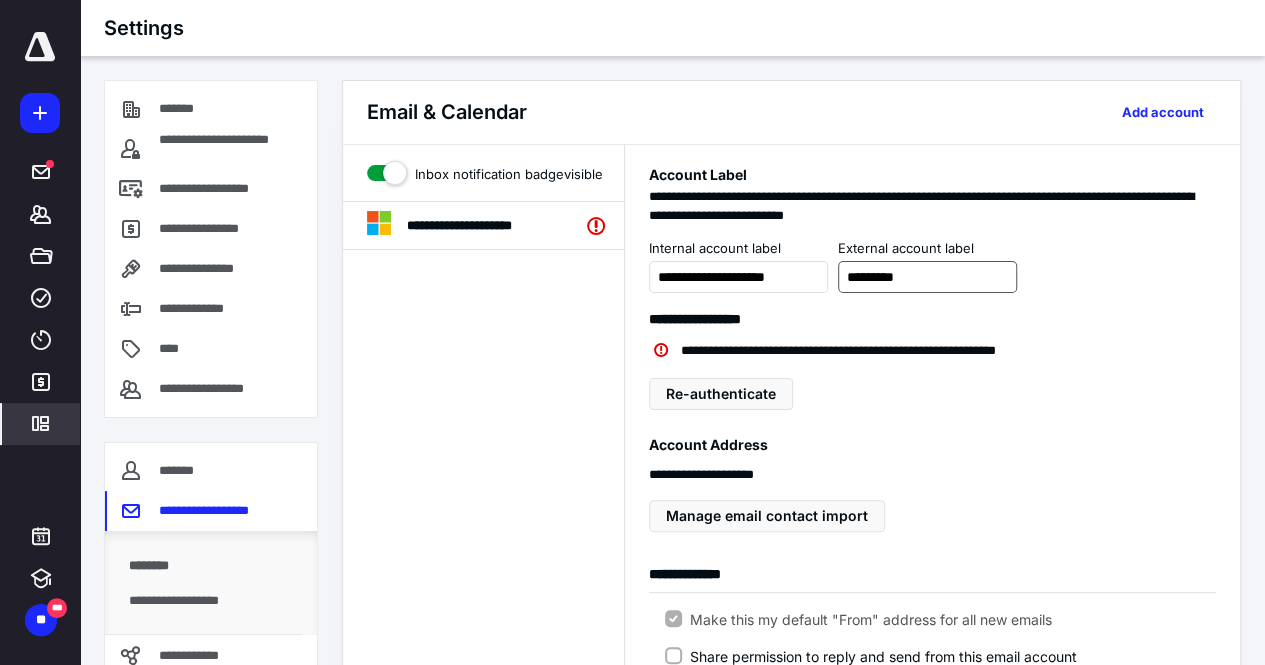 scroll, scrollTop: 158, scrollLeft: 0, axis: vertical 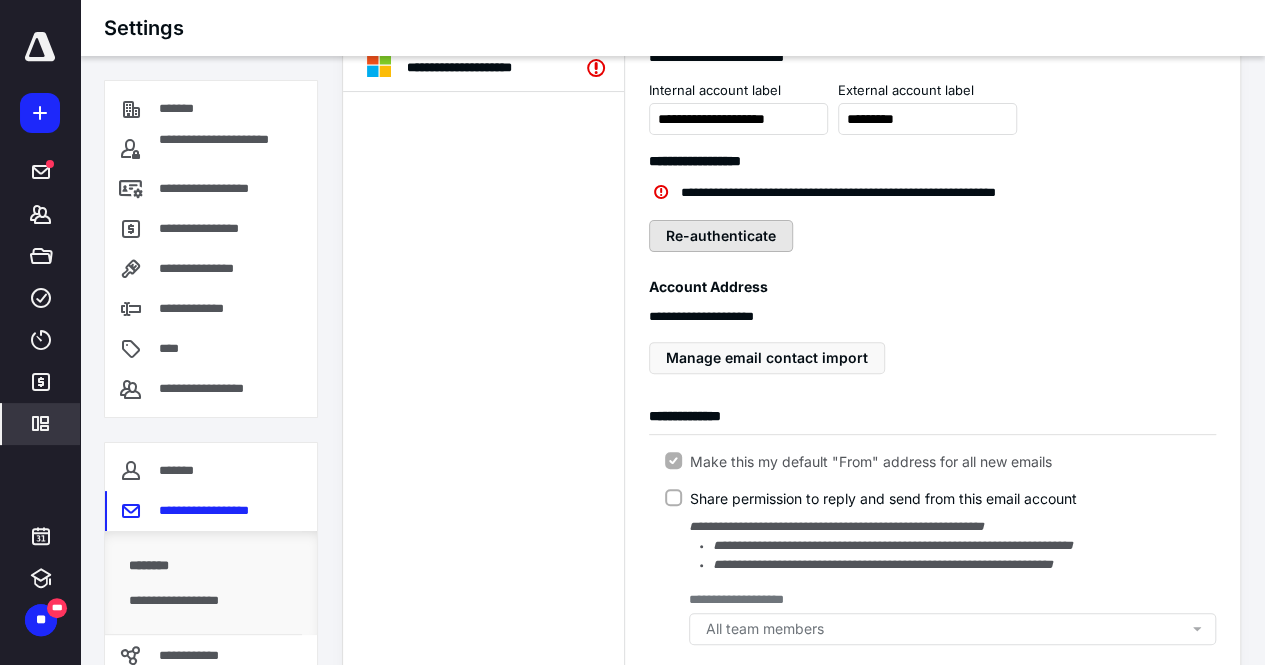 click on "Re-authenticate" at bounding box center (721, 236) 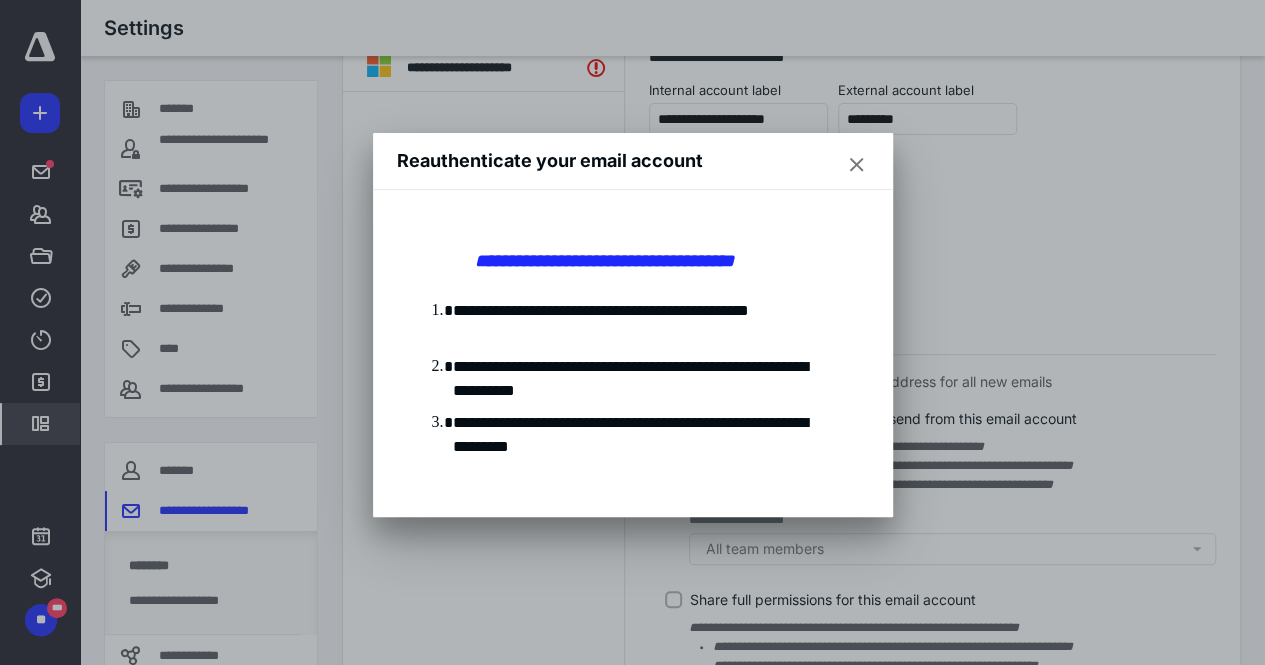 click at bounding box center [632, 332] 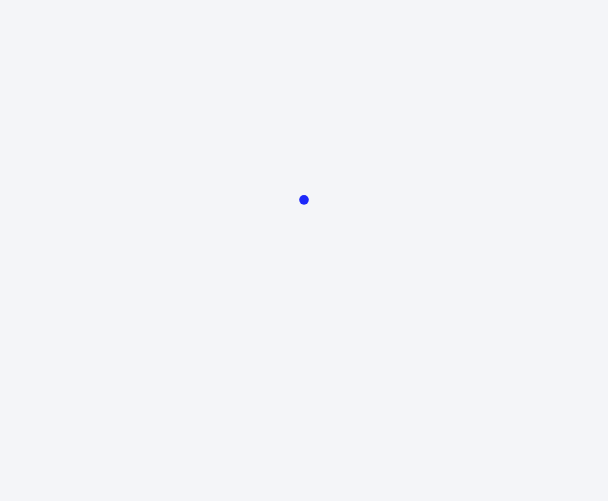 scroll, scrollTop: 0, scrollLeft: 0, axis: both 